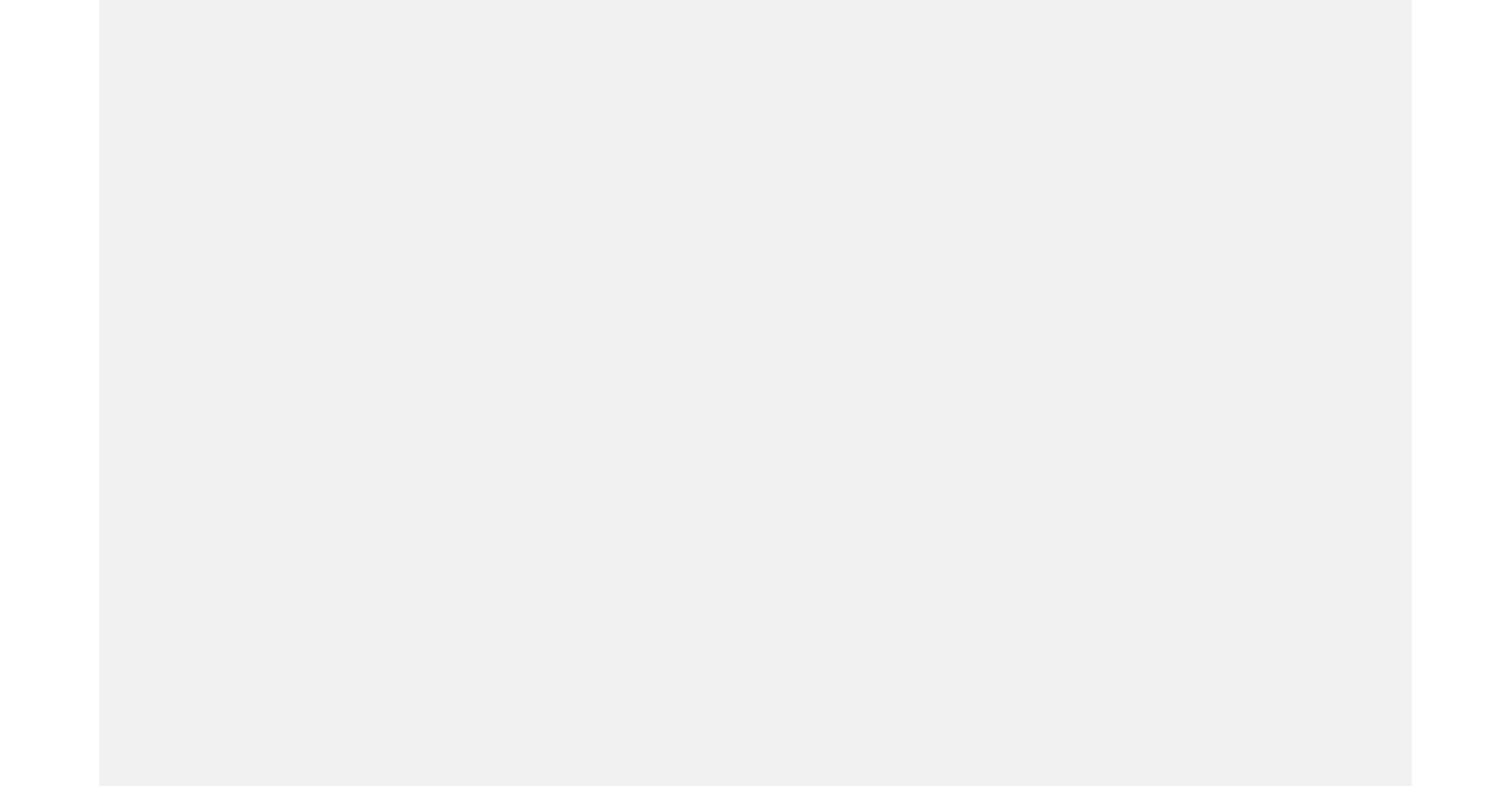 scroll, scrollTop: 0, scrollLeft: 0, axis: both 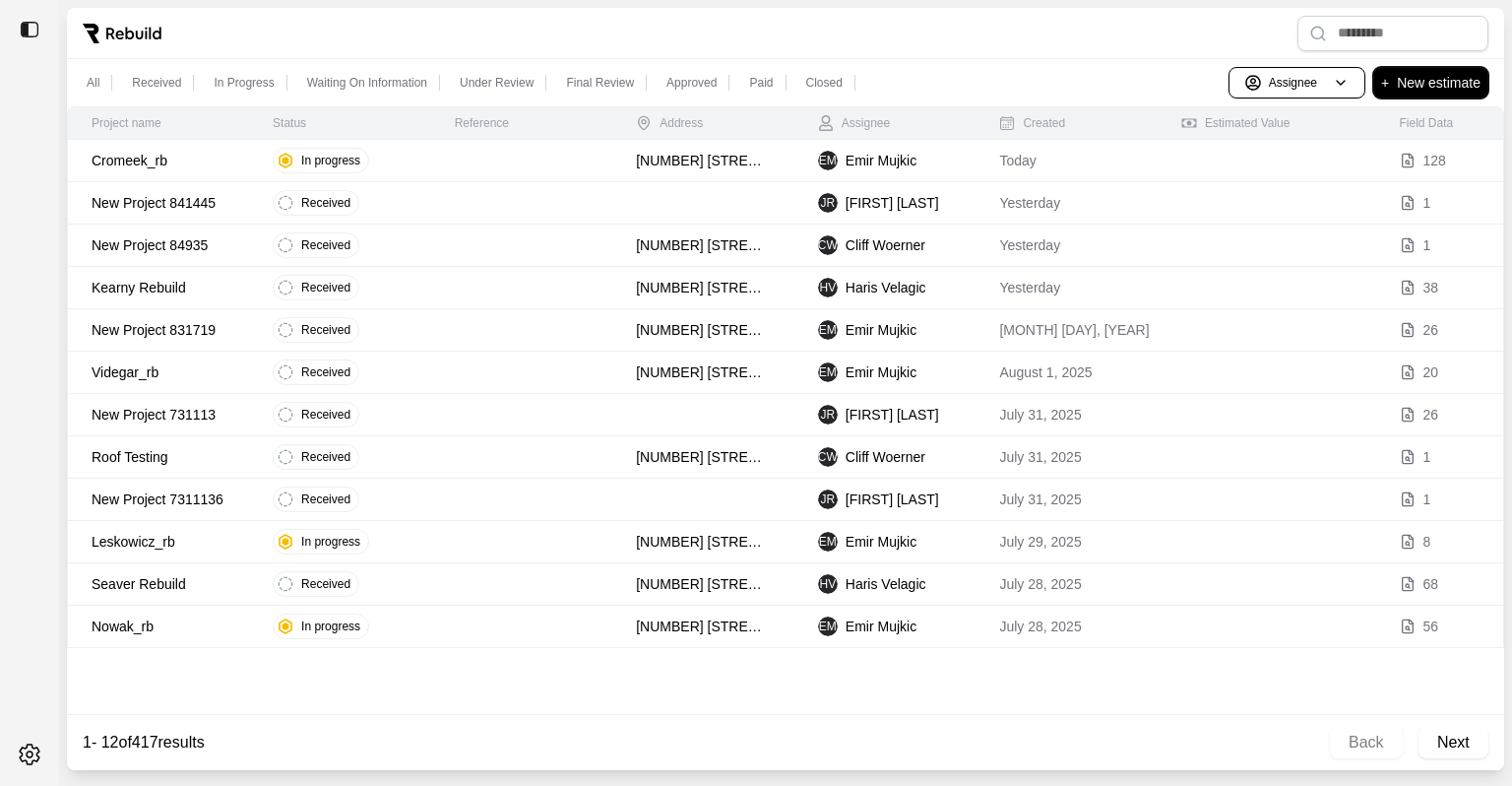click on "+ New estimate" at bounding box center (1430, 83) 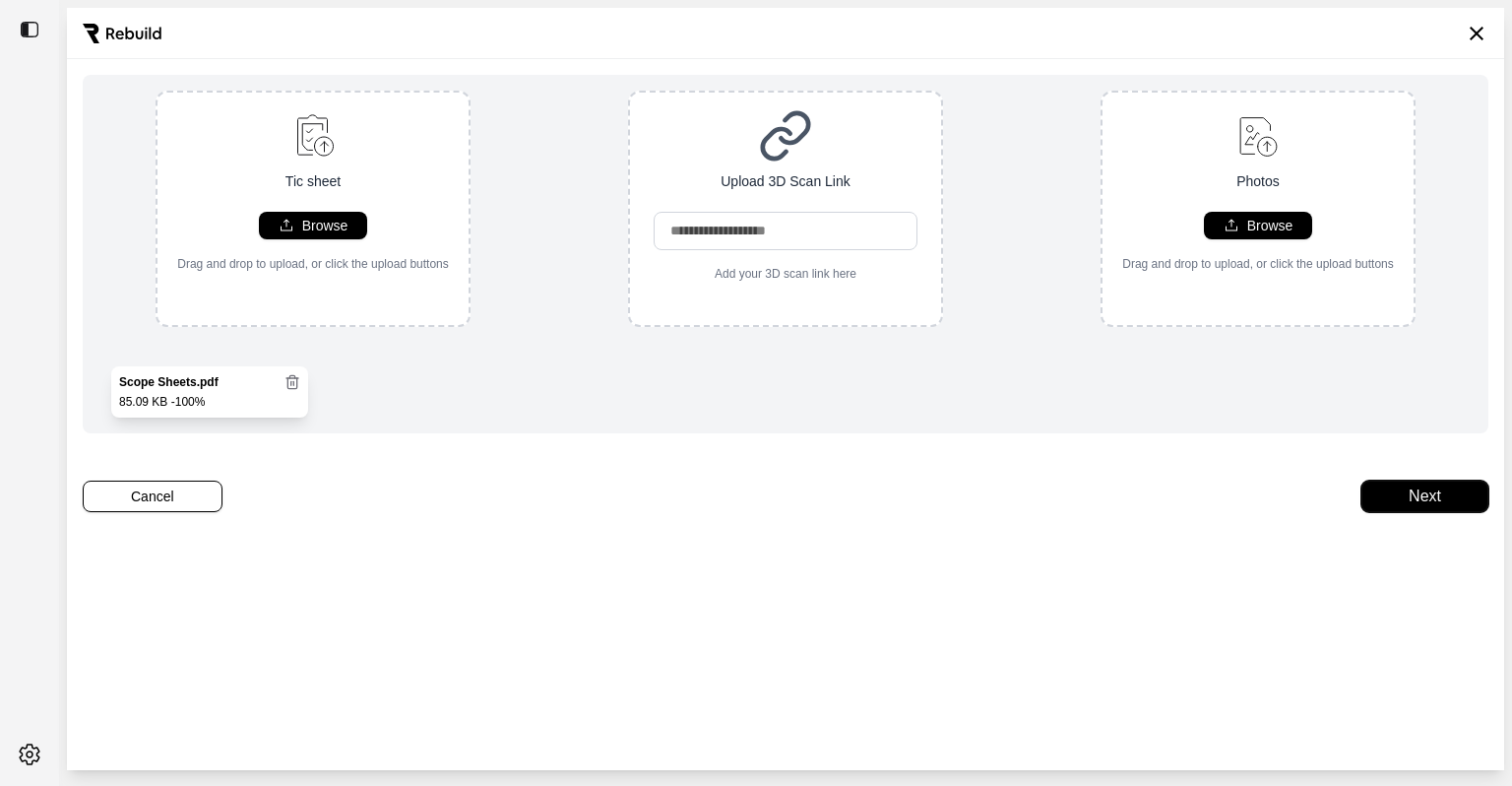 click on "Next" at bounding box center (1424, 496) 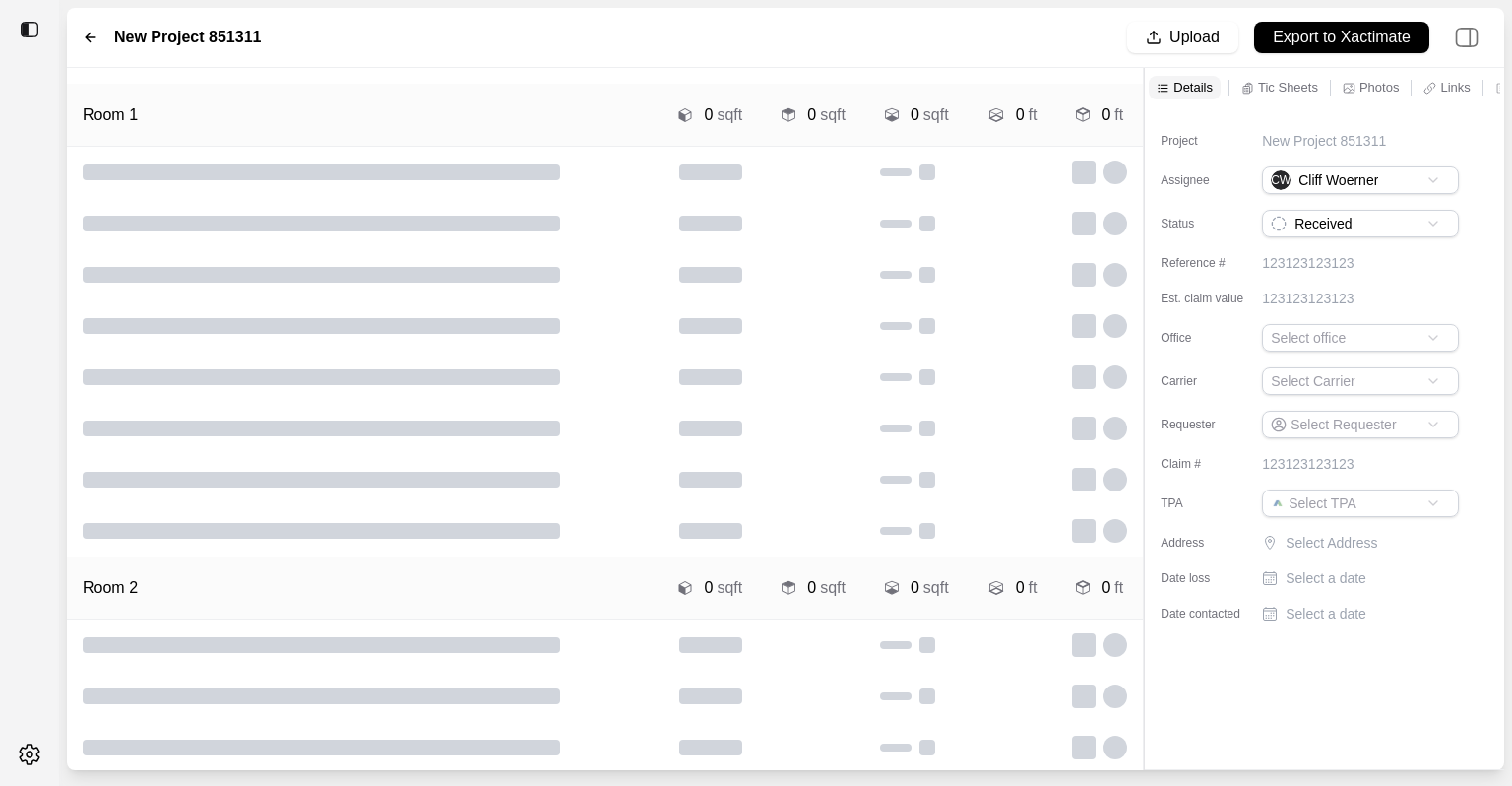 click on "New Project 851311" at bounding box center [1324, 141] 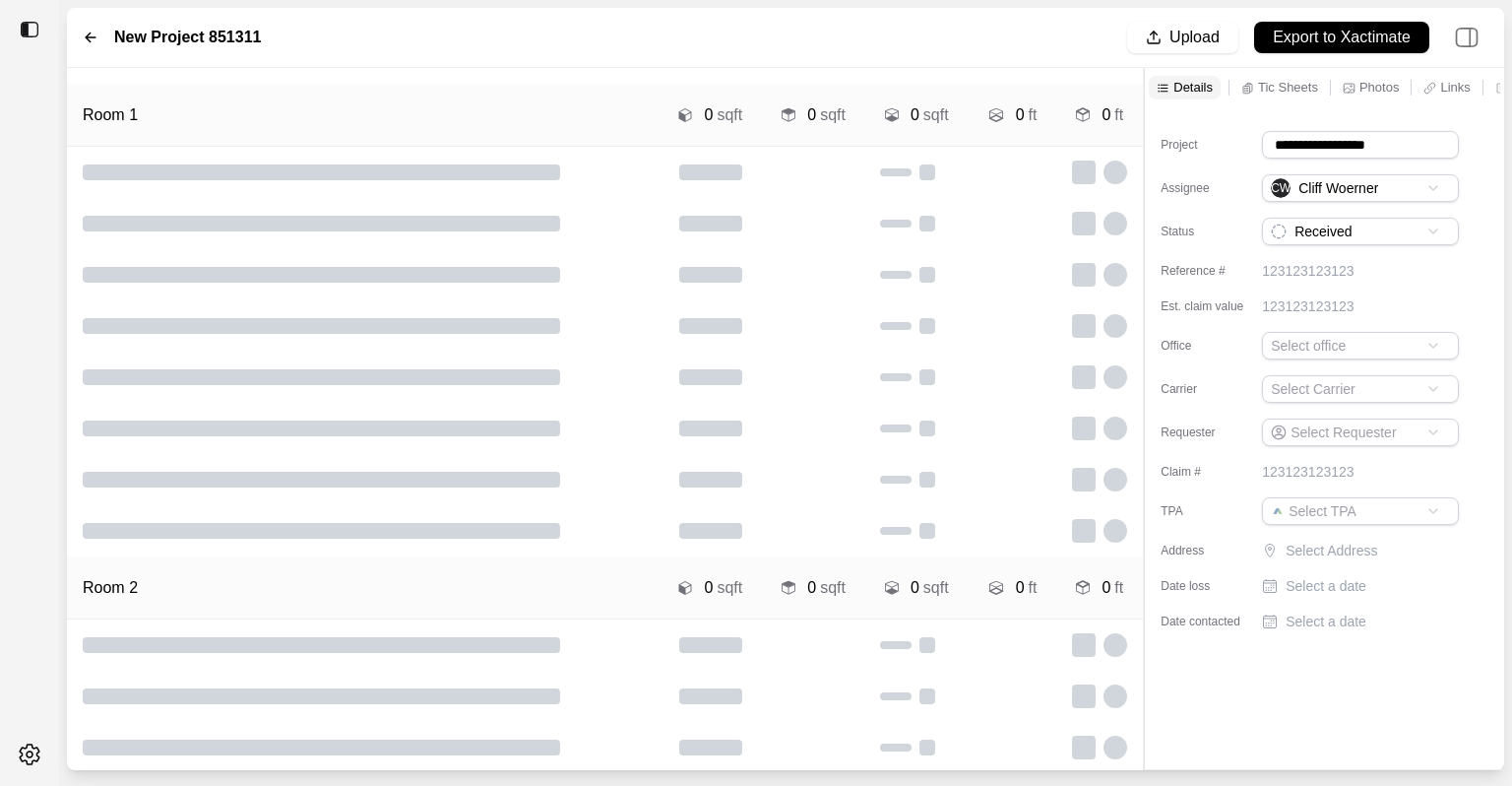 drag, startPoint x: 1419, startPoint y: 144, endPoint x: 1209, endPoint y: 138, distance: 210.0857 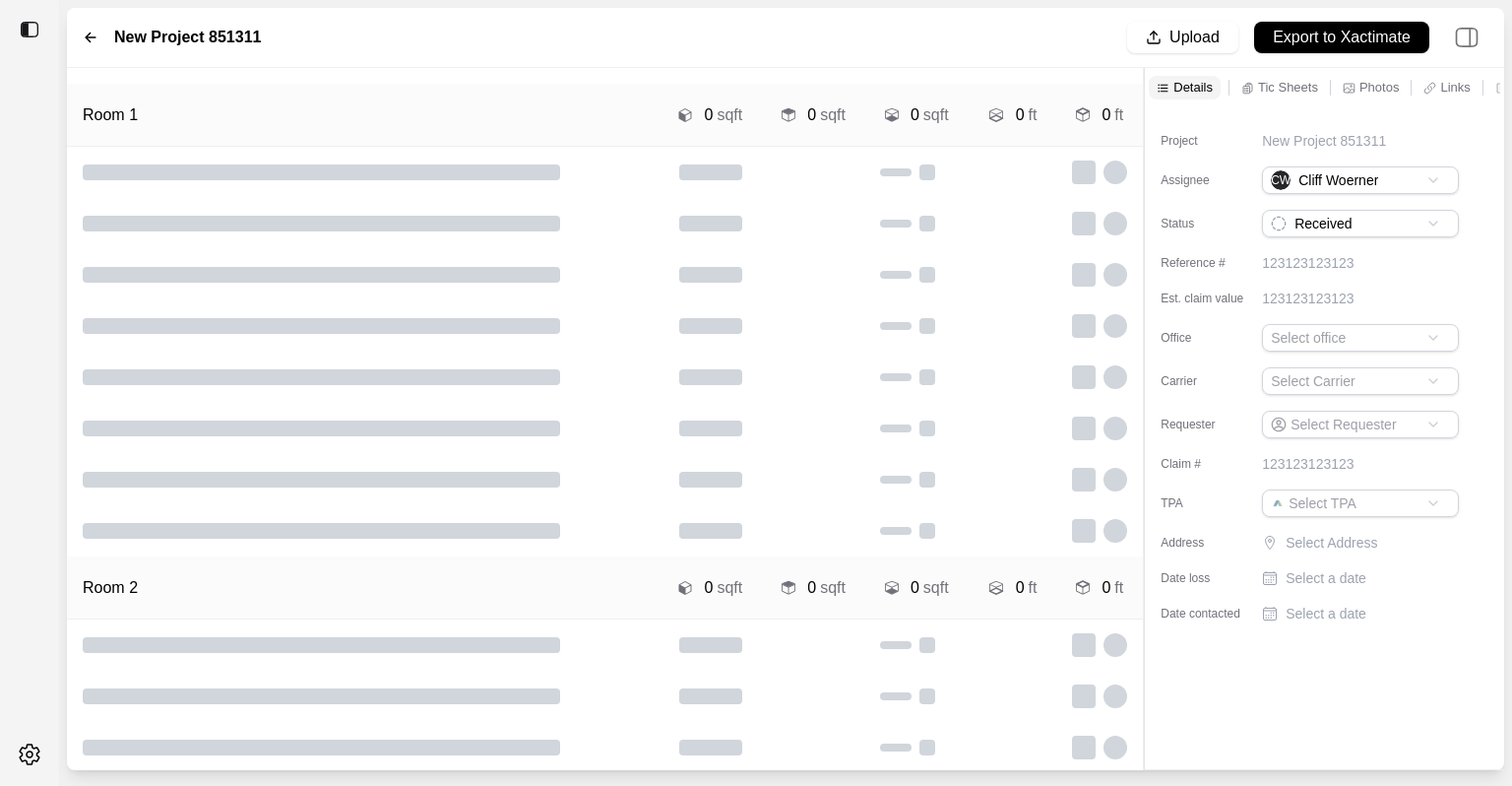 click on "New Project 851311" at bounding box center [1324, 141] 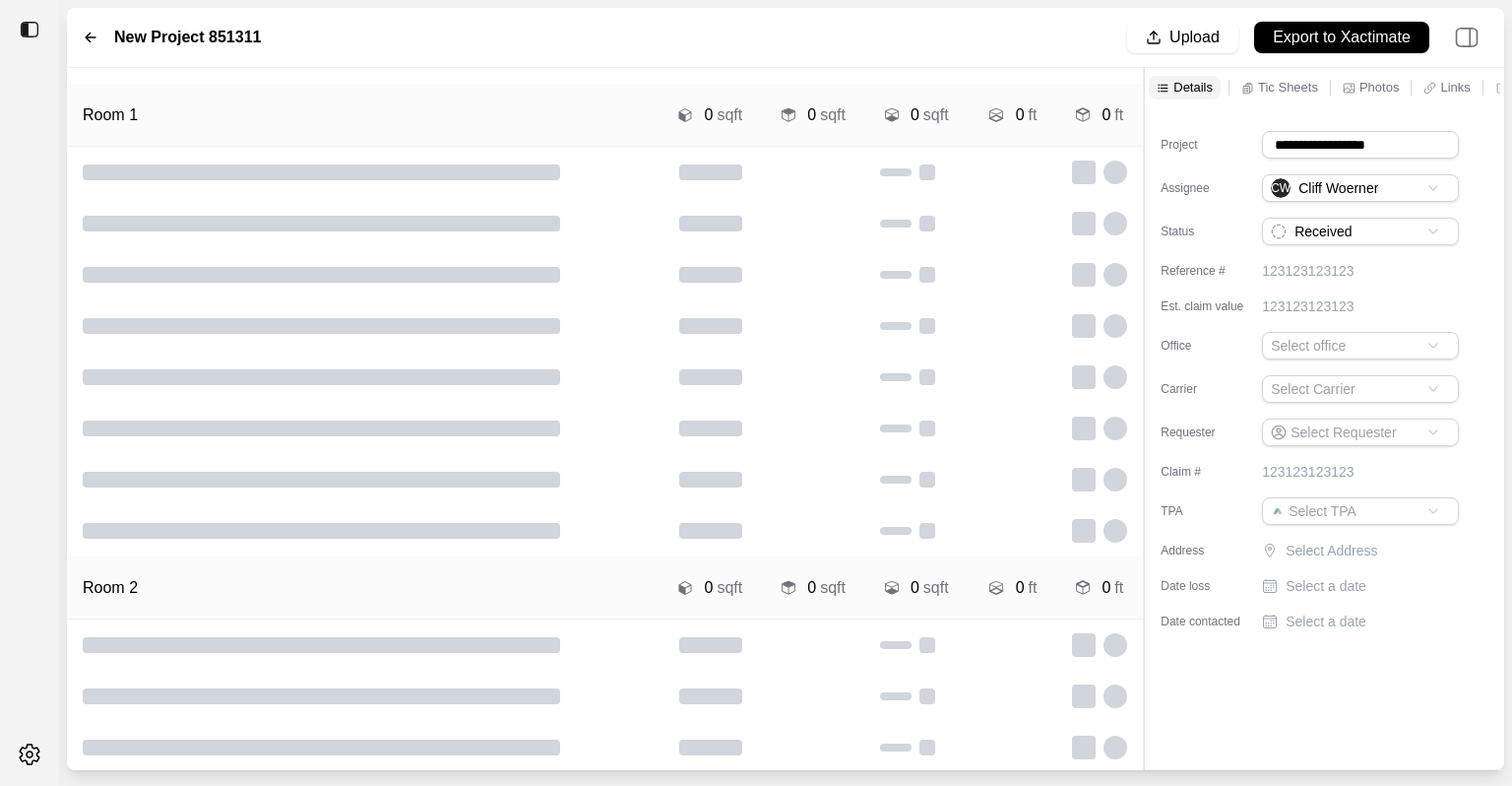 drag, startPoint x: 1421, startPoint y: 142, endPoint x: 1126, endPoint y: 162, distance: 295.67719 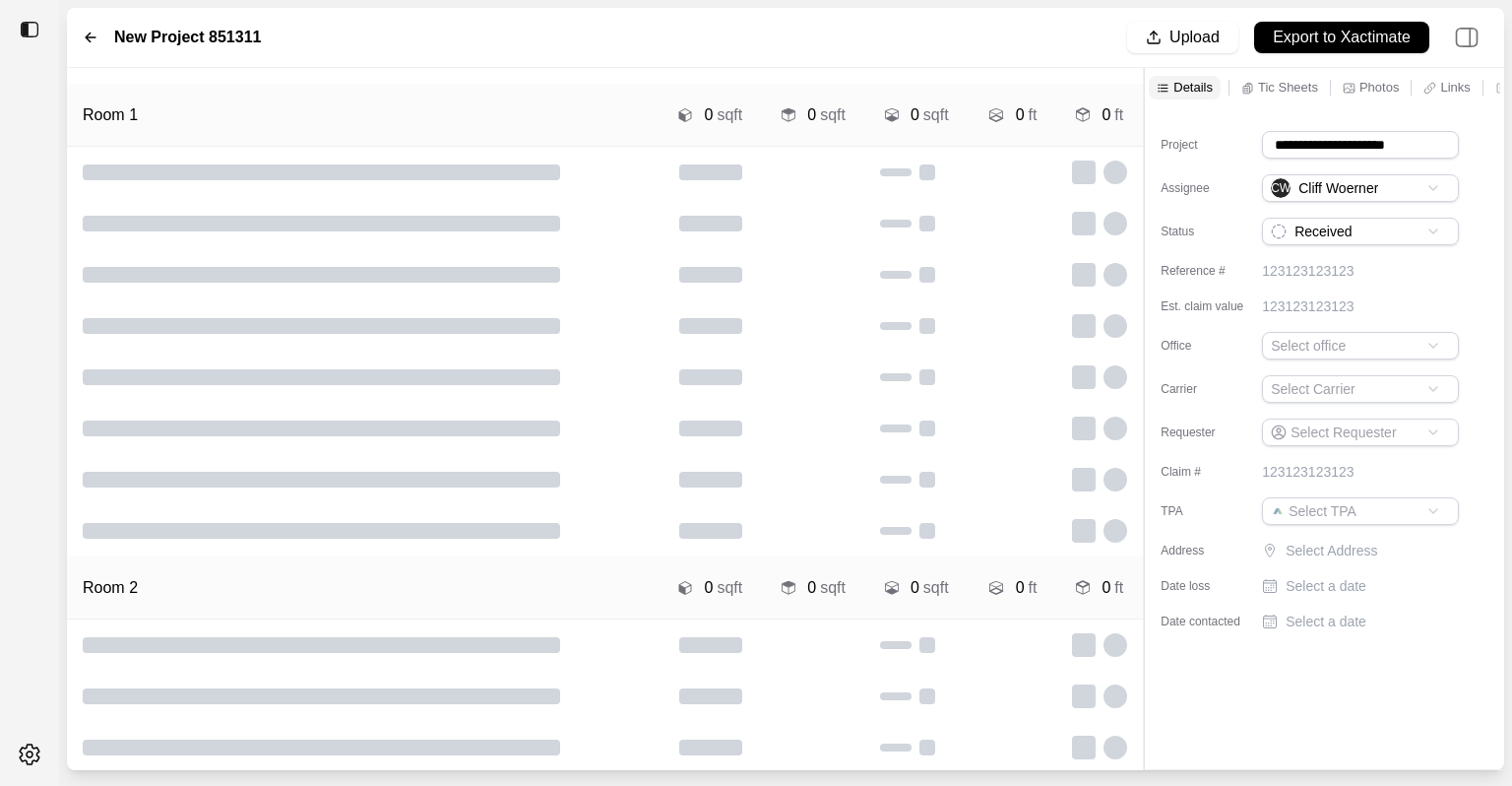type on "**********" 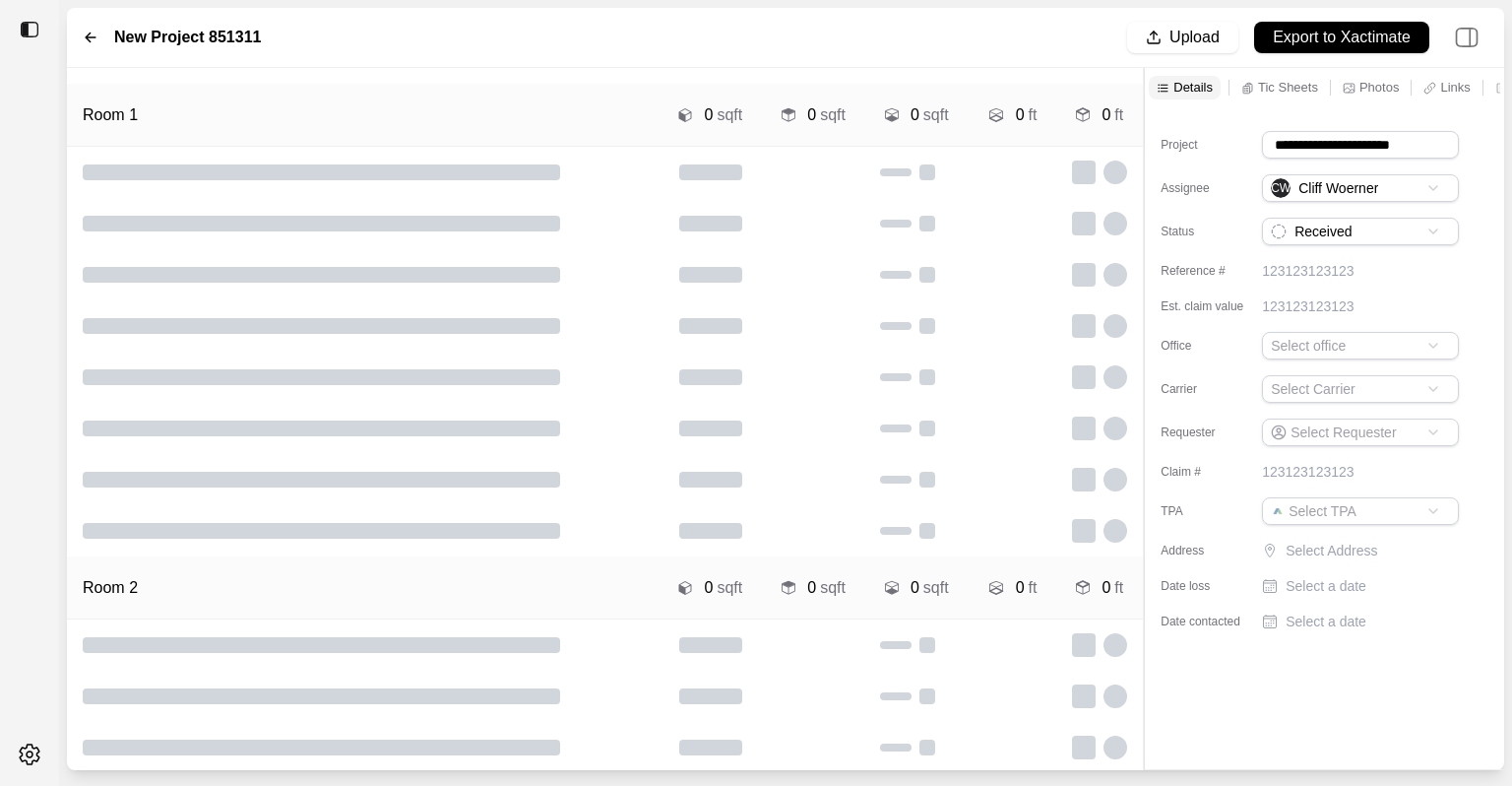 click on "**********" at bounding box center [756, 393] 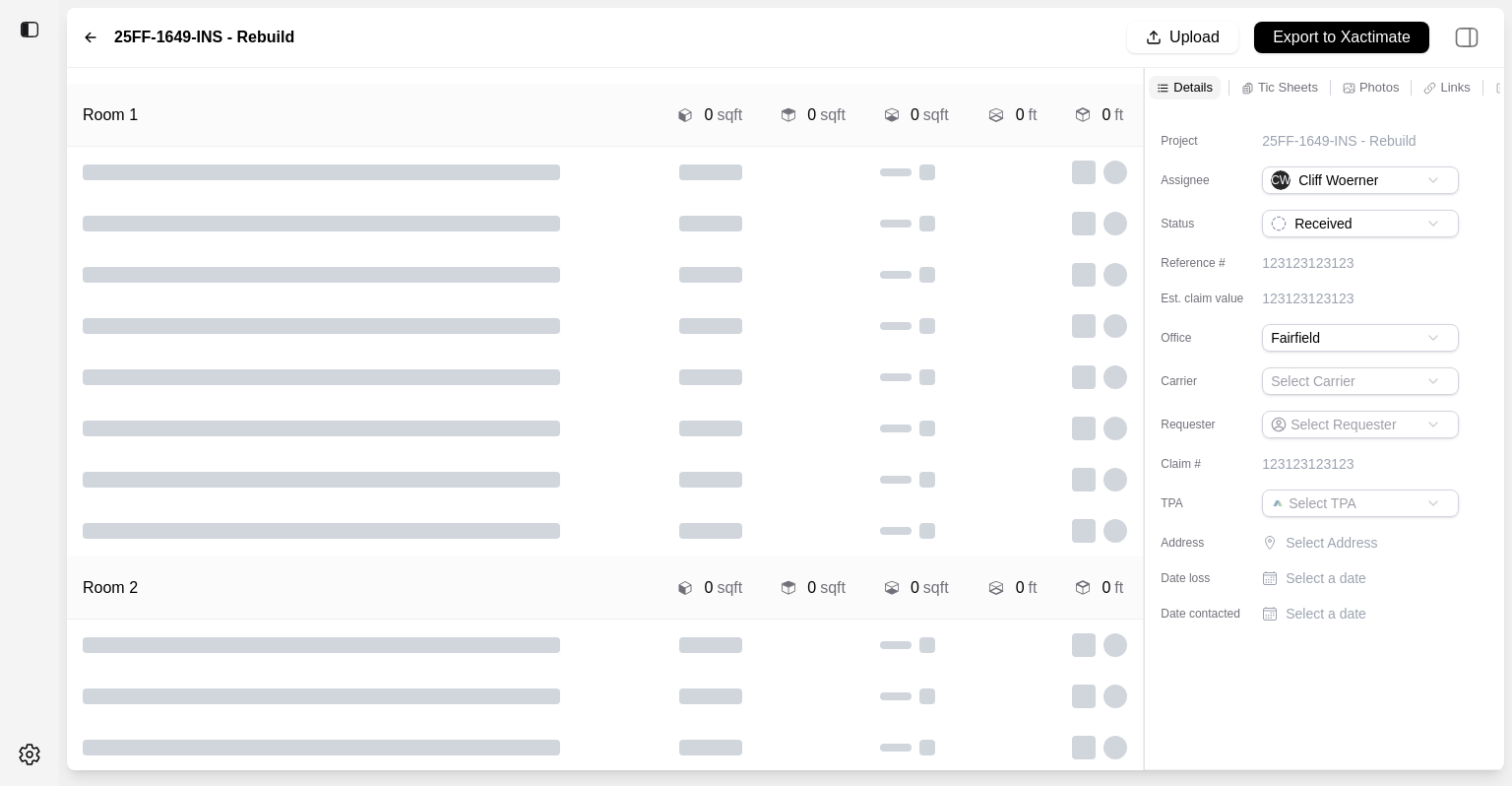 click on "Tic sheet Browse Drag and drop to upload, or click the upload buttons Upload 3D Scan Link Add your 3D scan link here Photos Browse Drag and drop to upload, or click the upload buttons Cancel Finish 25FF-1649-INS - Rebuild Upload Export to Xactimate Room 1 0   sqft 0   sqft 0   sqft 0   ft 0   ft Room 2 0   sqft 0   sqft 0   sqft 0   ft 0   ft Details Tic Sheets Photos Links Notes Other Project 25FF-1649-INS - Rebuild Assignee CW   [FIRST] [LAST] Status   Received Reference # 123123123123 Est. claim value 123123123123 Office   Fairfield Carrier Select Carrier Requester Select Requester Claim # 123123123123 TPA Select TPA Address Select Address Date loss Select a date Date contacted Select a date Tic sheet Browse Drag and drop to upload, or click the upload buttons Upload 3D Scan Link Add your 3D scan link here Photos Browse Drag and drop to upload, or click the upload buttons Cancel Next" at bounding box center (756, 393) 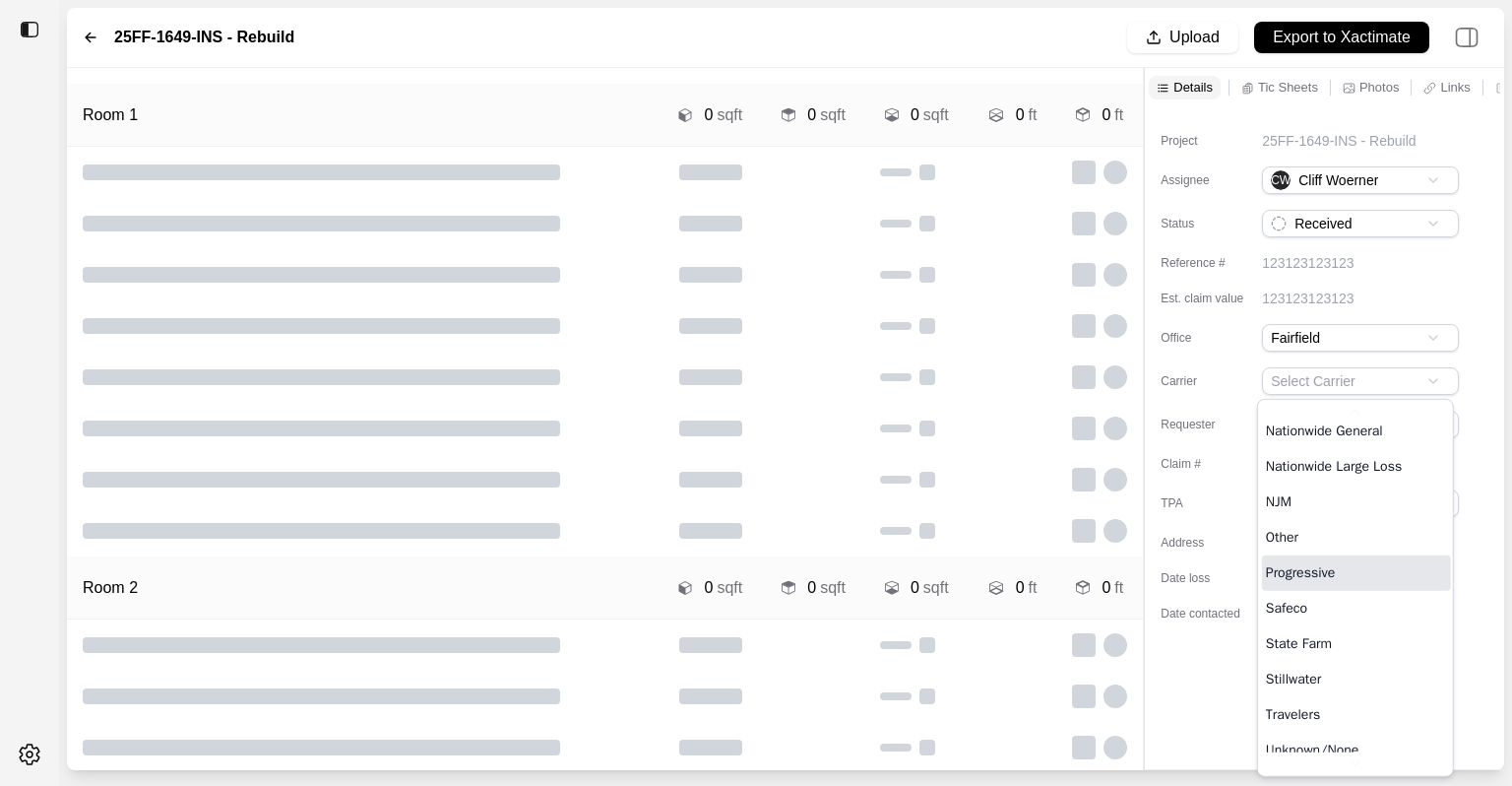 scroll, scrollTop: 664, scrollLeft: 0, axis: vertical 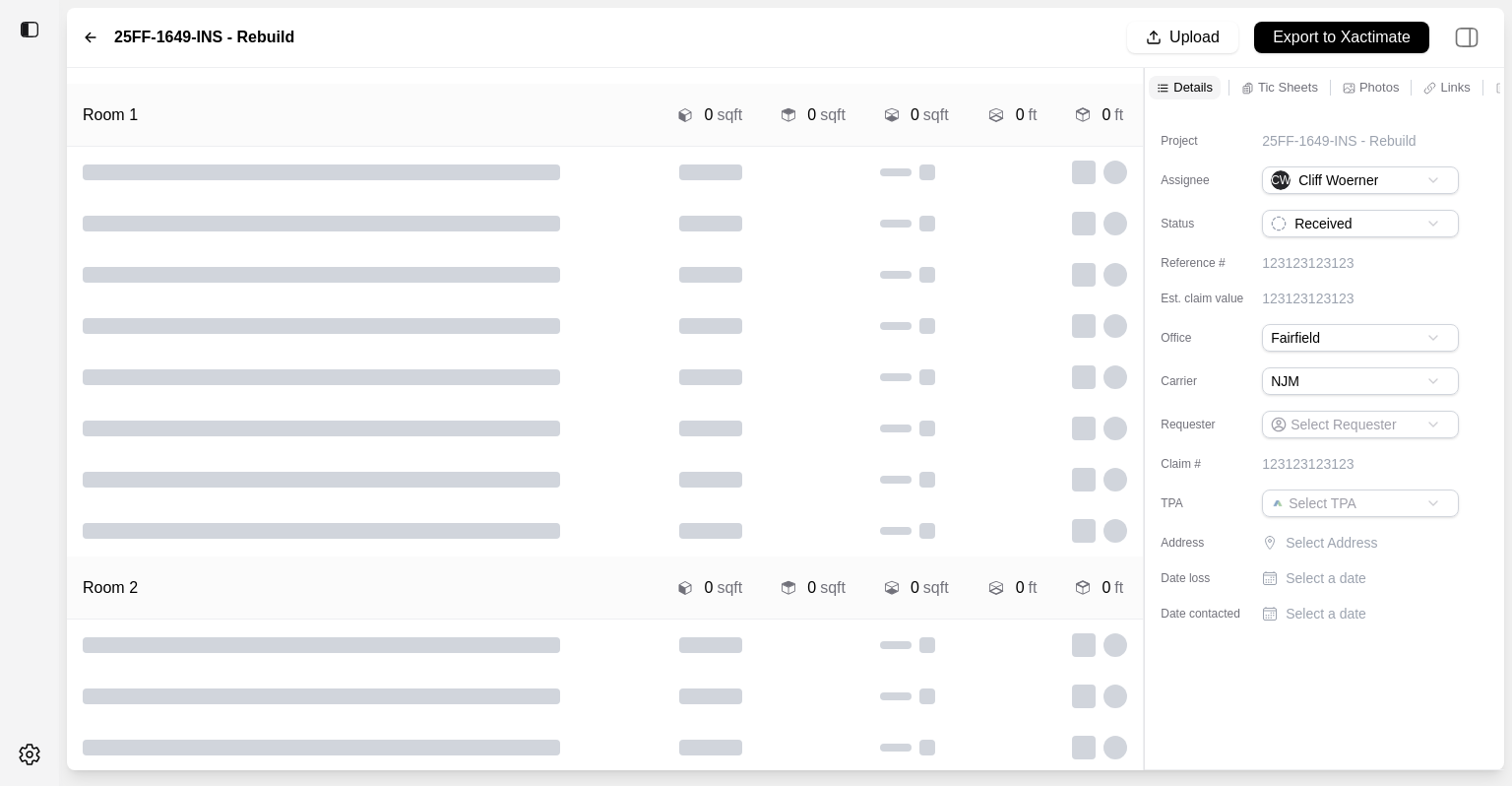 click on "123123123123" at bounding box center [1363, 464] 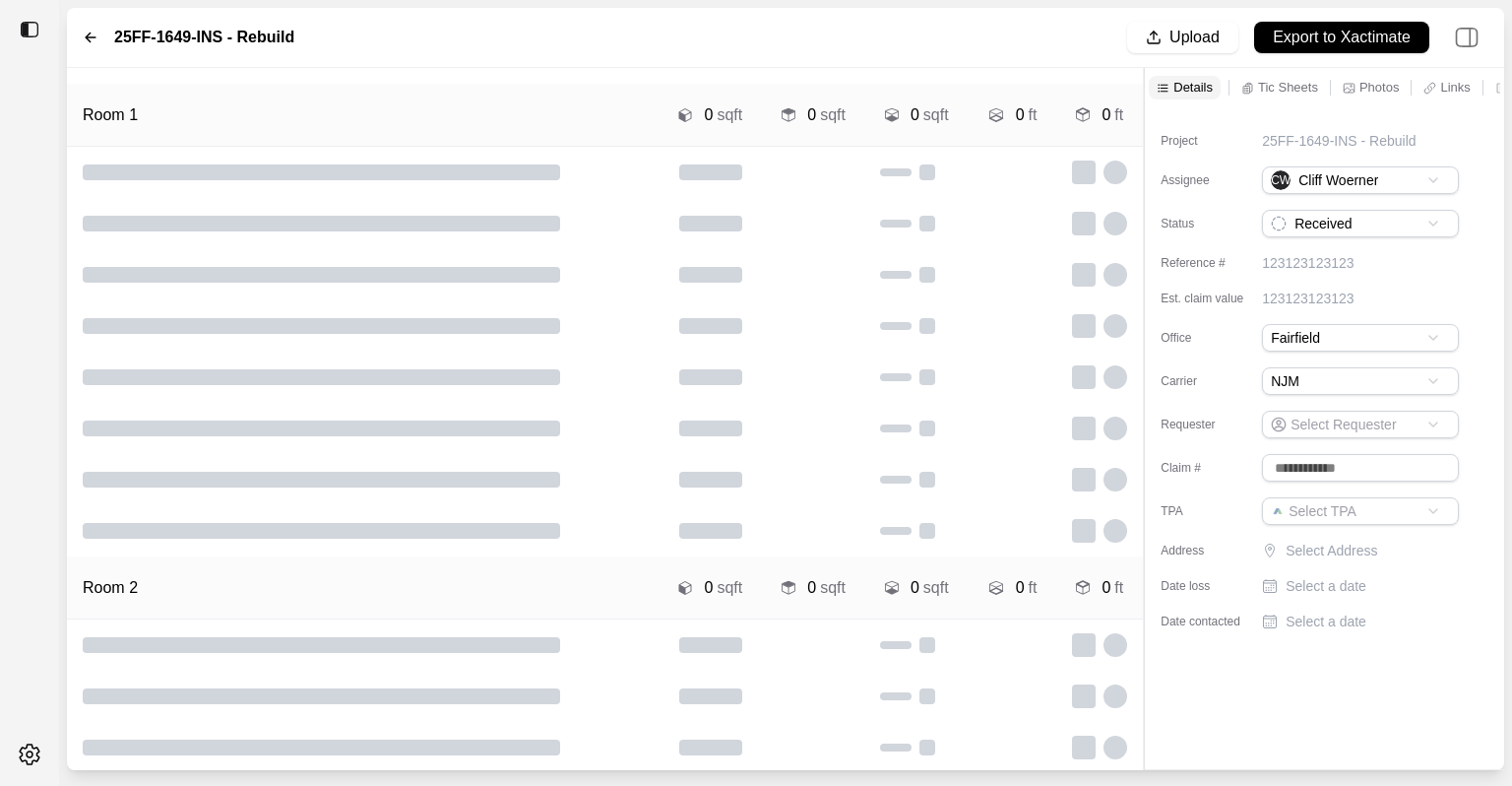 drag, startPoint x: 1320, startPoint y: 471, endPoint x: 1122, endPoint y: 462, distance: 198.20444 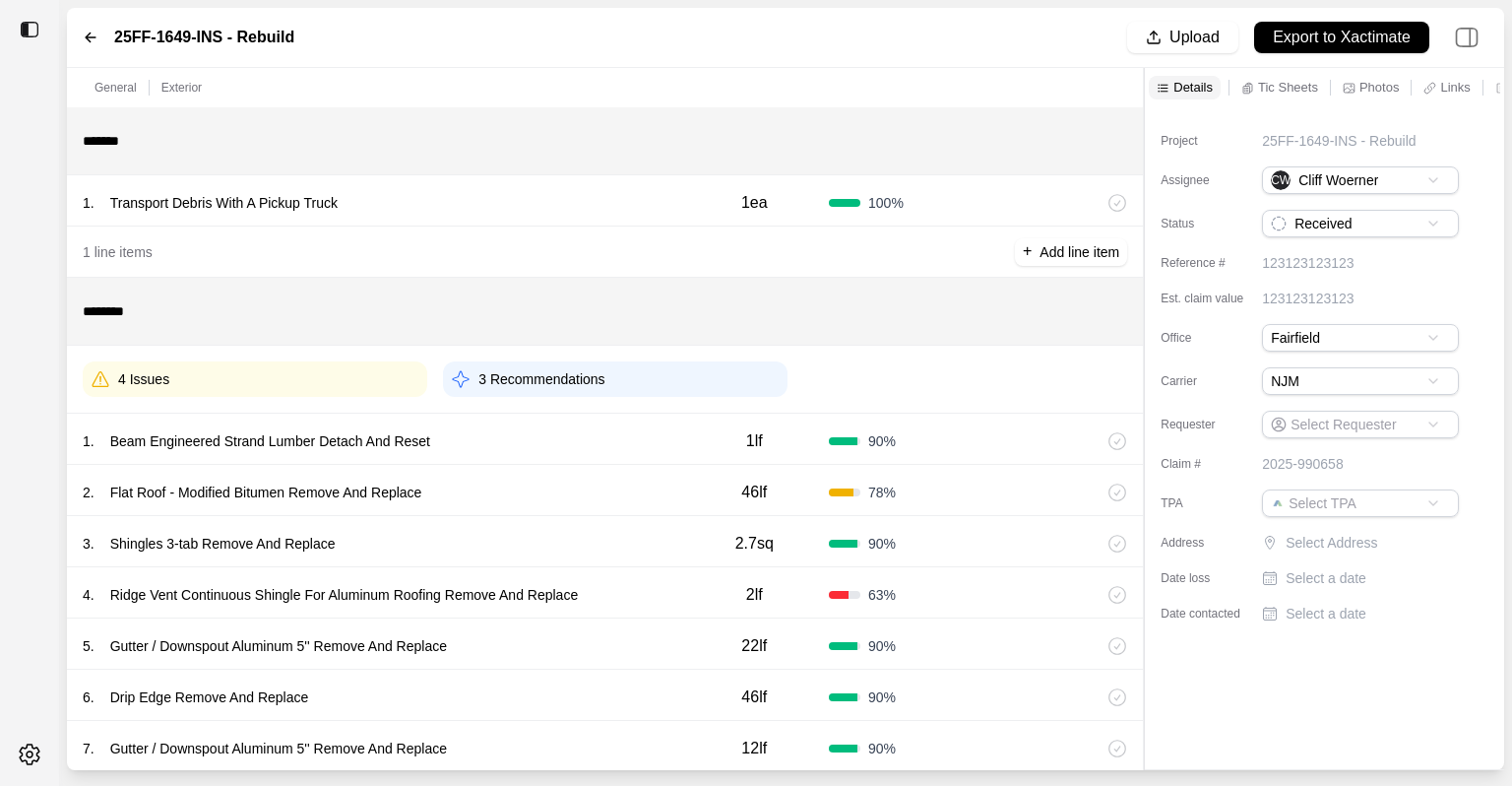 click on "Select Address" at bounding box center (1374, 543) 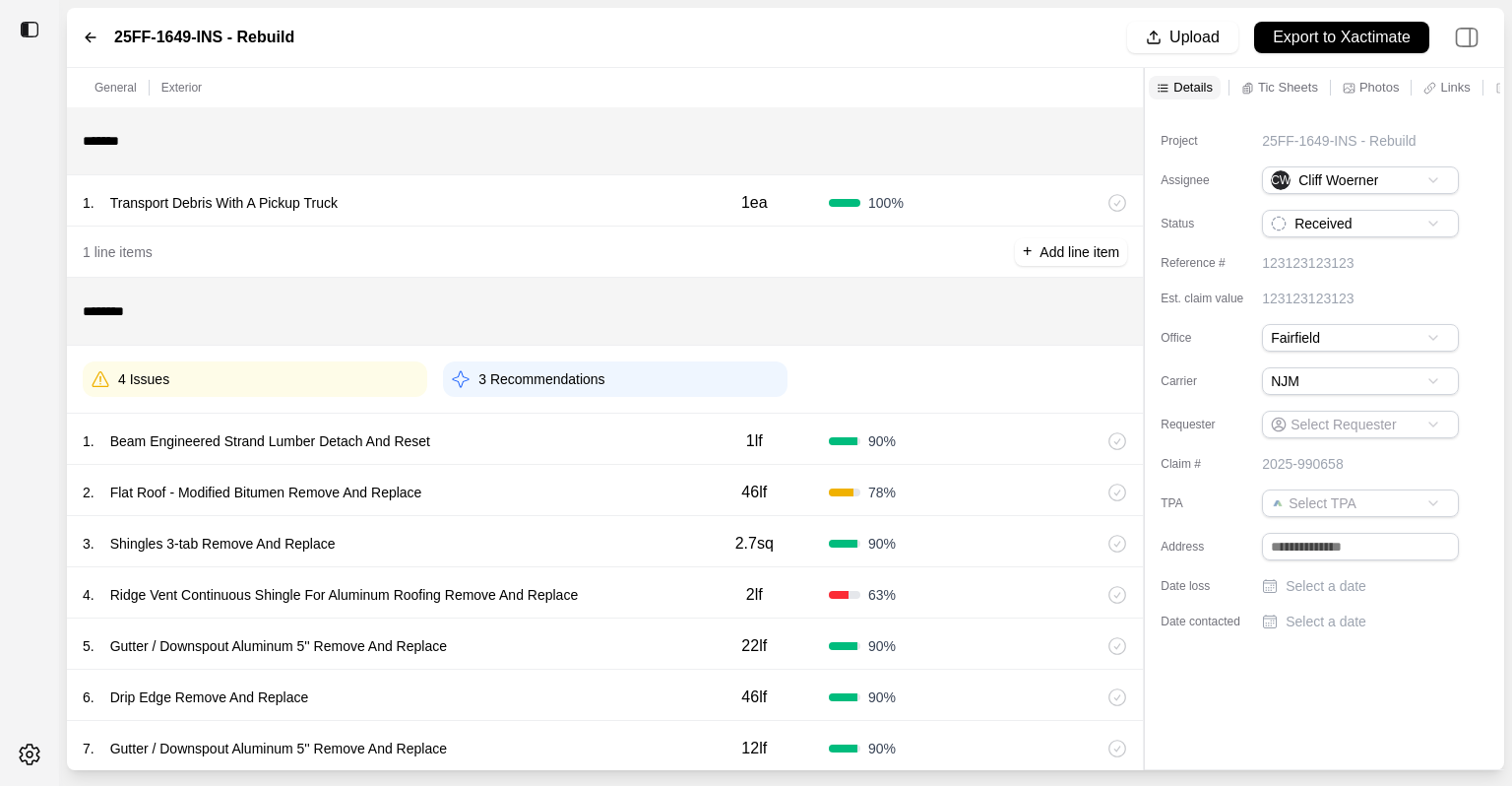 drag, startPoint x: 1386, startPoint y: 544, endPoint x: 1241, endPoint y: 557, distance: 145.58159 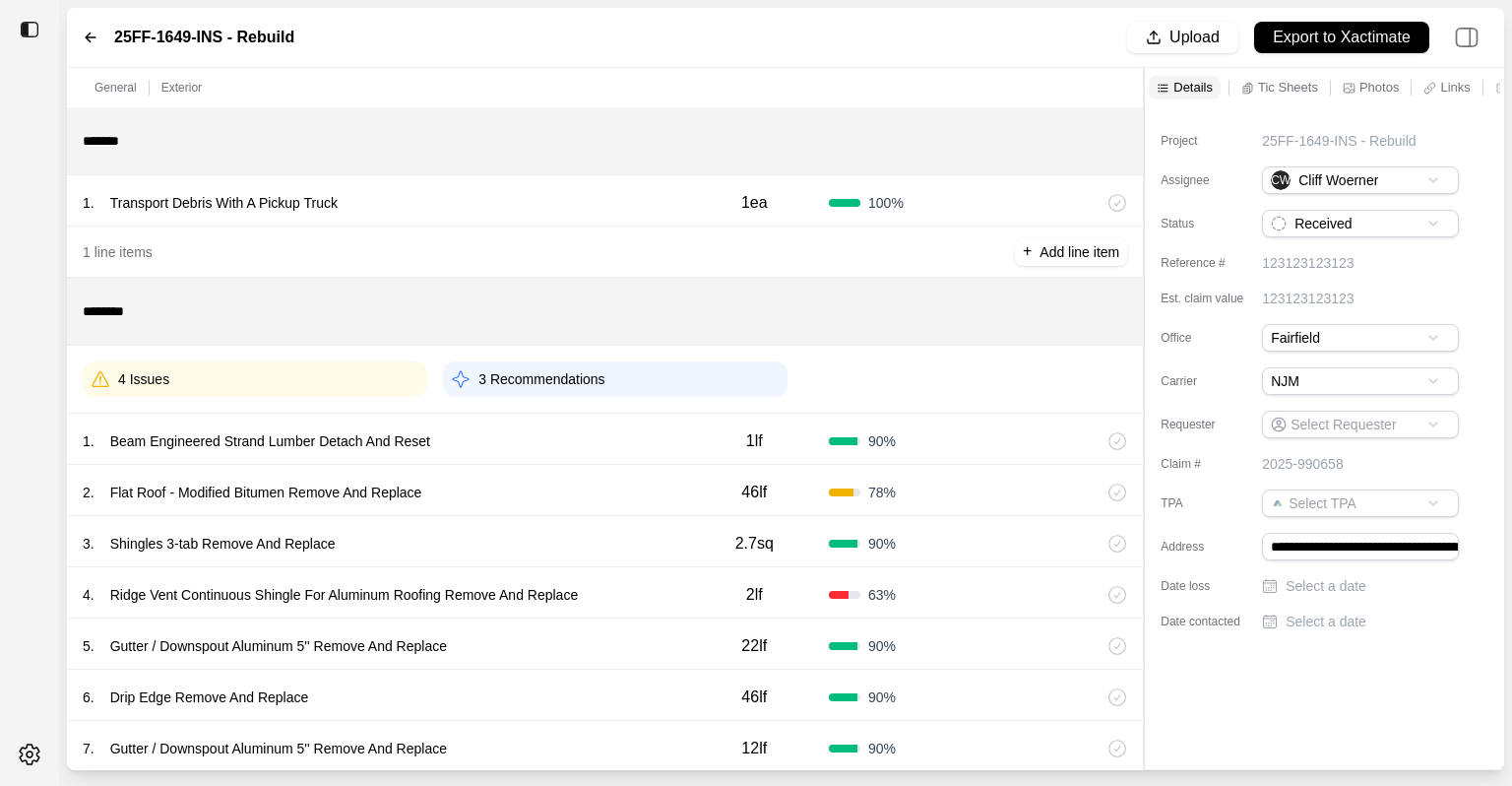 scroll, scrollTop: 0, scrollLeft: 84, axis: horizontal 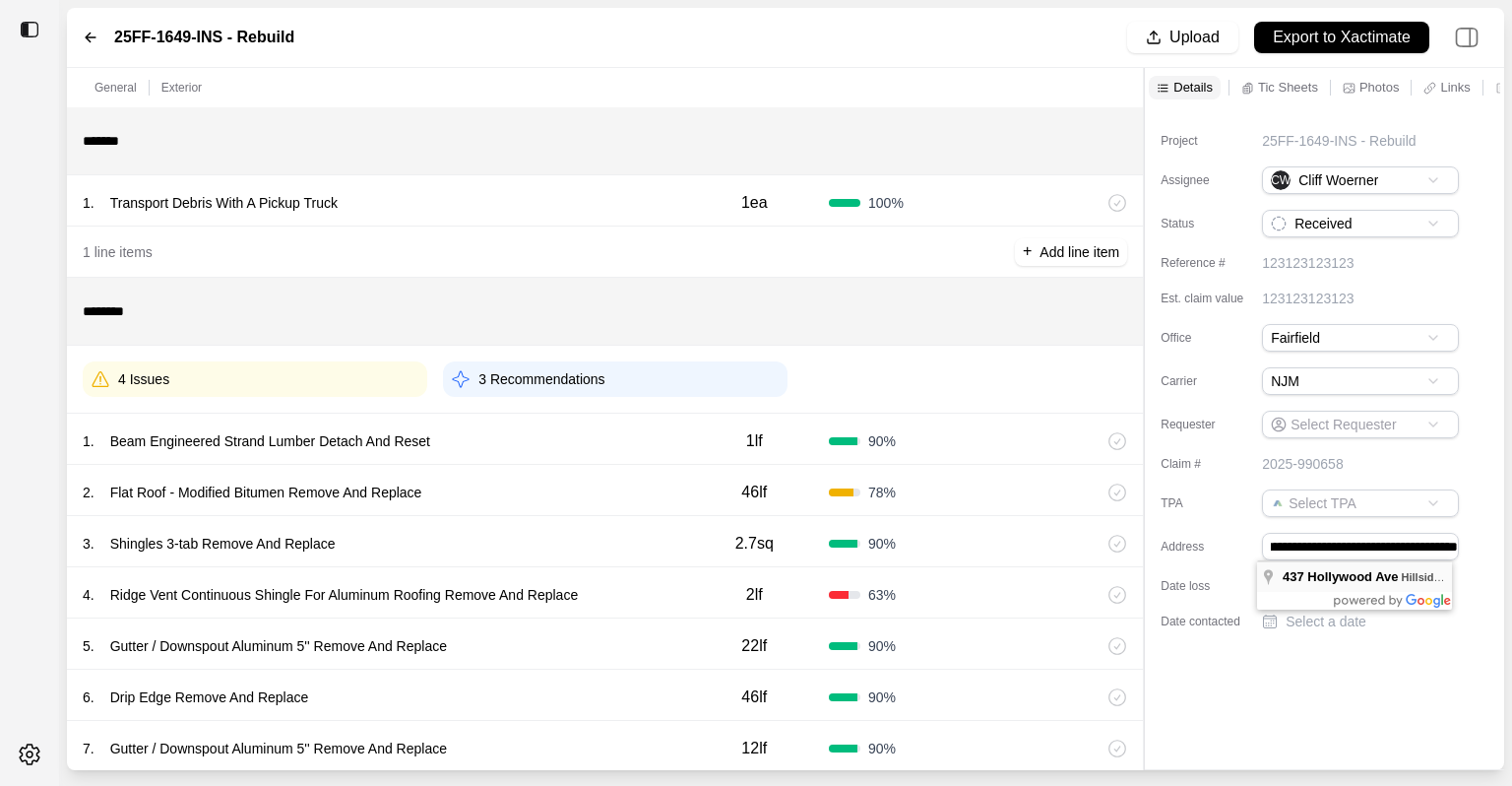 type on "**********" 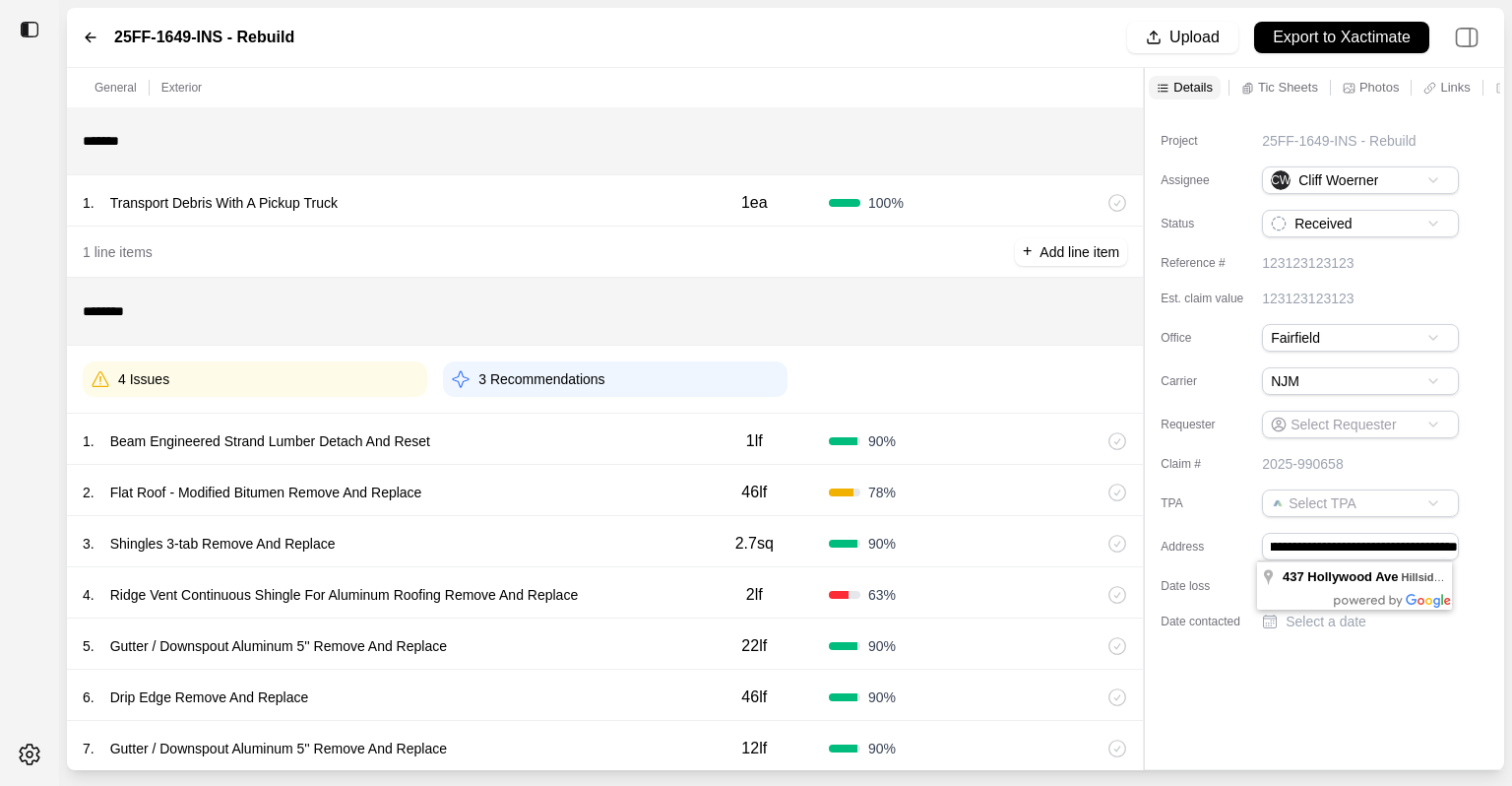 scroll, scrollTop: 0, scrollLeft: 0, axis: both 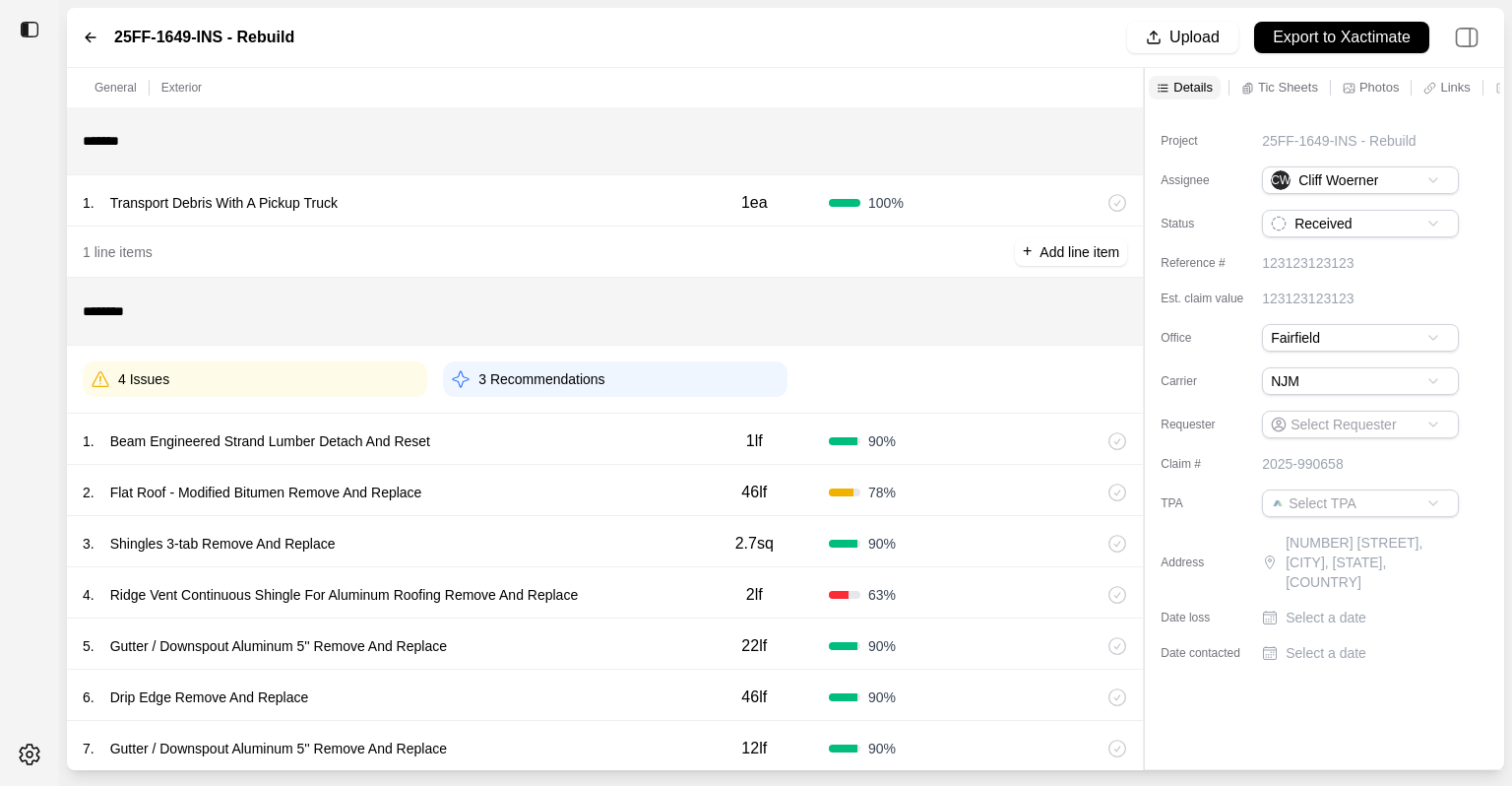 click on "Project 25FF-1649-INS - Rebuild Assignee CW   [FIRST] [LAST] Status   Received Reference # 123123123123 Est. claim value 123123123123 Office   Fairfield Carrier   NJM Requester Select Requester Claim # 2025-990658 TPA Select TPA Address [NUMBER] [STREET], [CITY], [STATE], [COUNTRY] Date loss Select a date Date contacted Select a date" at bounding box center [1324, 389] 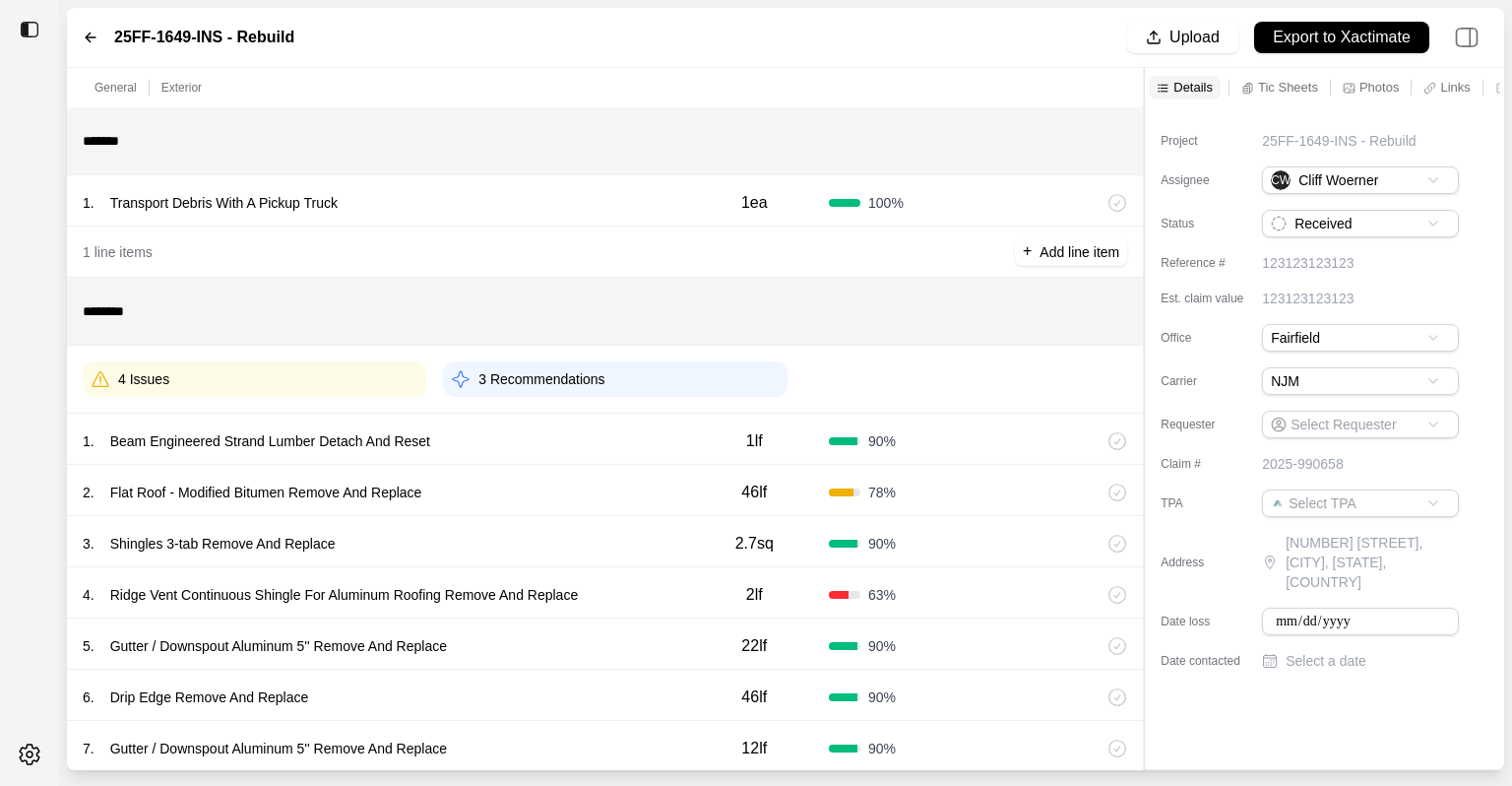 drag, startPoint x: 1366, startPoint y: 604, endPoint x: 1351, endPoint y: 603, distance: 15.0333 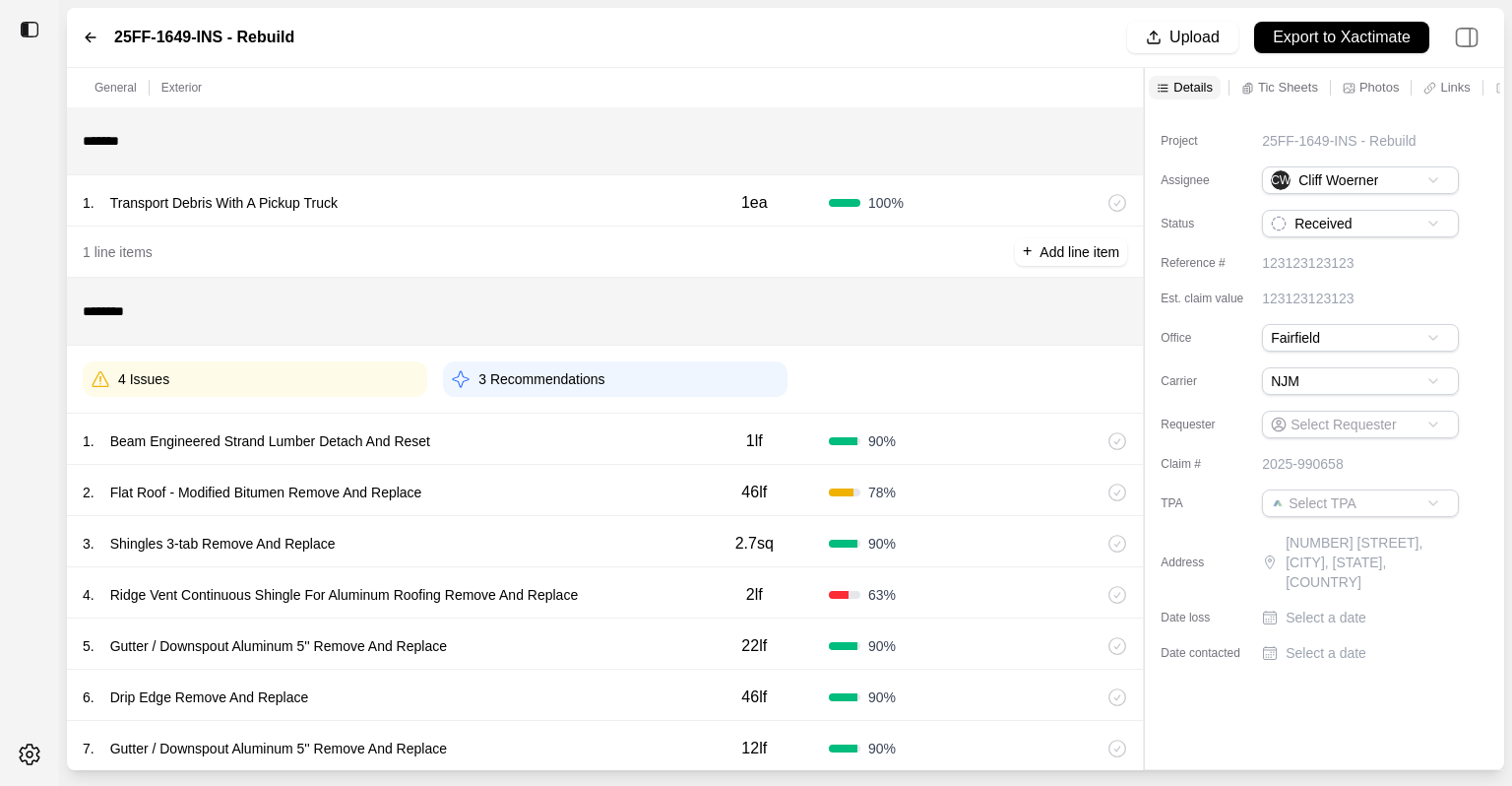 click on "Select a date" at bounding box center [1326, 618] 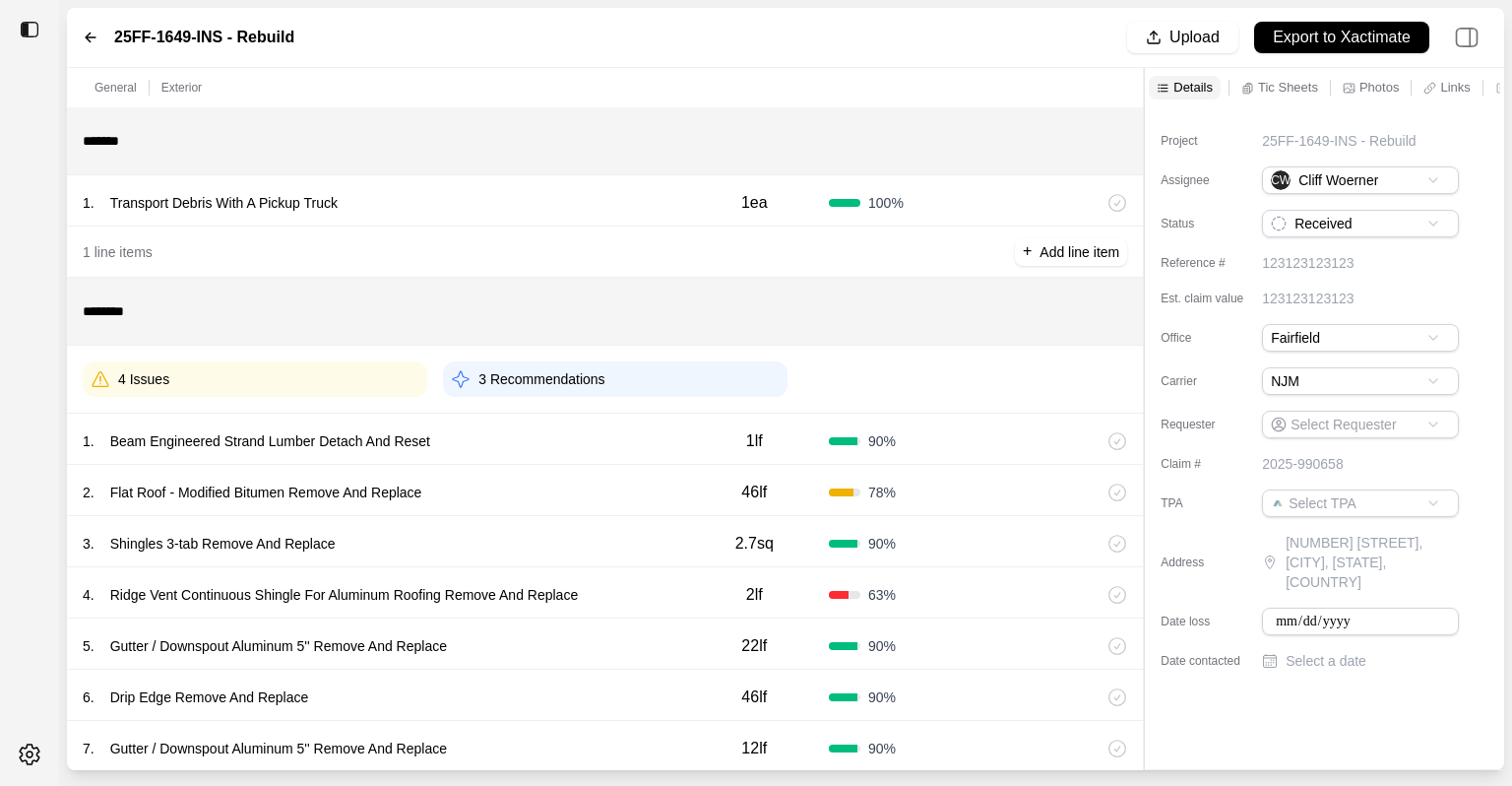 click at bounding box center (1360, 622) 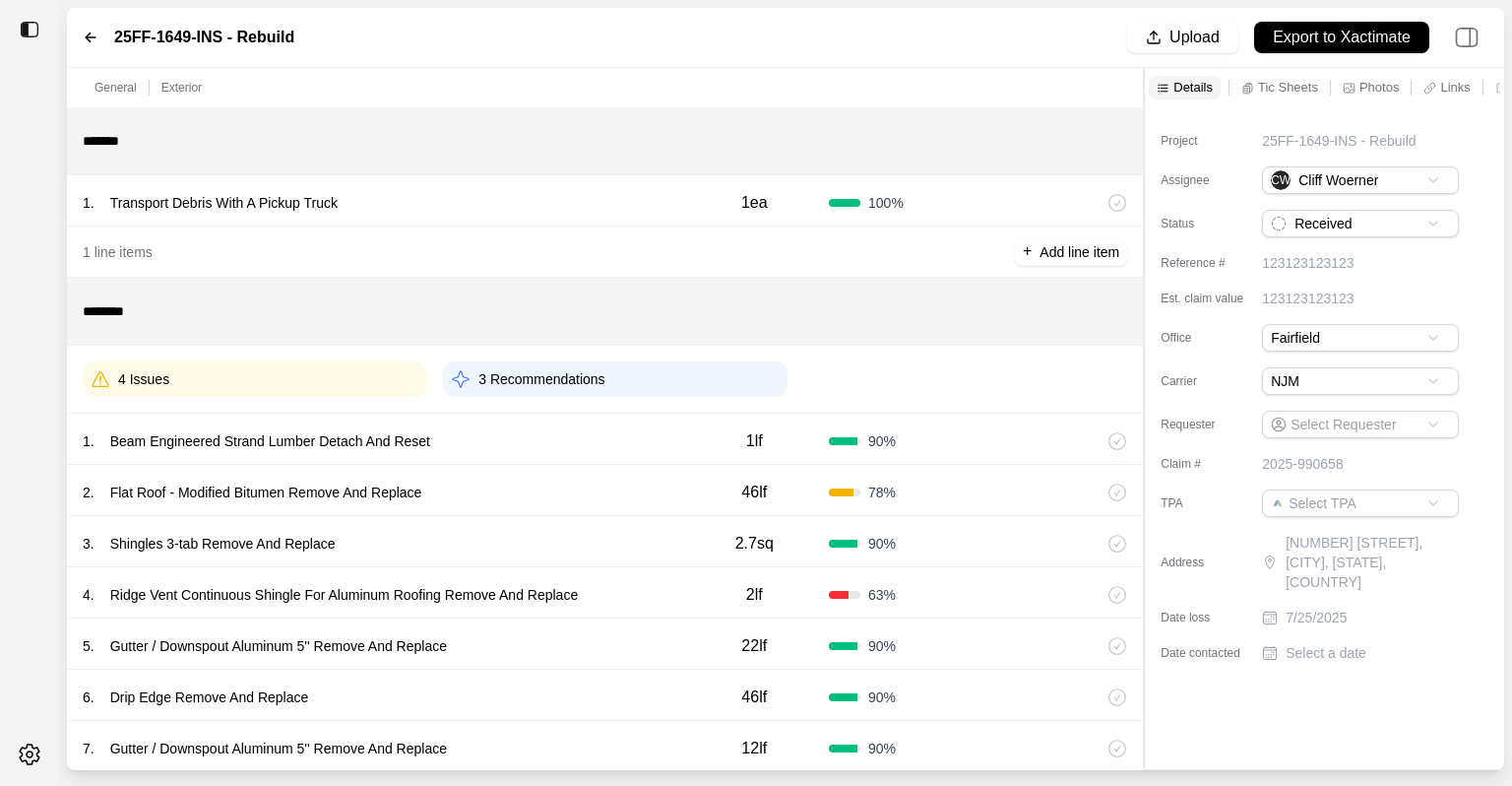 click on "Select a date" at bounding box center (1326, 653) 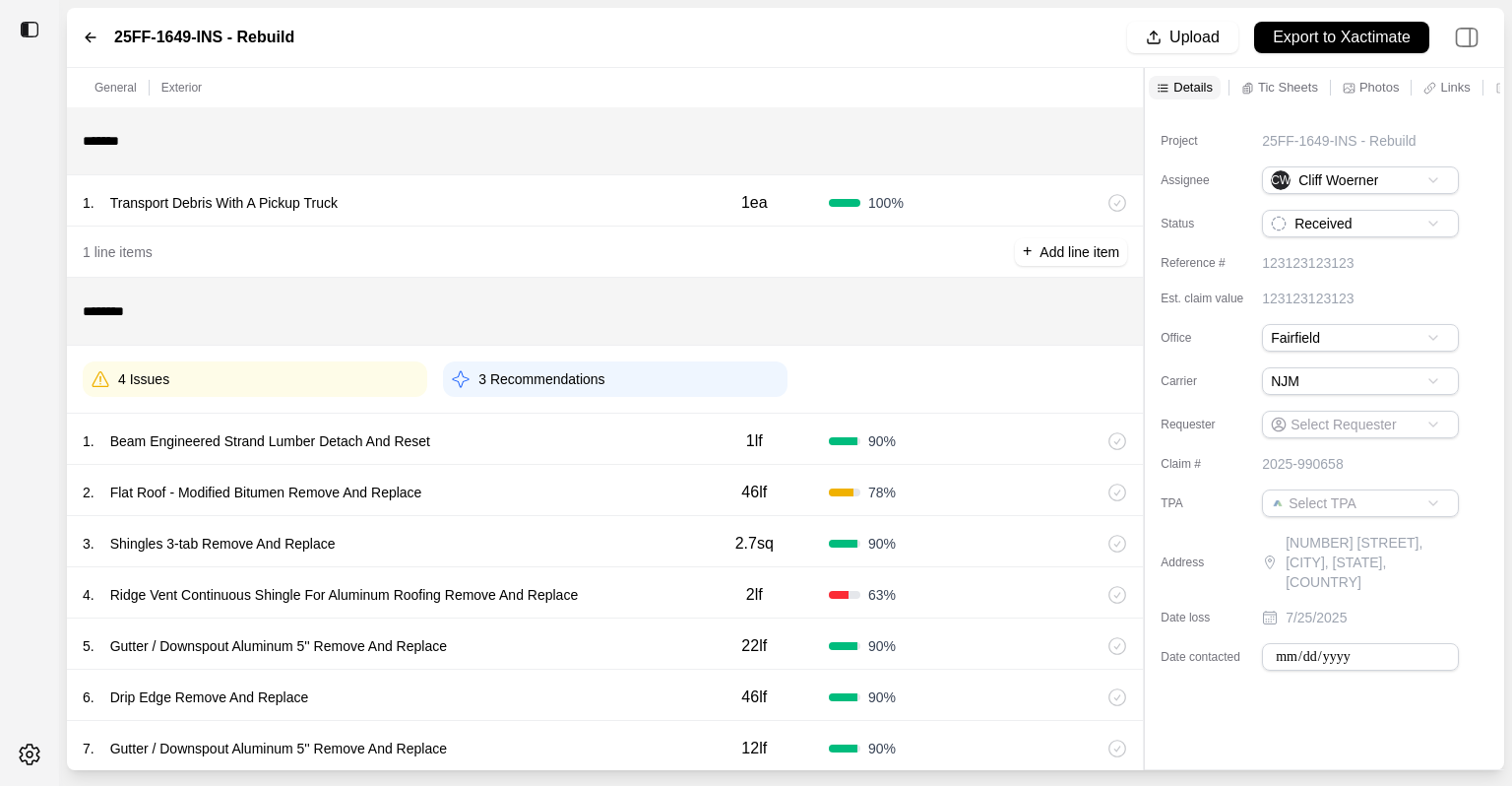 type on "**********" 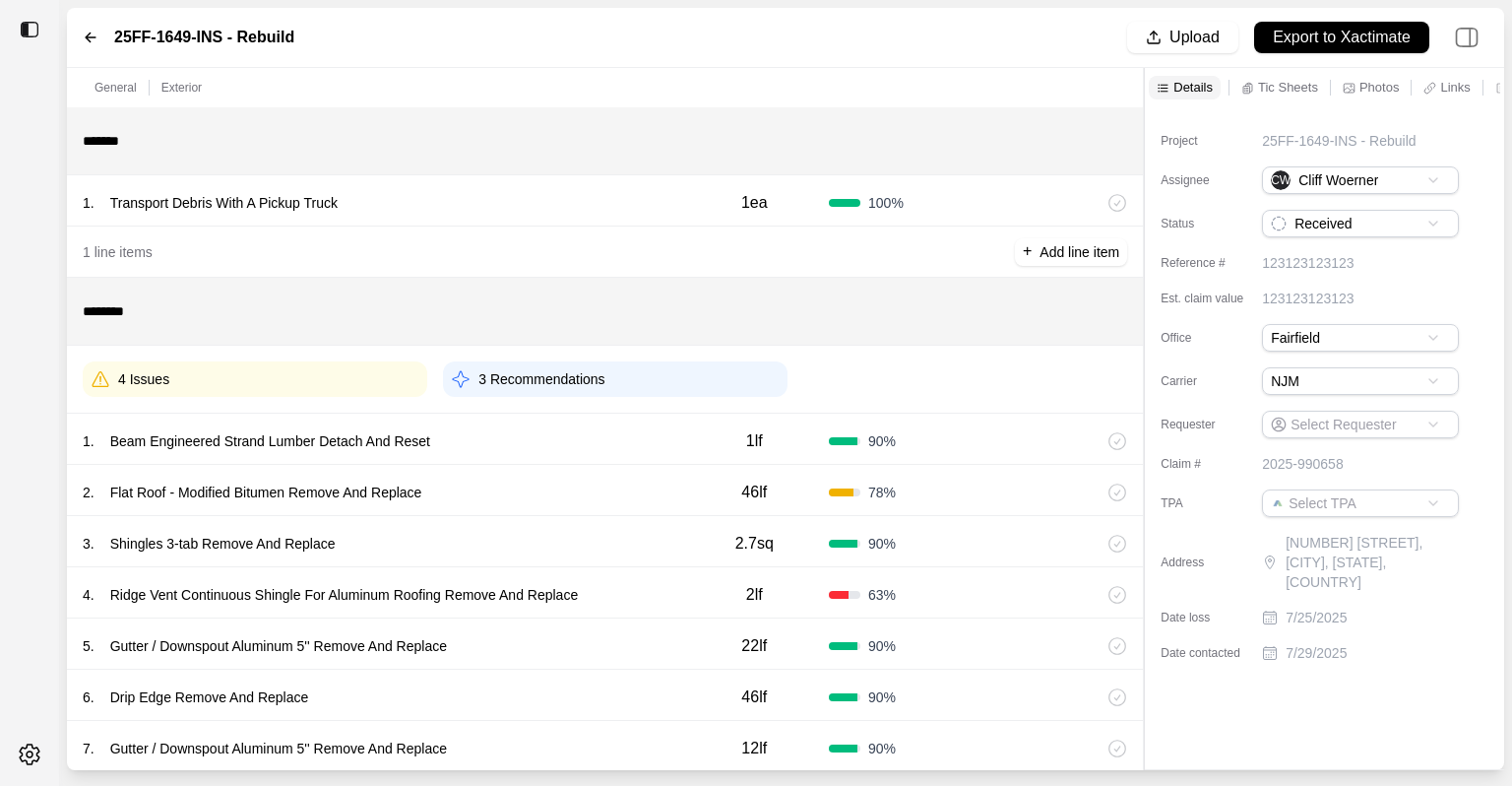click on "Project 25FF-1649-INS - Rebuild Assignee CW   [FIRST] [LAST] Status   Received Reference # 123123123123 Est. claim value 123123123123 Office   Fairfield Carrier   NJM Requester Select Requester Claim # 2025-990658 TPA Select TPA Address [NUMBER] [STREET], [CITY], [STATE], [COUNTRY] Date loss [DATE] Date contacted [DATE]" at bounding box center [1324, 438] 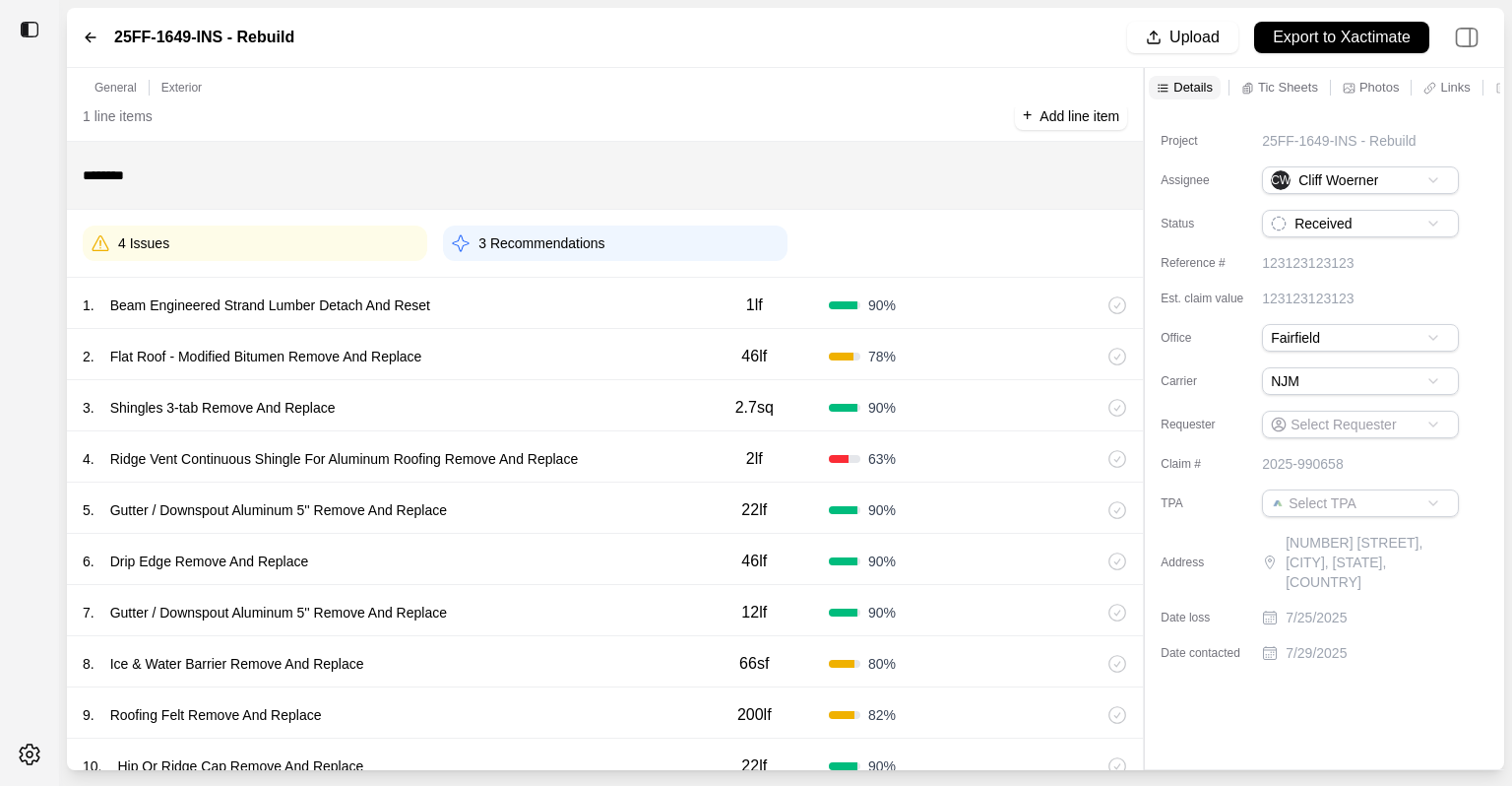 scroll, scrollTop: 236, scrollLeft: 0, axis: vertical 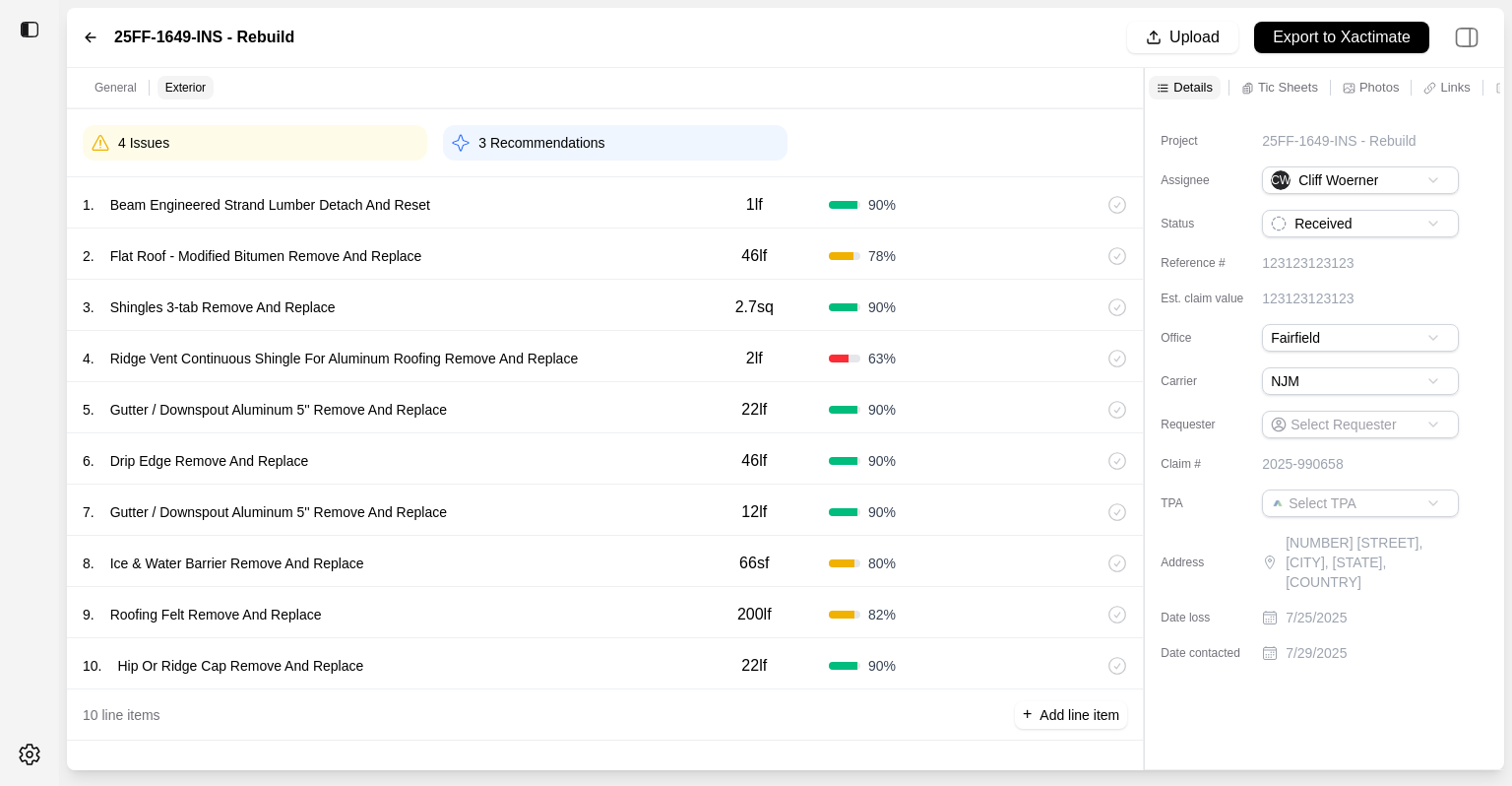 click on "Beam Engineered Strand Lumber Detach And Reset" at bounding box center [270, 205] 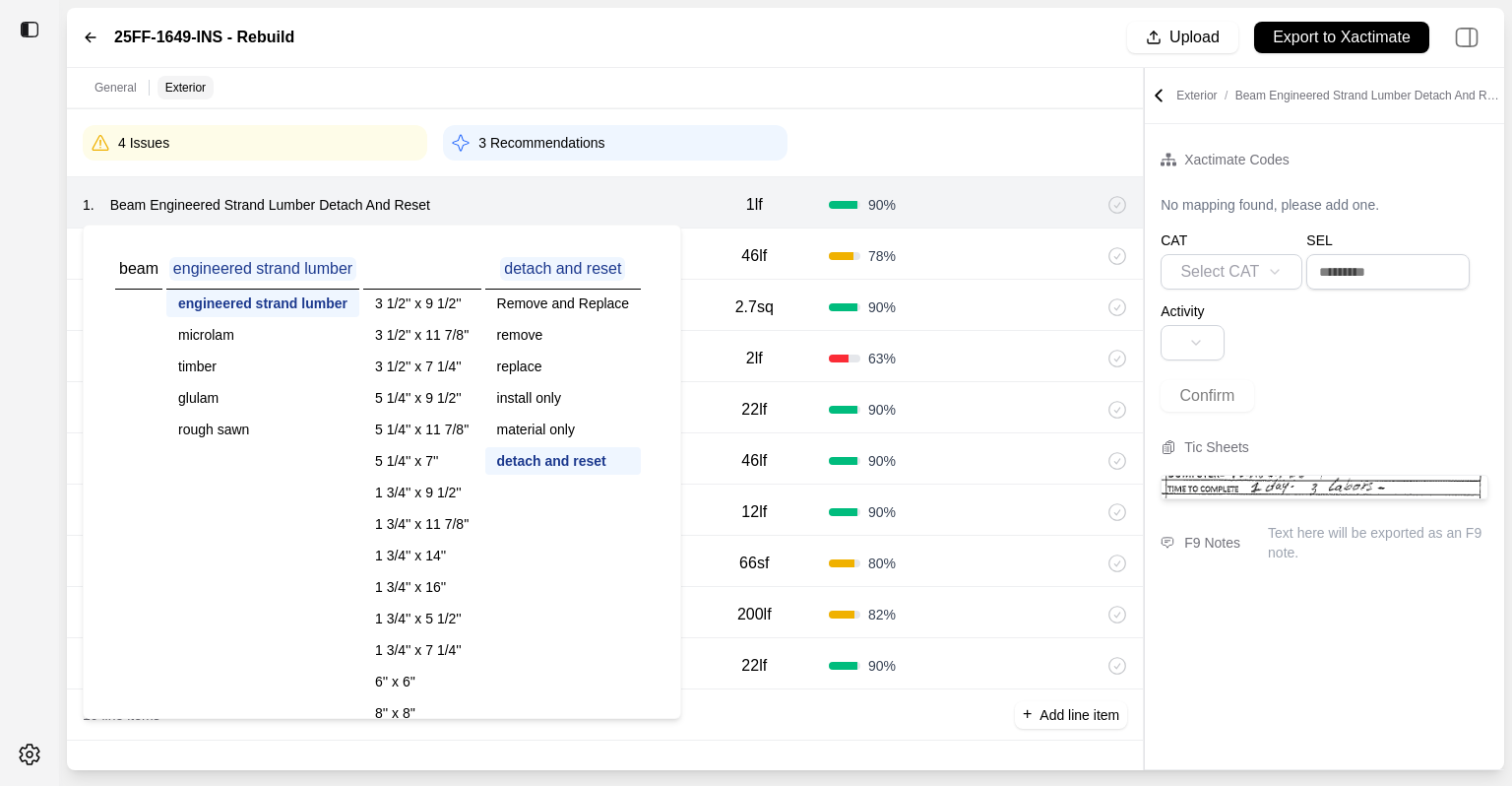 click 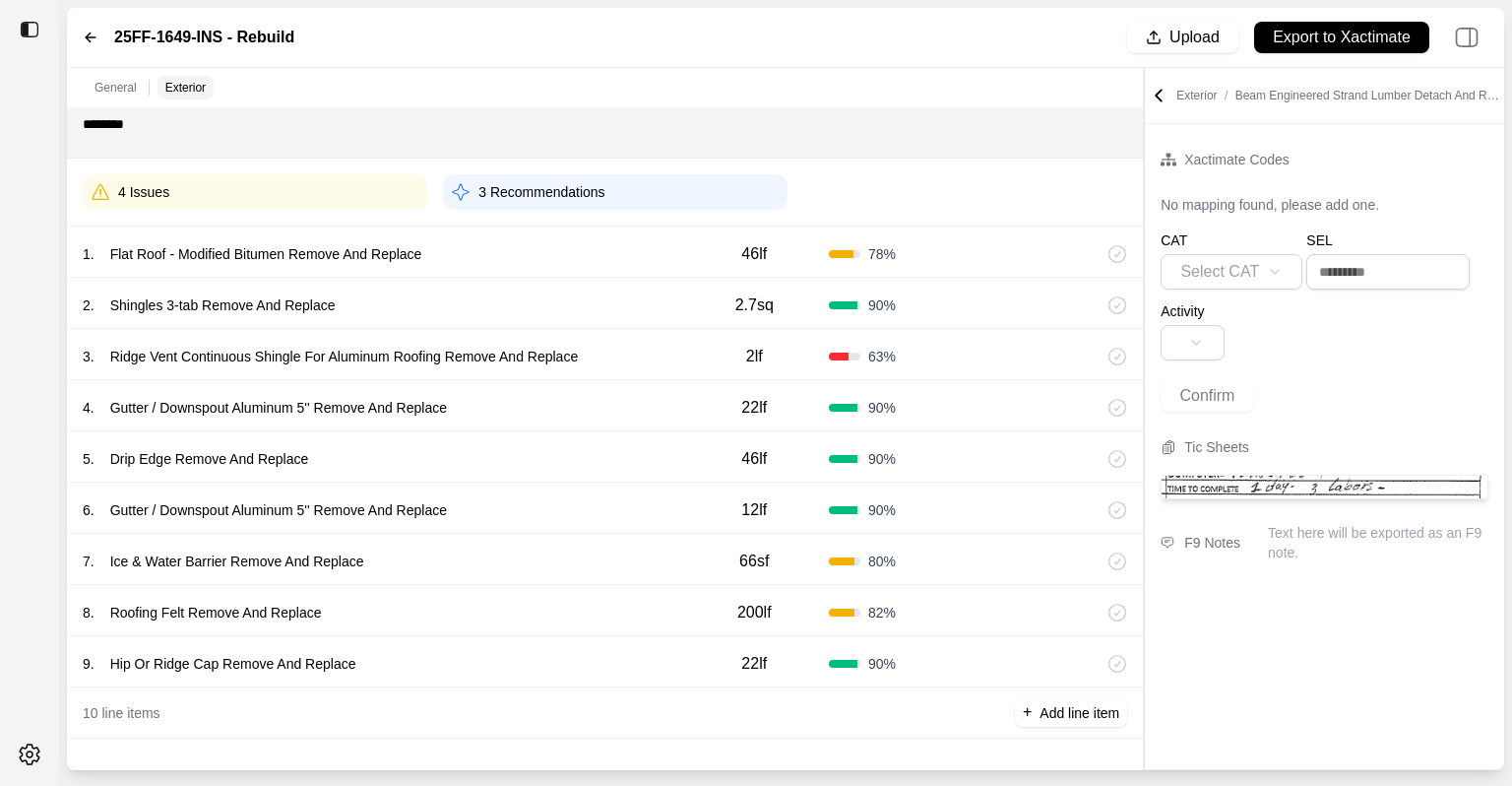 scroll, scrollTop: 185, scrollLeft: 0, axis: vertical 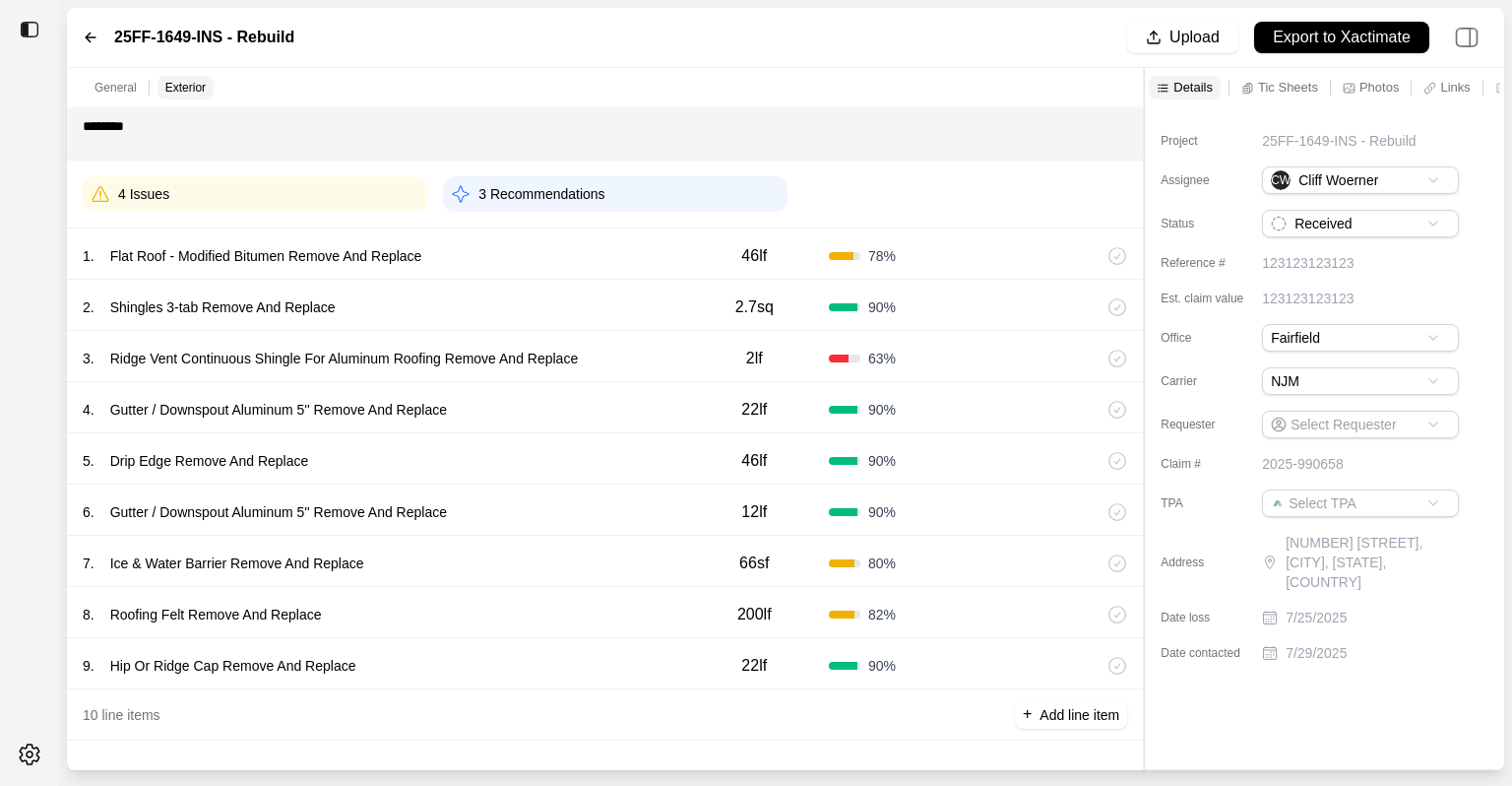 click on "1 . Flat Roof - Modified Bitumen Remove And Replace" at bounding box center (381, 256) 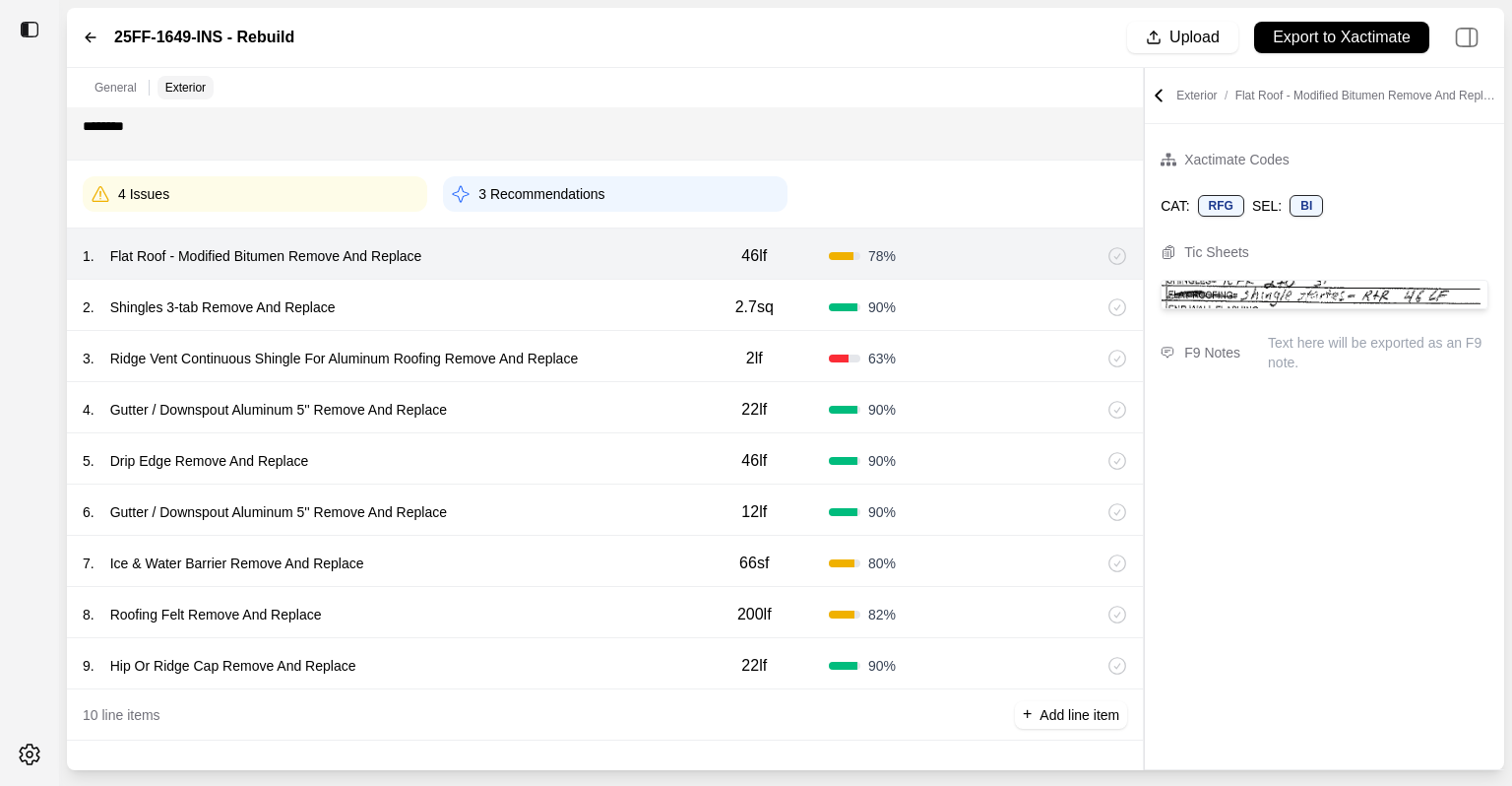 click on "Flat Roof - Modified Bitumen Remove And Replace" at bounding box center [266, 256] 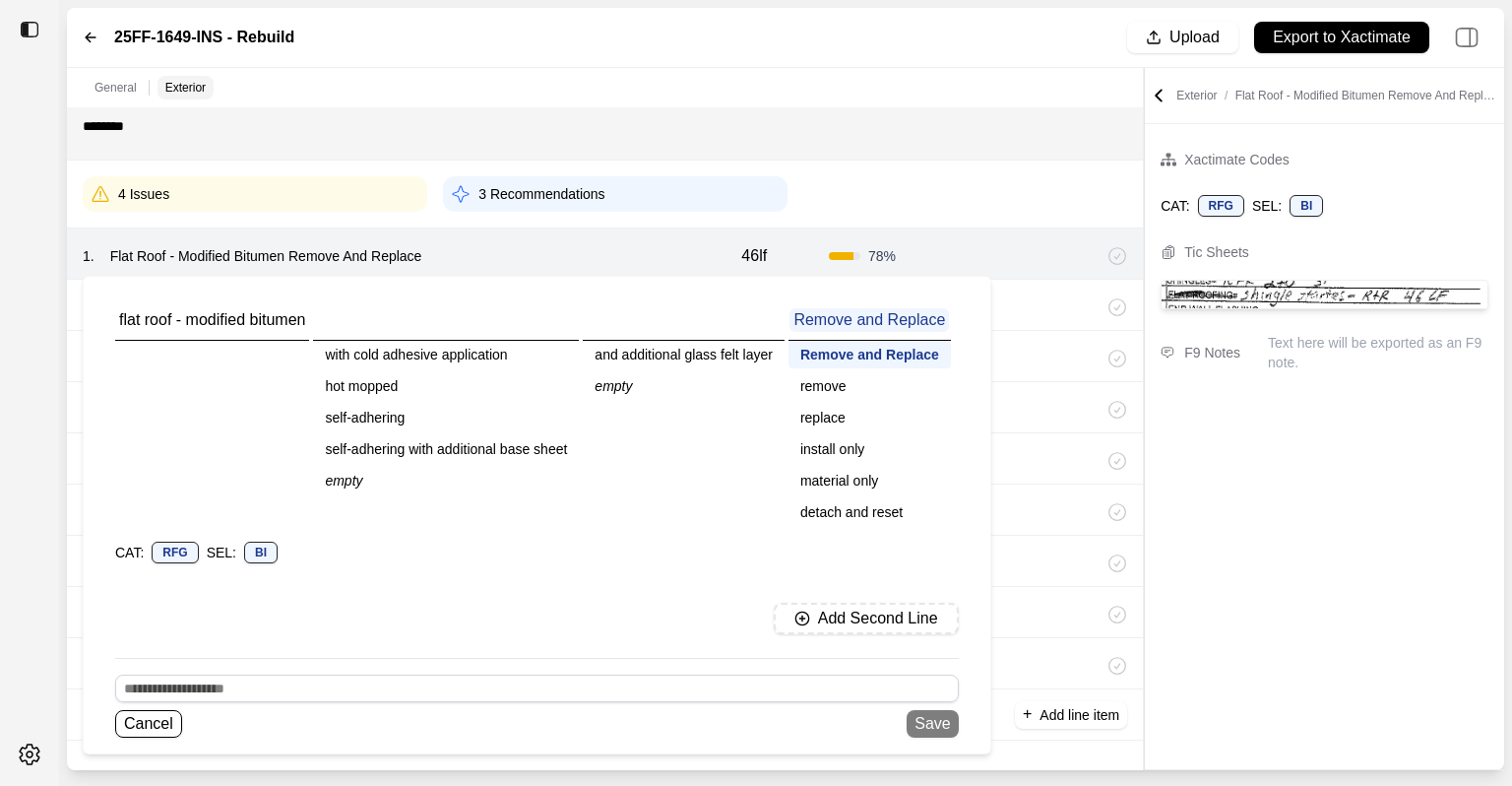 click at bounding box center [536, 688] 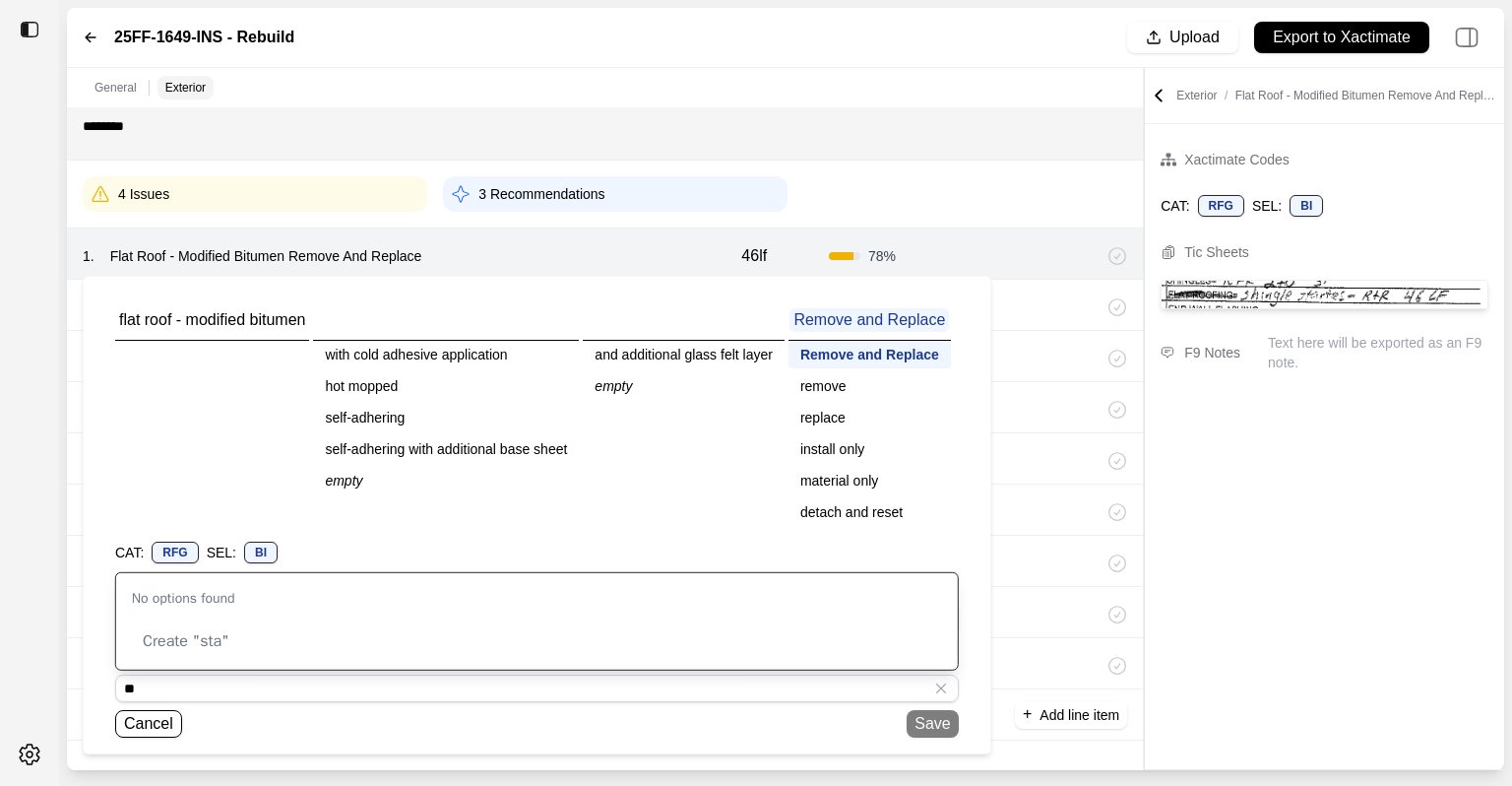 type on "*" 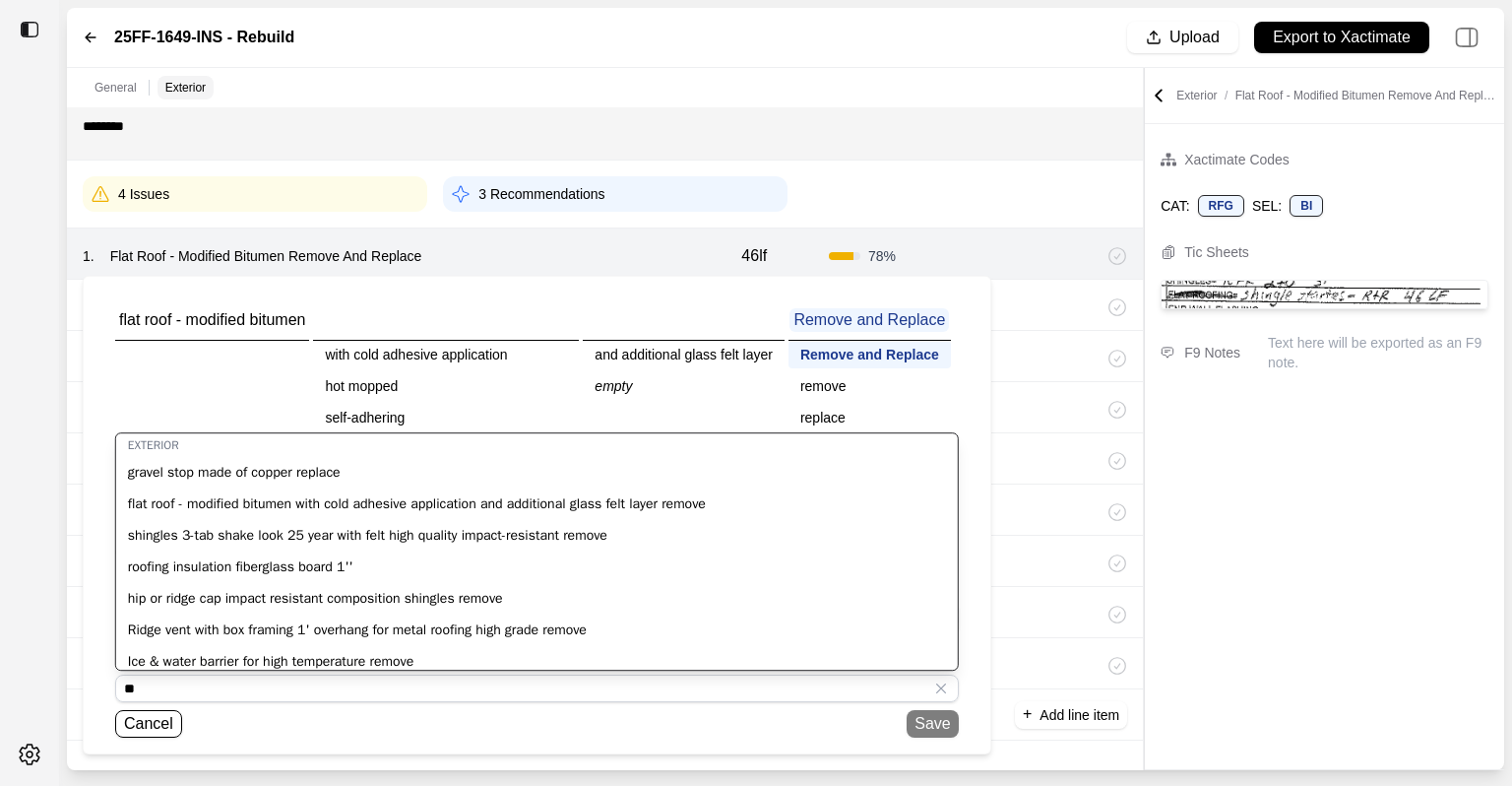 type on "*" 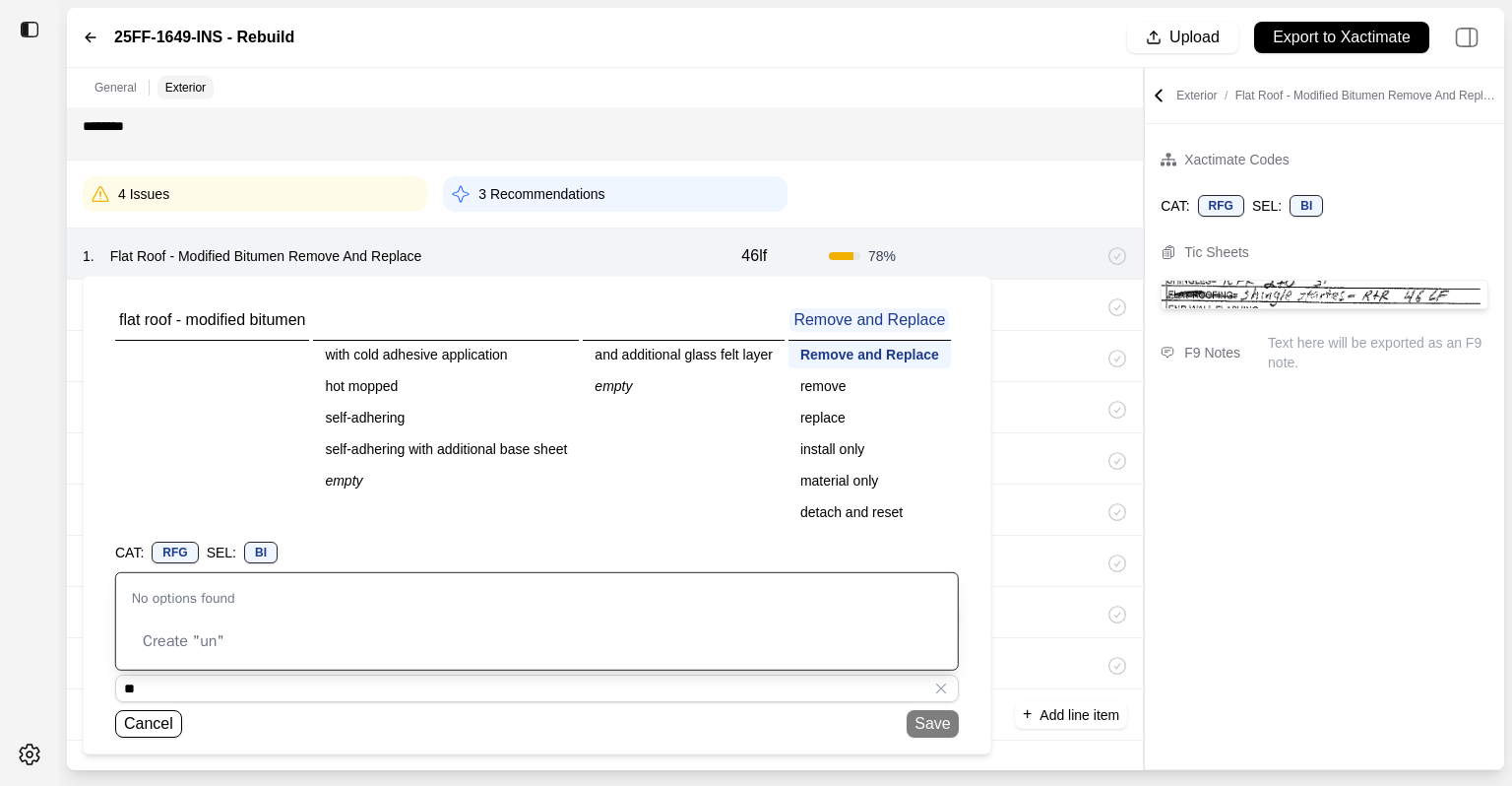 type on "*" 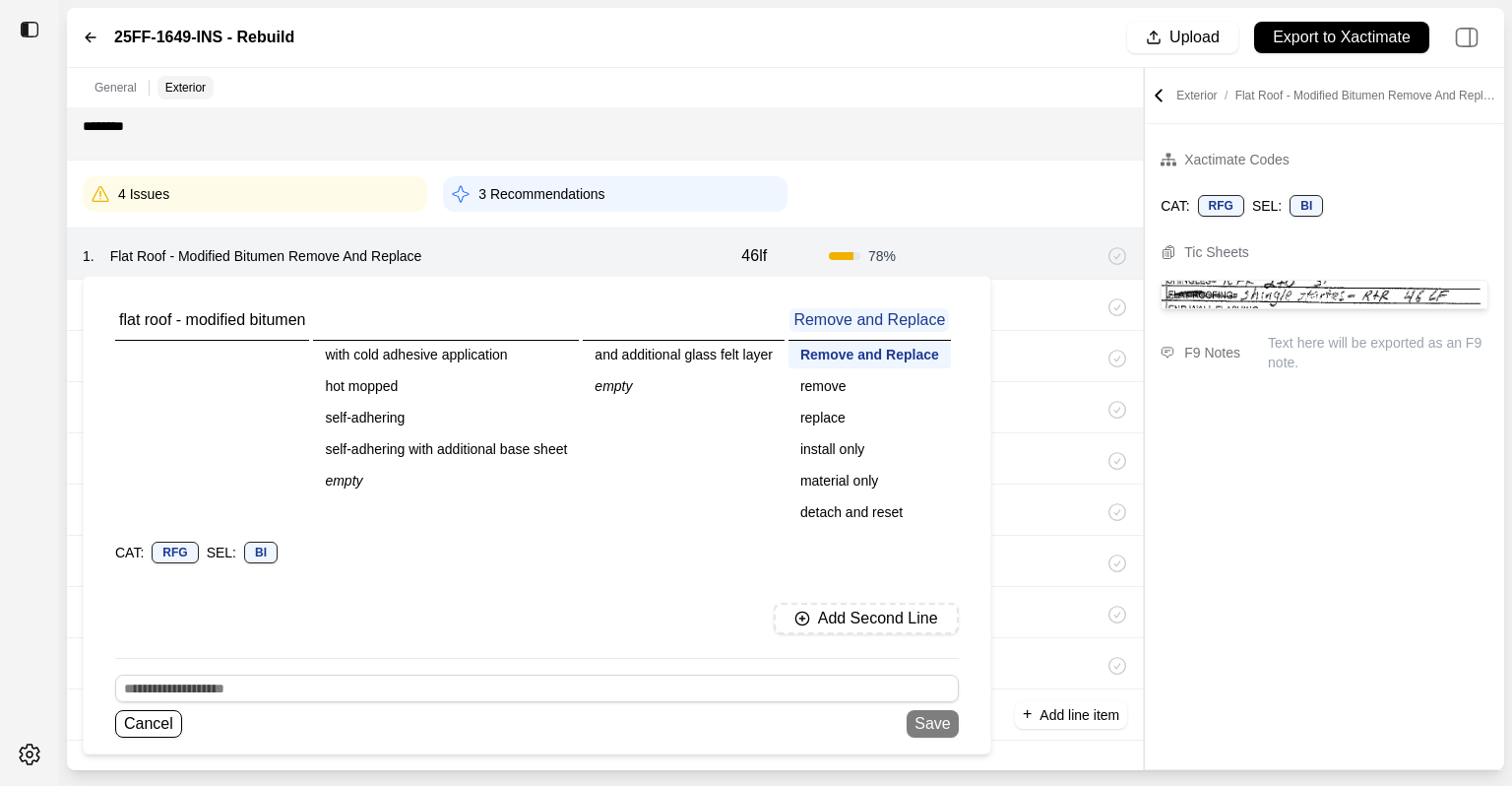 click on "BI" at bounding box center [261, 553] 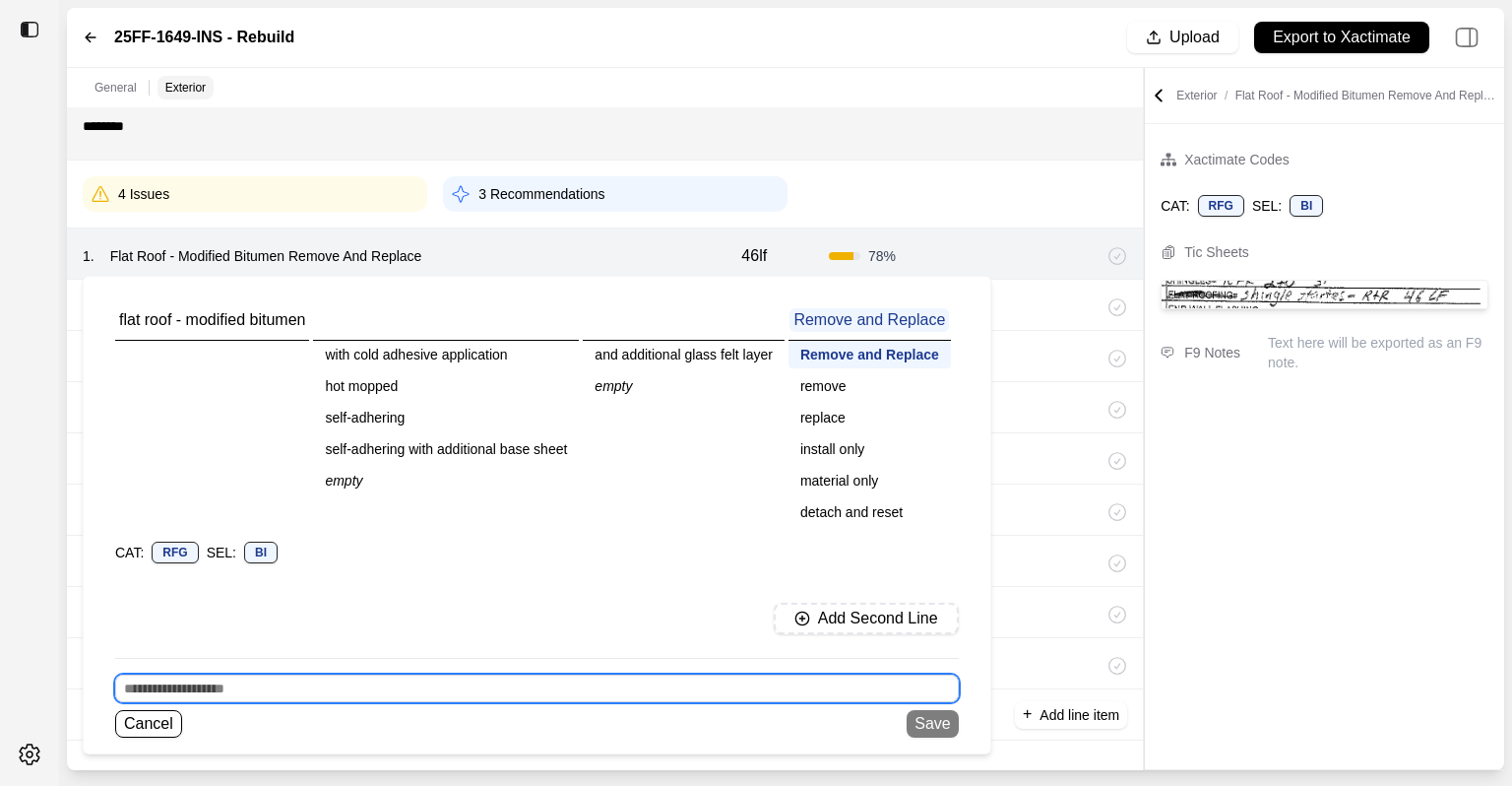 click at bounding box center [536, 688] 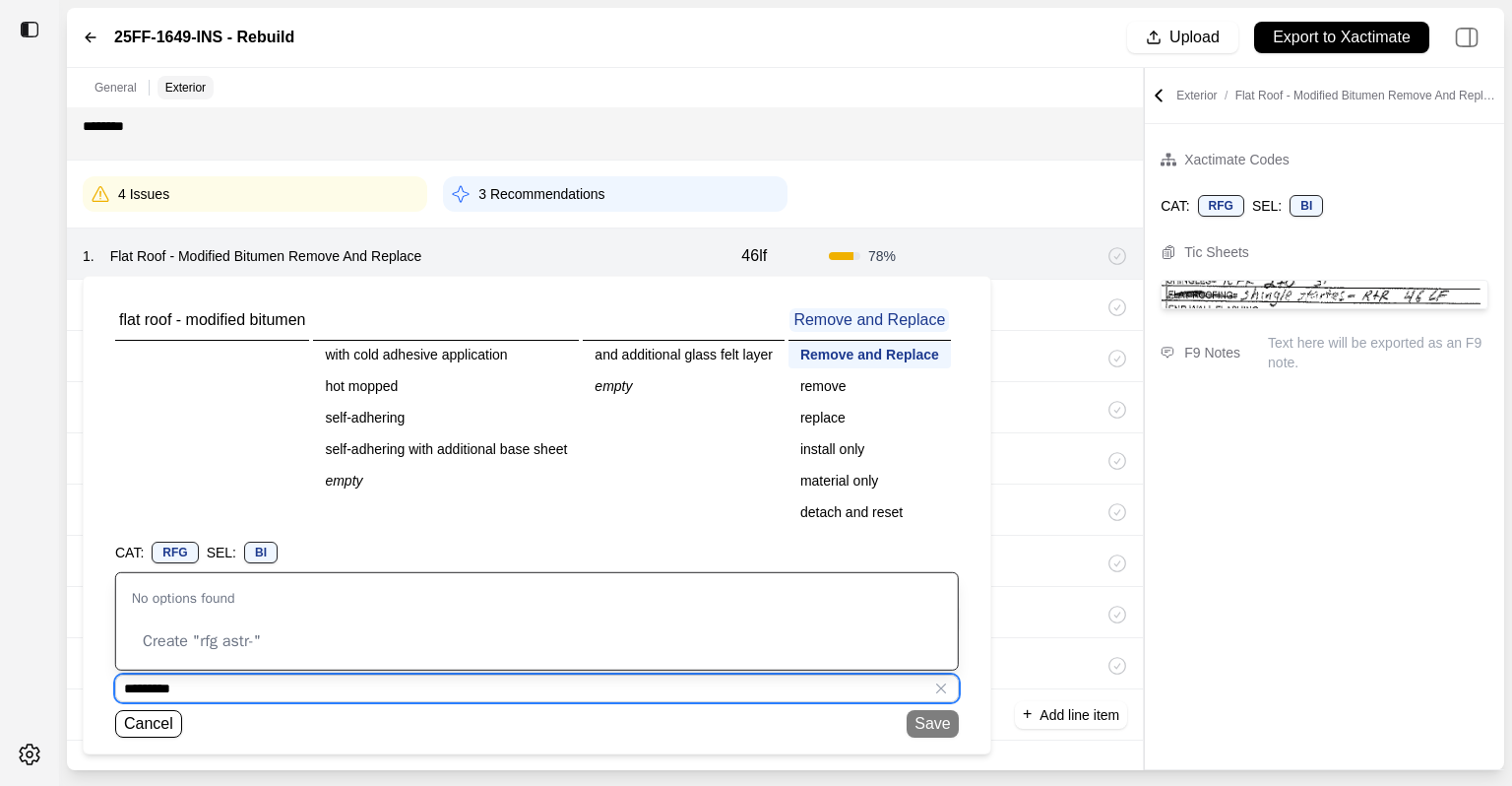 type on "*********" 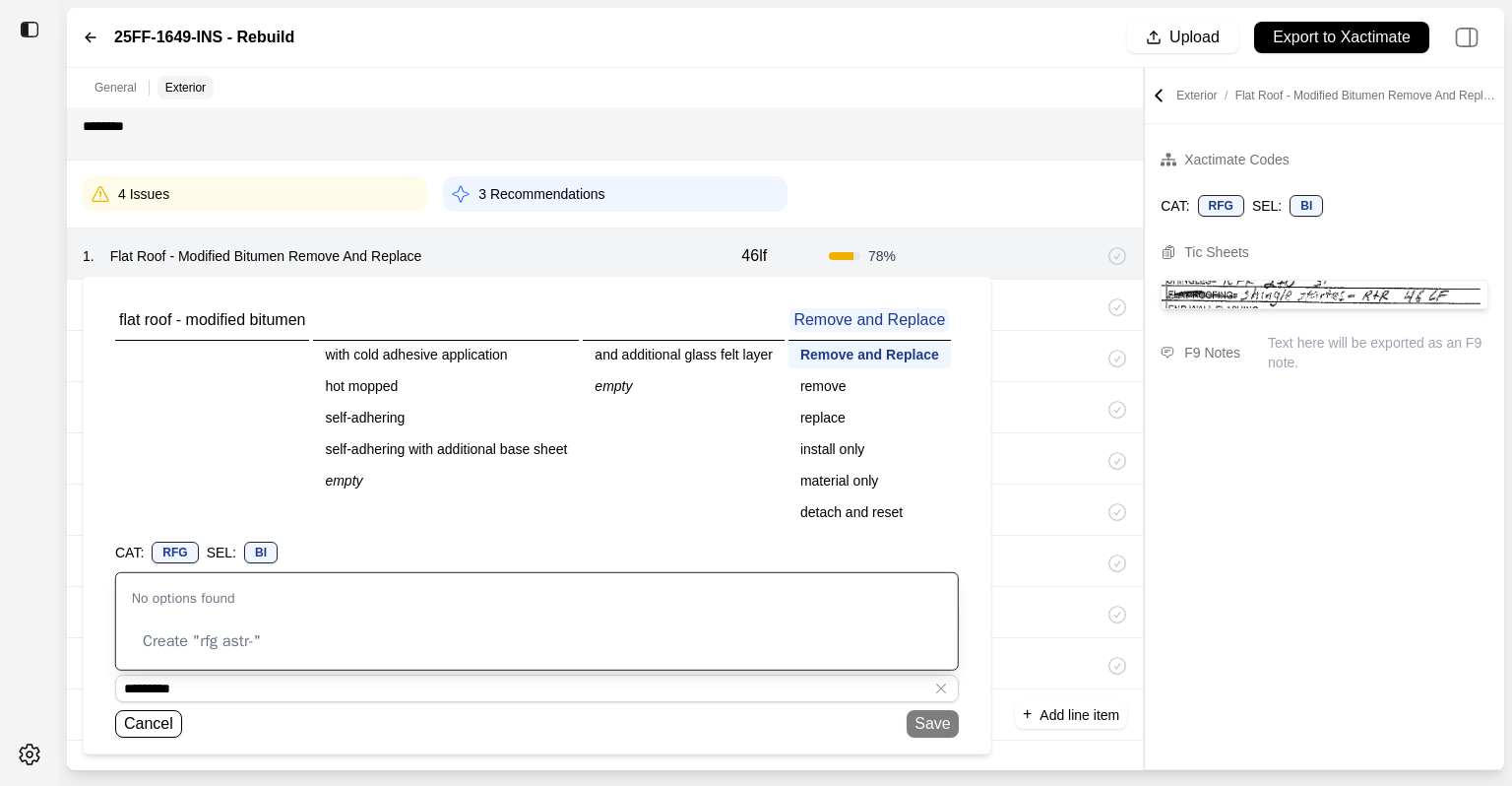 click on "flat roof - modified bitumen with cold adhesive application hot mopped self-adhering self-adhering with additional base sheet empty and additional glass felt layer empty Remove and Replace Remove and Replace remove replace install only material only detach and reset CAT:  RFG SEL:  BI Add Second Line ********* Cancel Save" at bounding box center (536, 515) 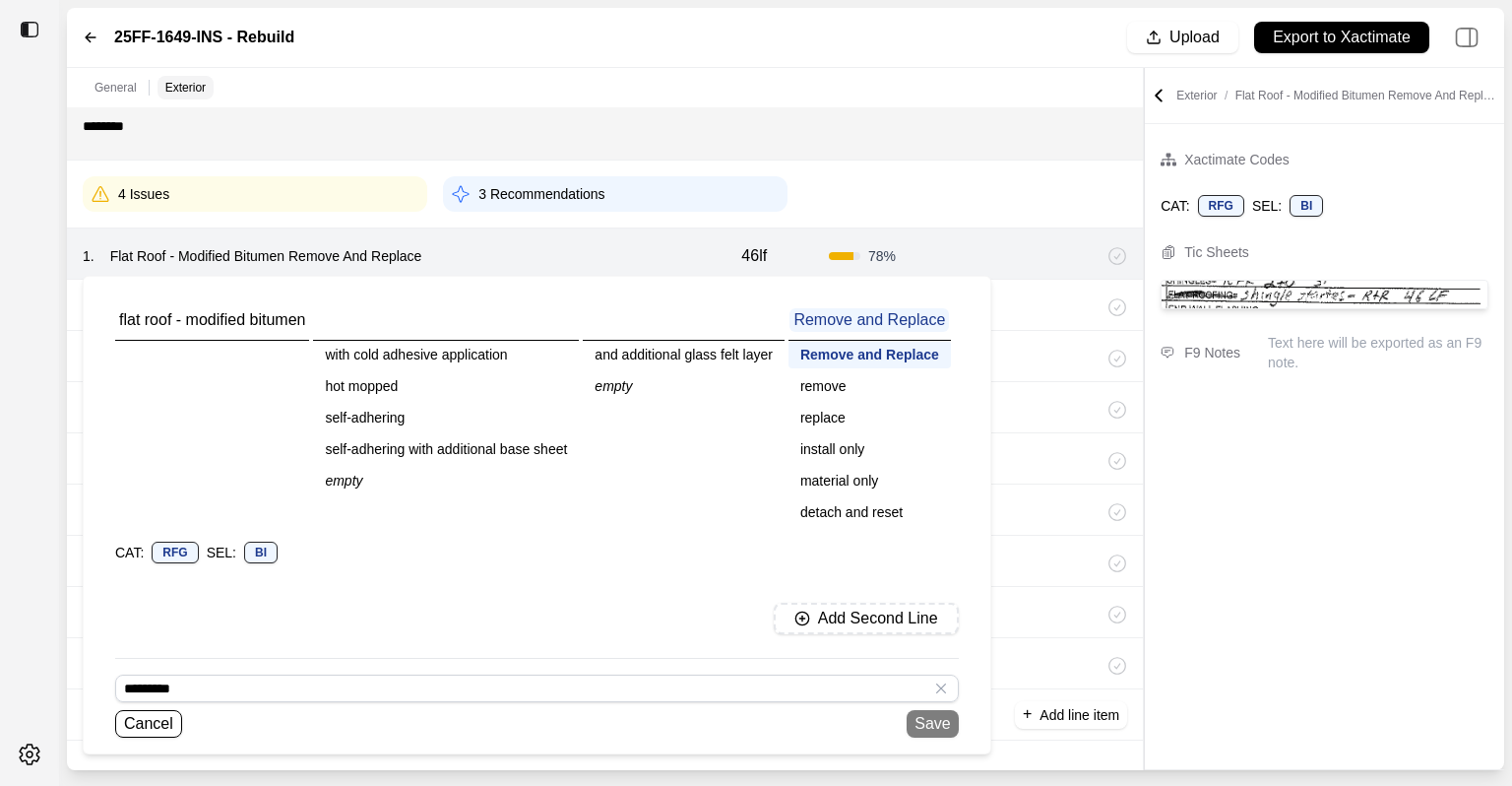 click 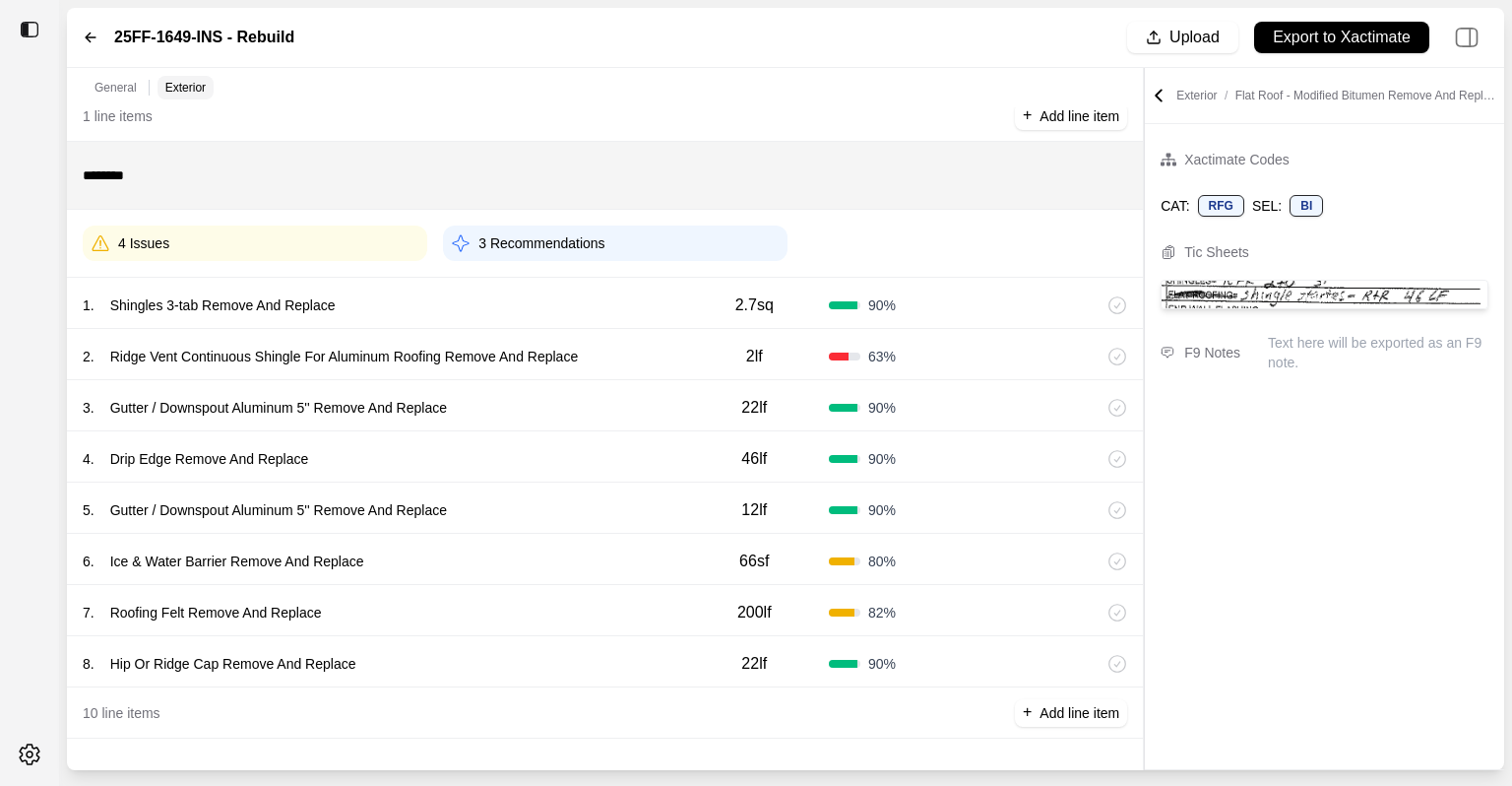 scroll, scrollTop: 134, scrollLeft: 0, axis: vertical 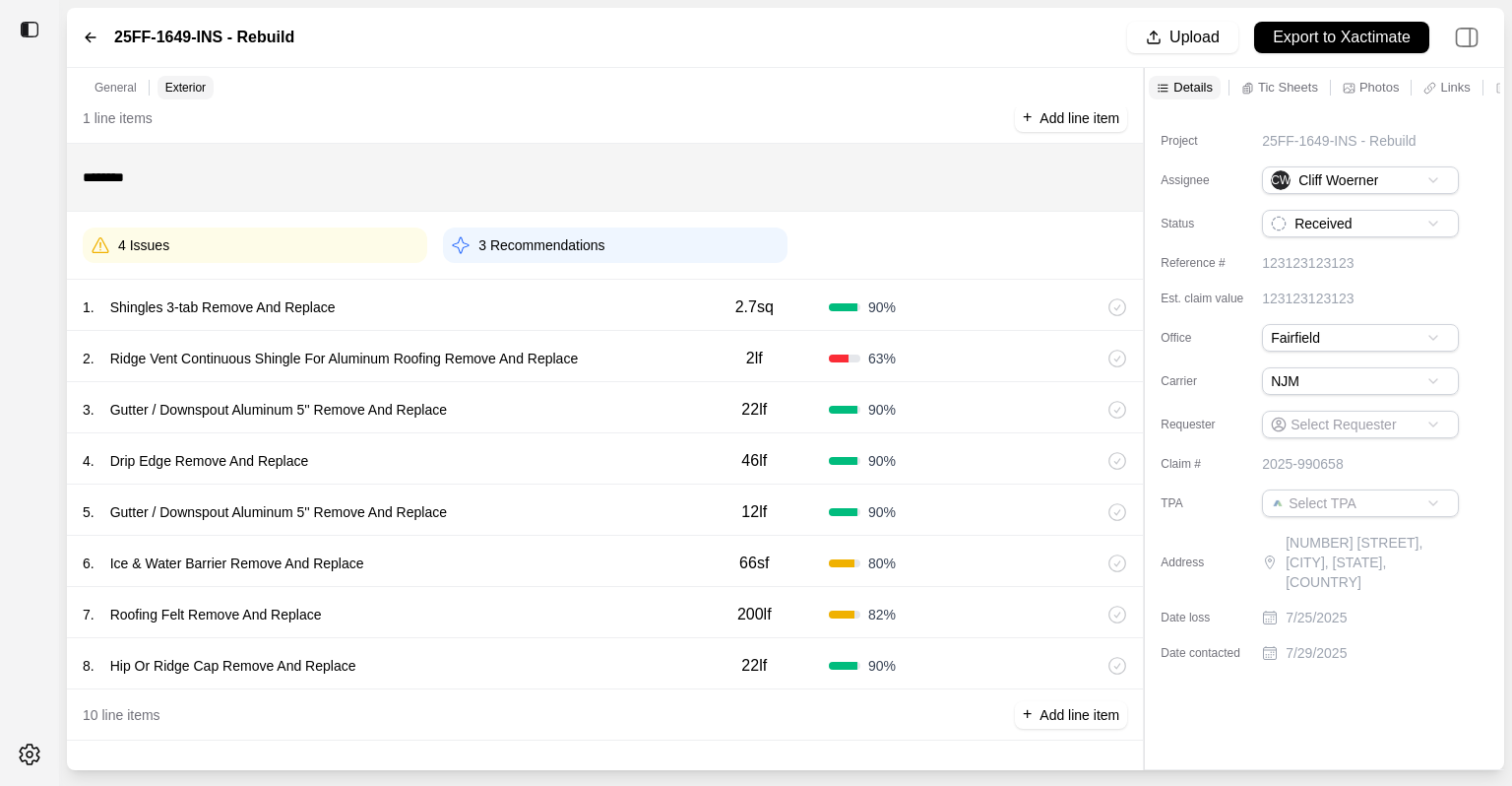 click on "1 . Shingles 3-tab Remove And Replace" at bounding box center [381, 307] 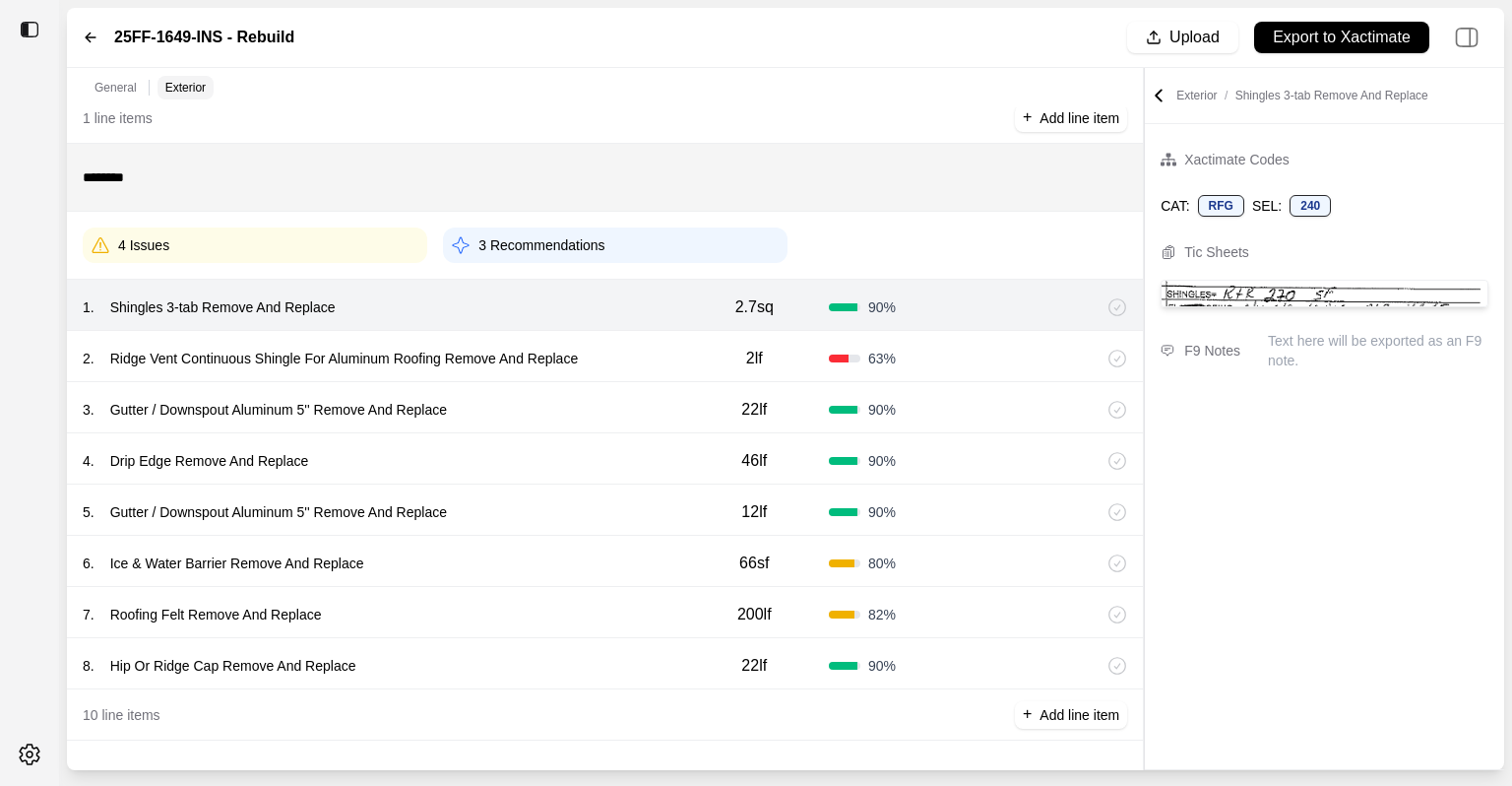 click on "1 . Shingles 3-tab Remove And Replace" at bounding box center (381, 307) 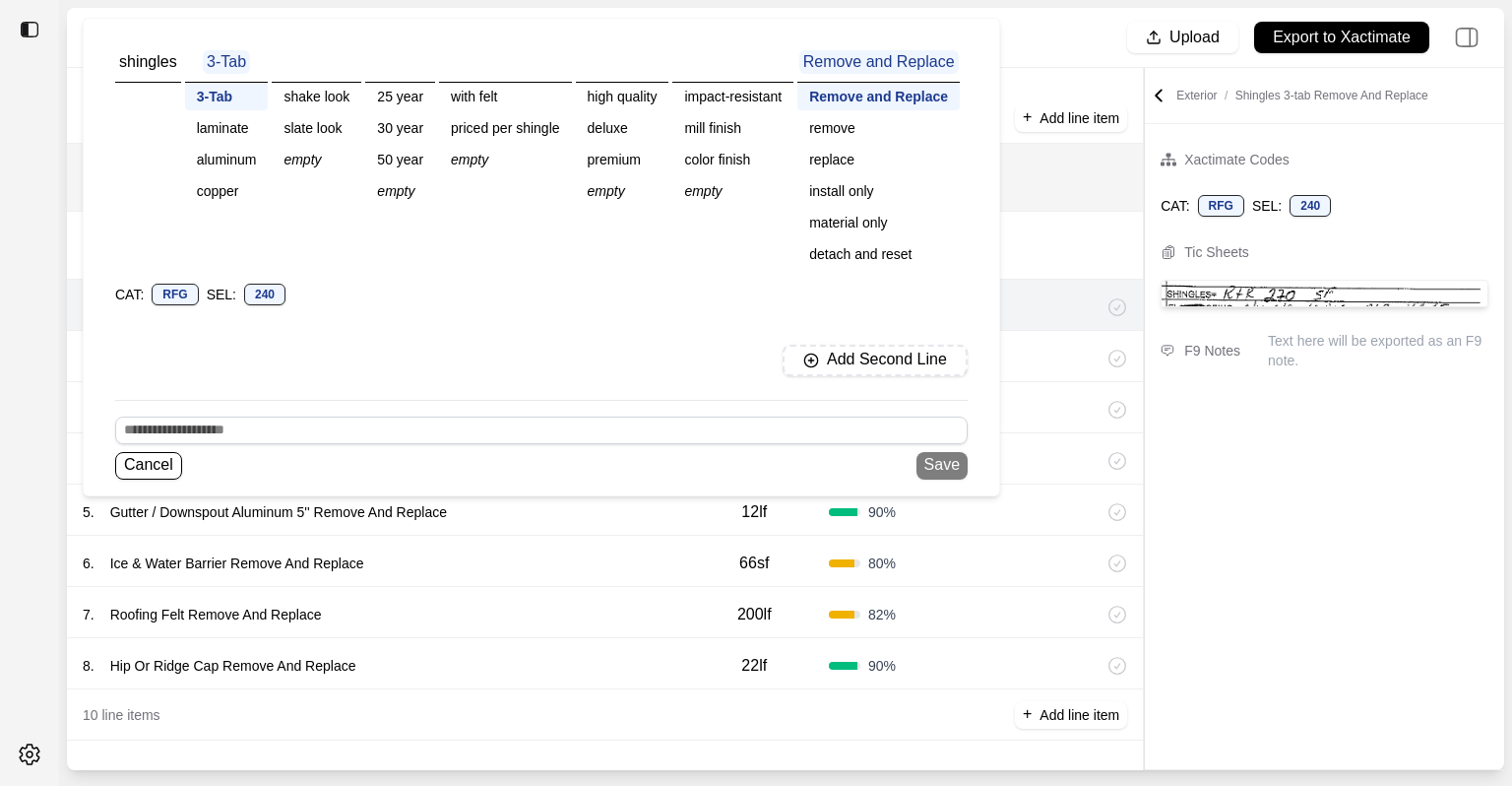 click on "laminate" at bounding box center (226, 128) 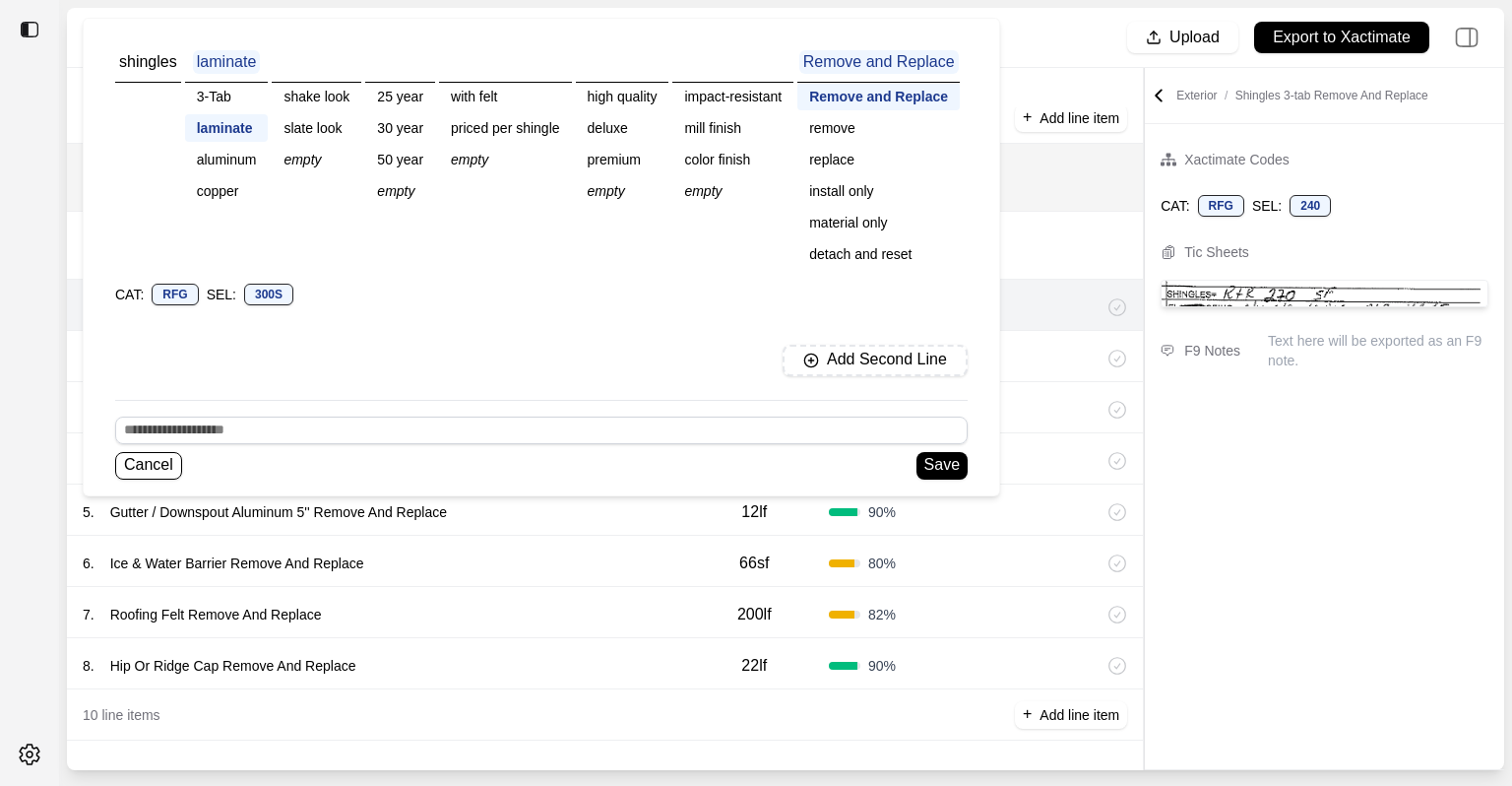 click on "30 year" at bounding box center [400, 128] 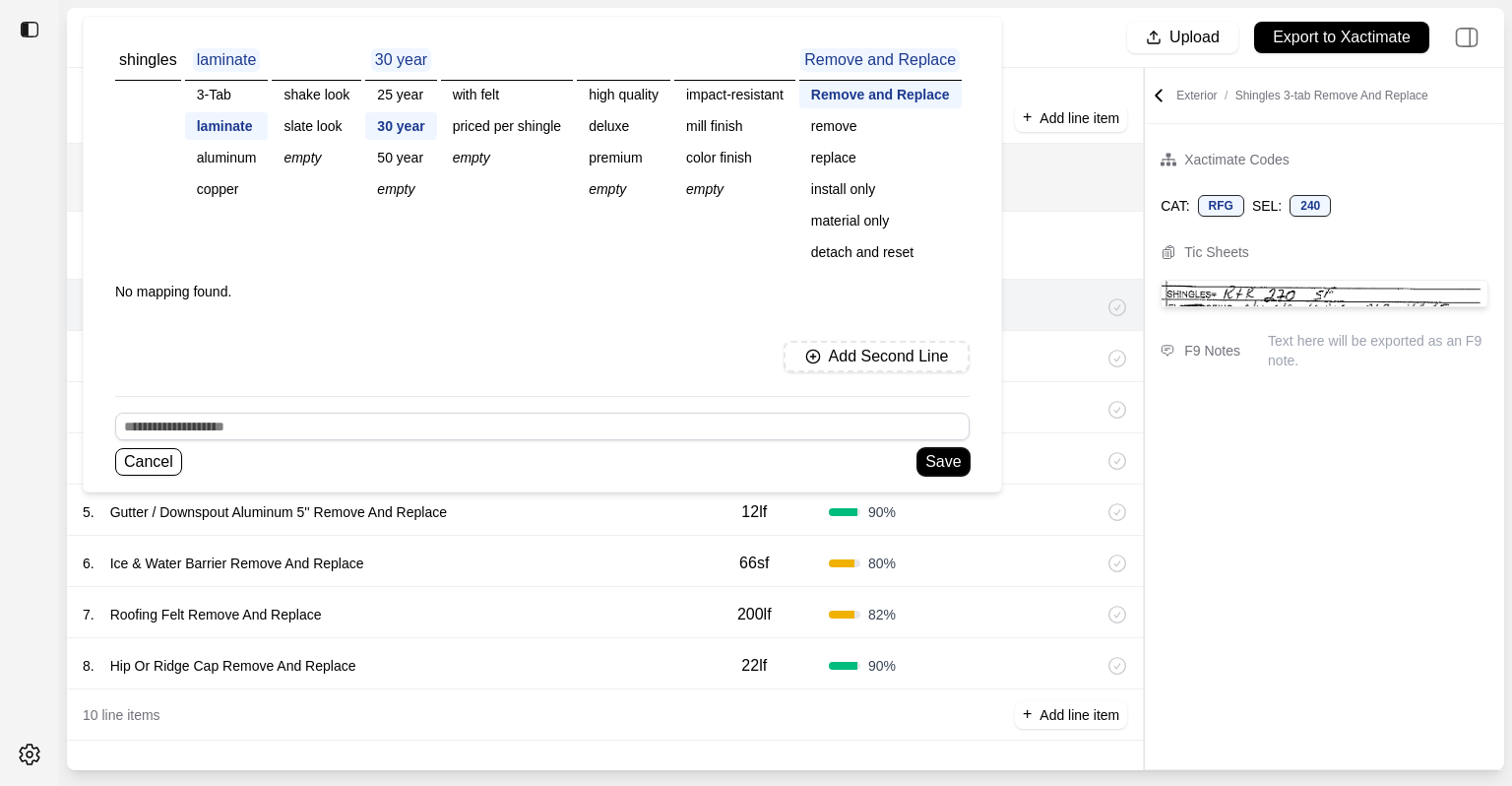 click on "Save" at bounding box center [943, 462] 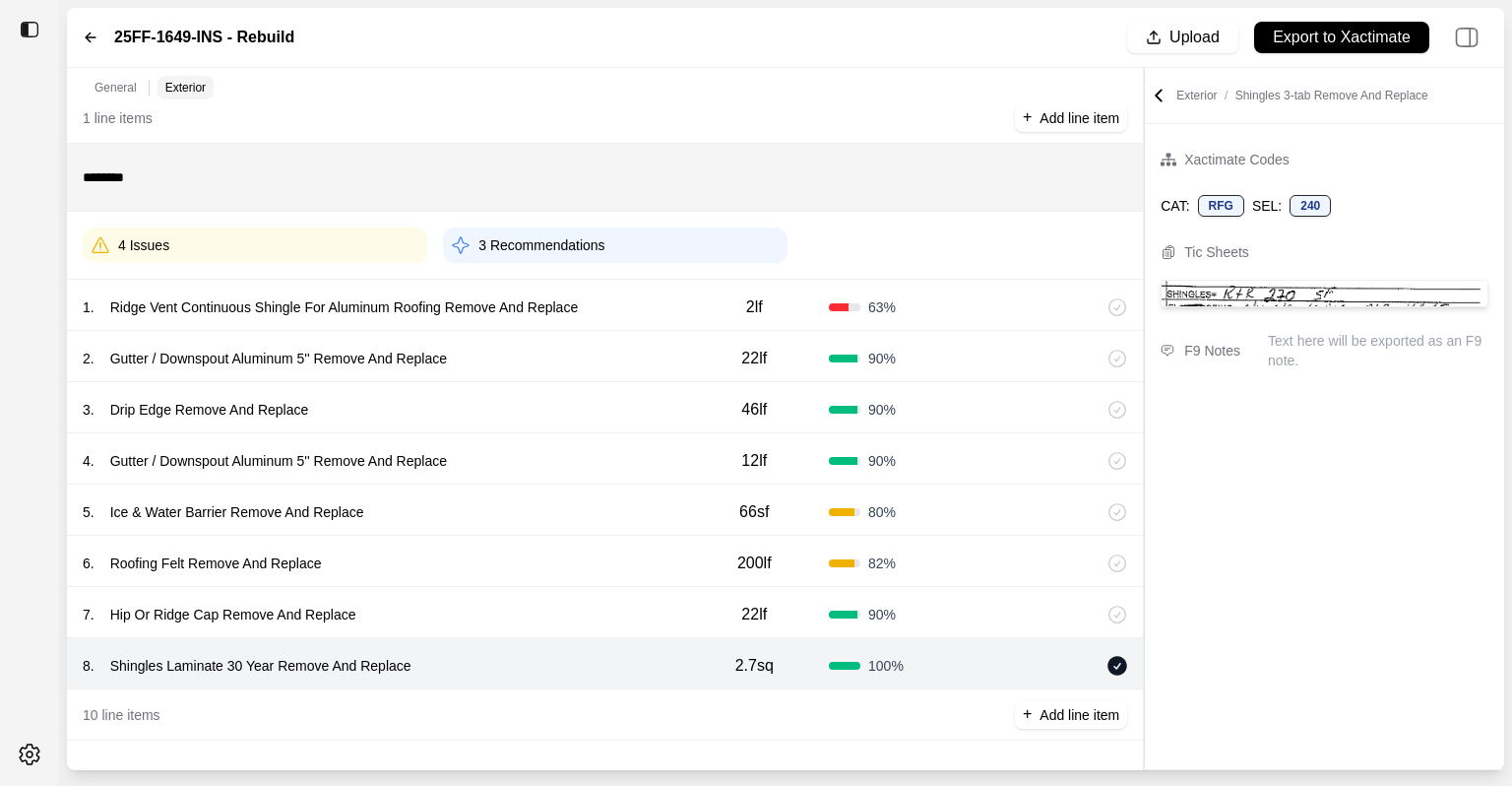 click on "Ridge Vent Continuous Shingle For Aluminum Roofing Remove And Replace" at bounding box center (345, 307) 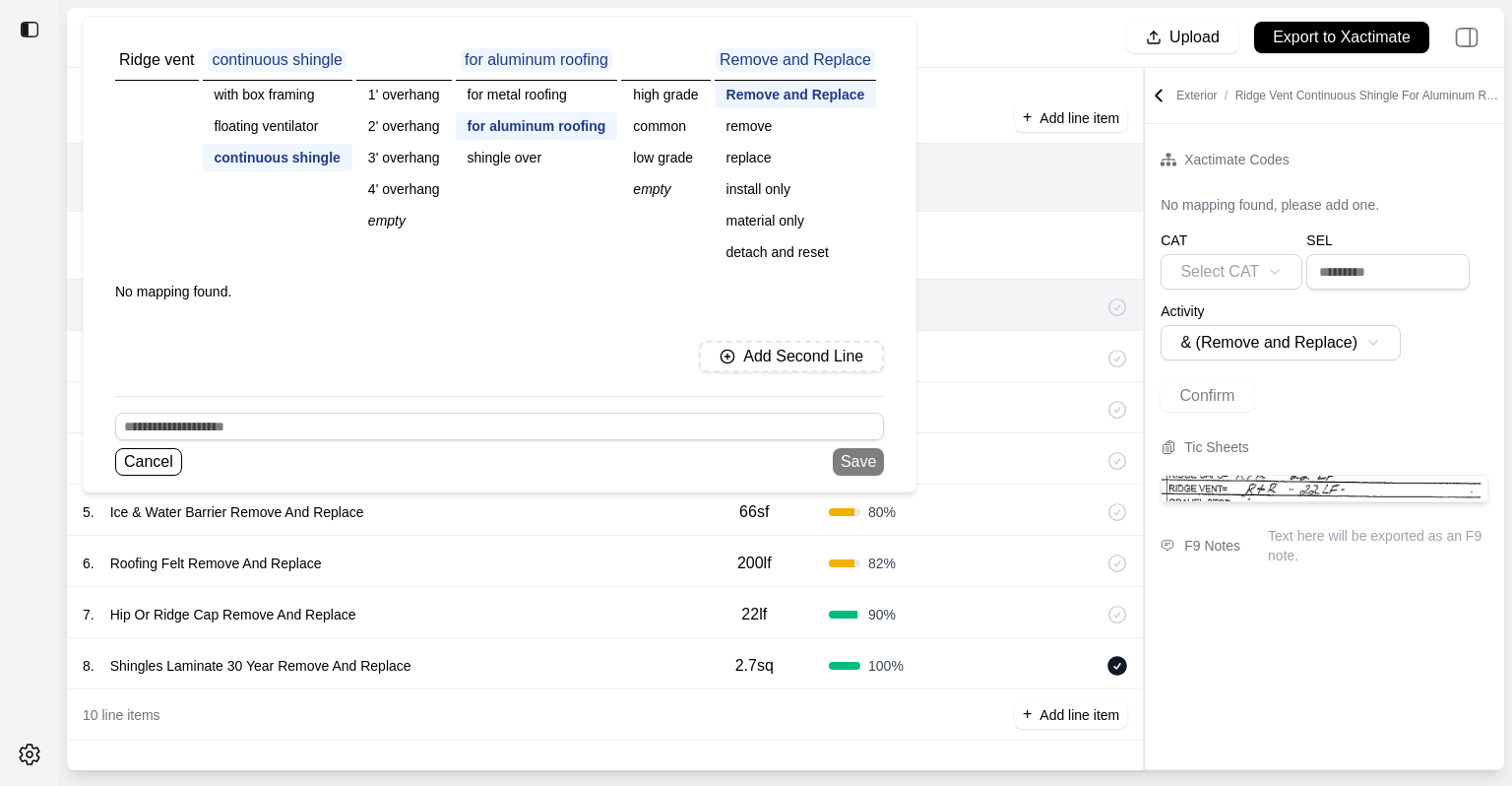 click on "continuous shingle" at bounding box center (278, 158) 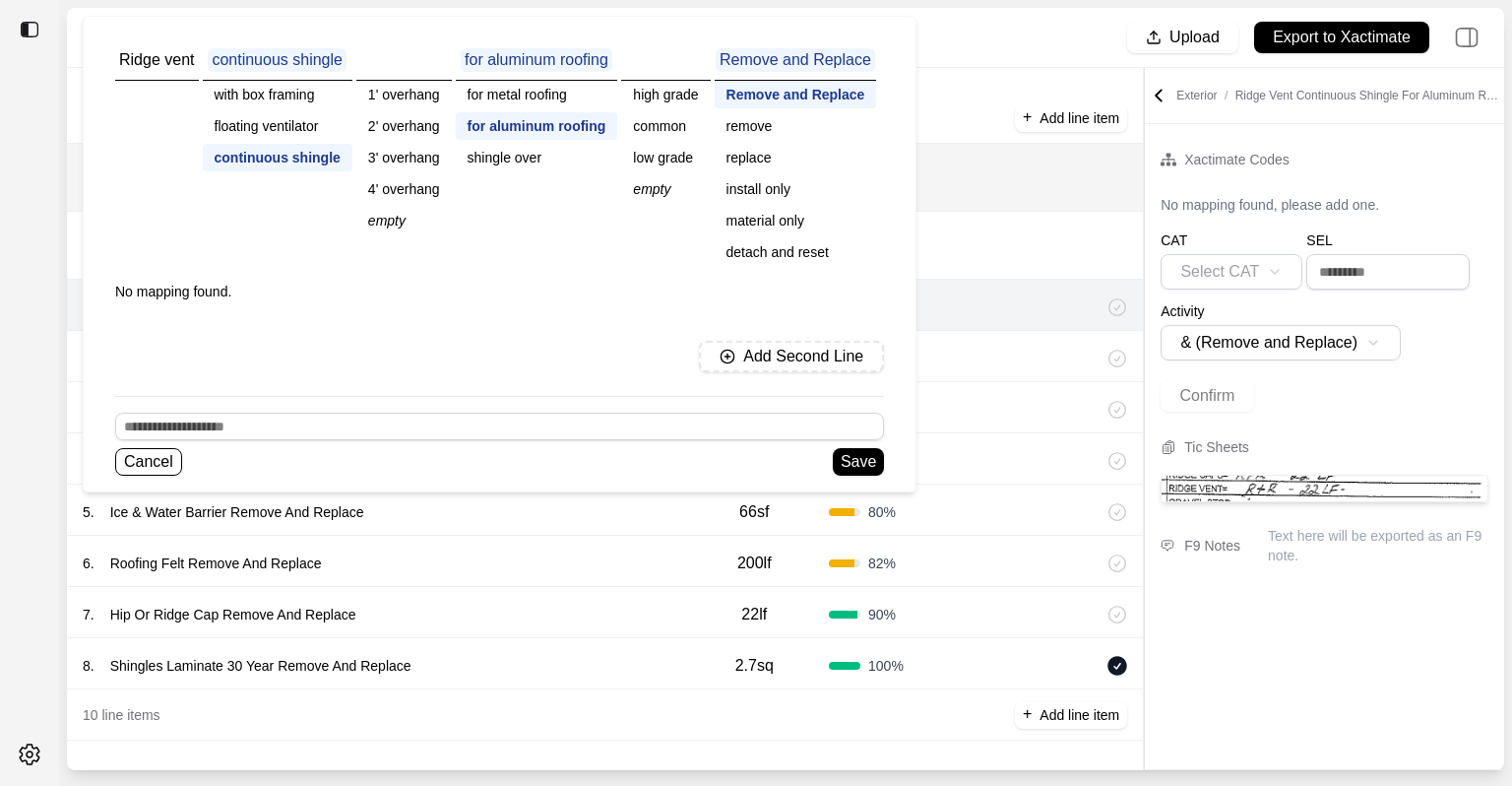 click on "shingle over" at bounding box center [536, 158] 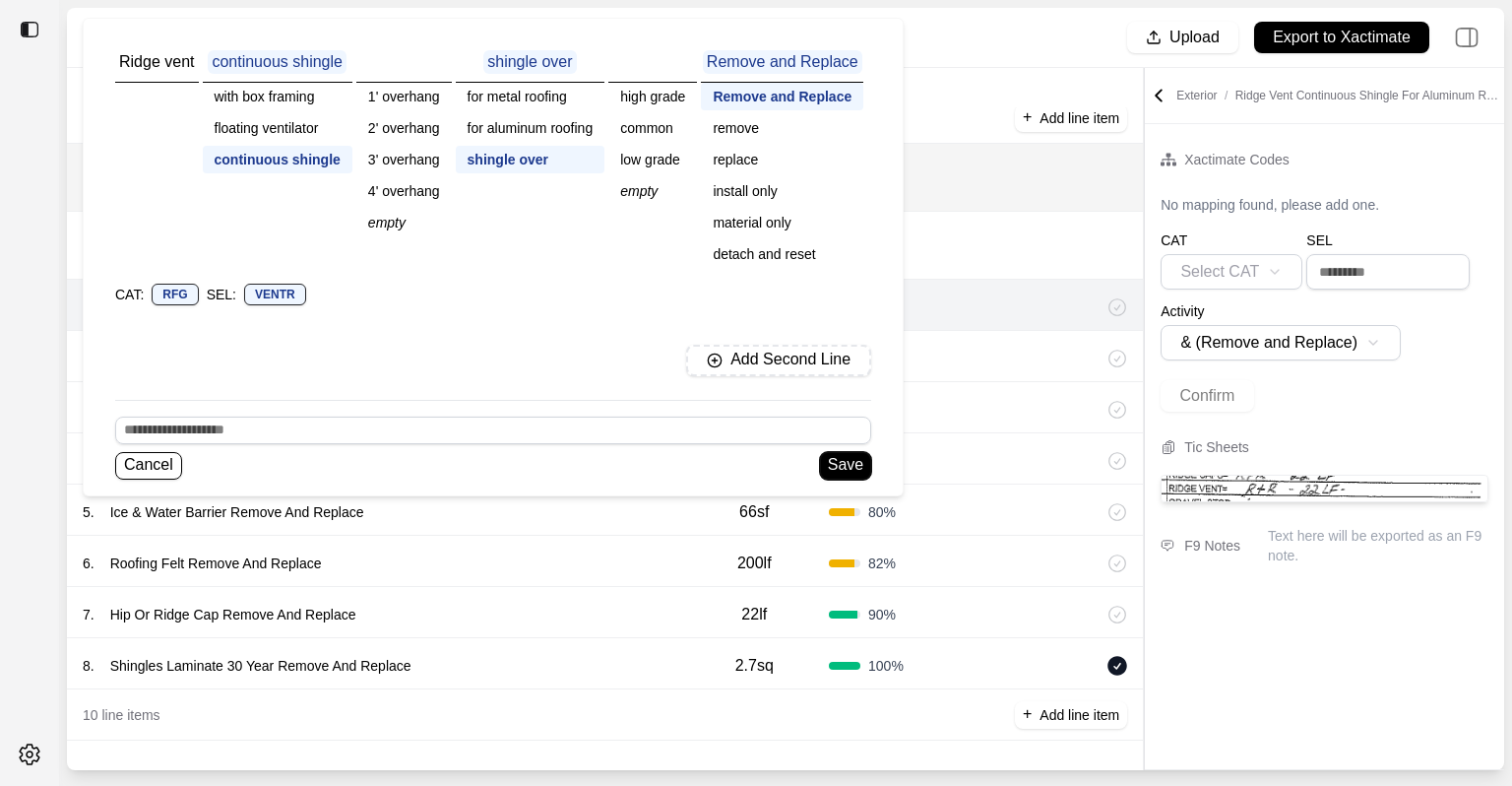 click on "Save" at bounding box center [846, 466] 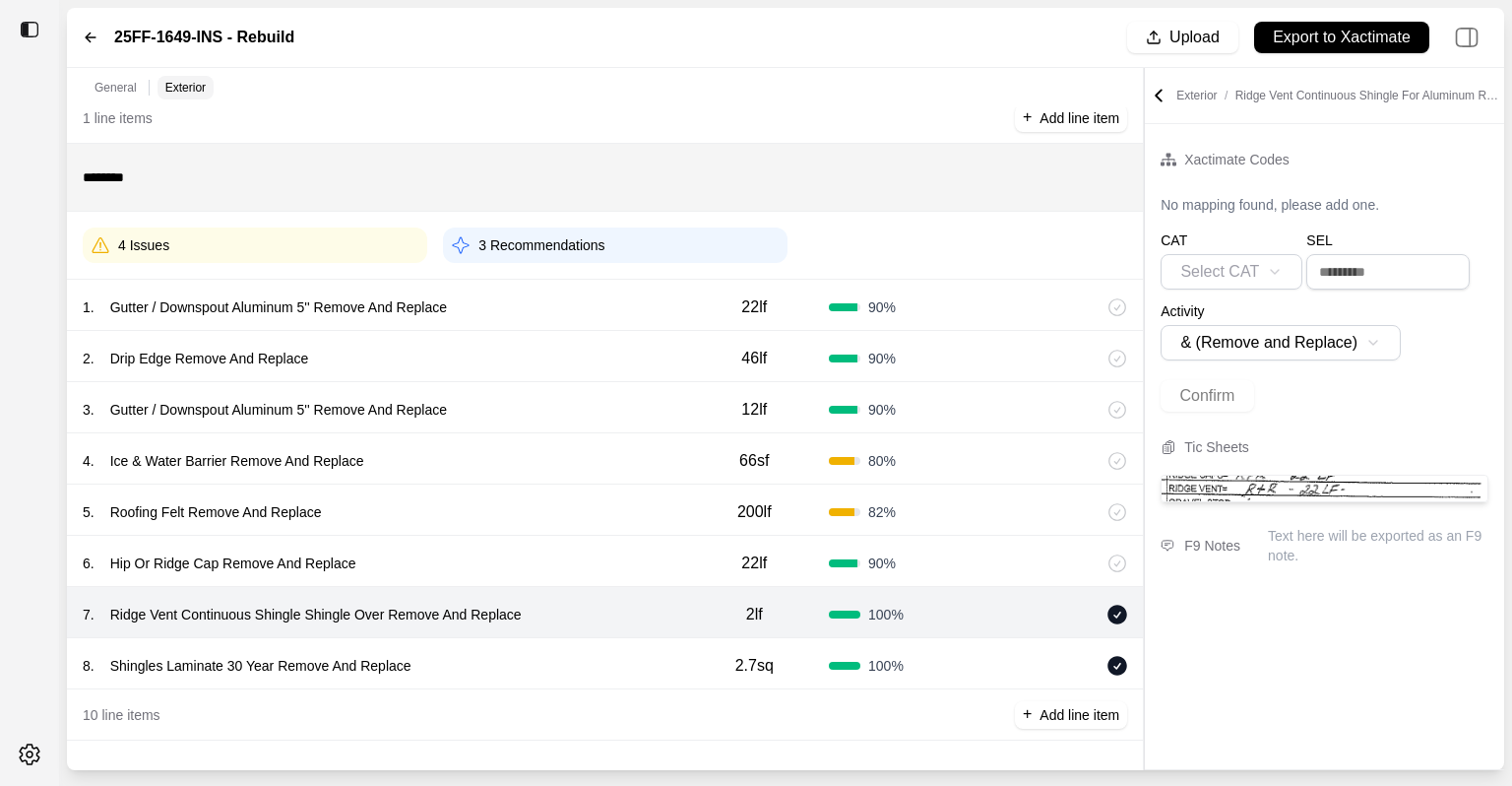 click on "Gutter / Downspout Aluminum 5'' Remove And Replace" at bounding box center [279, 307] 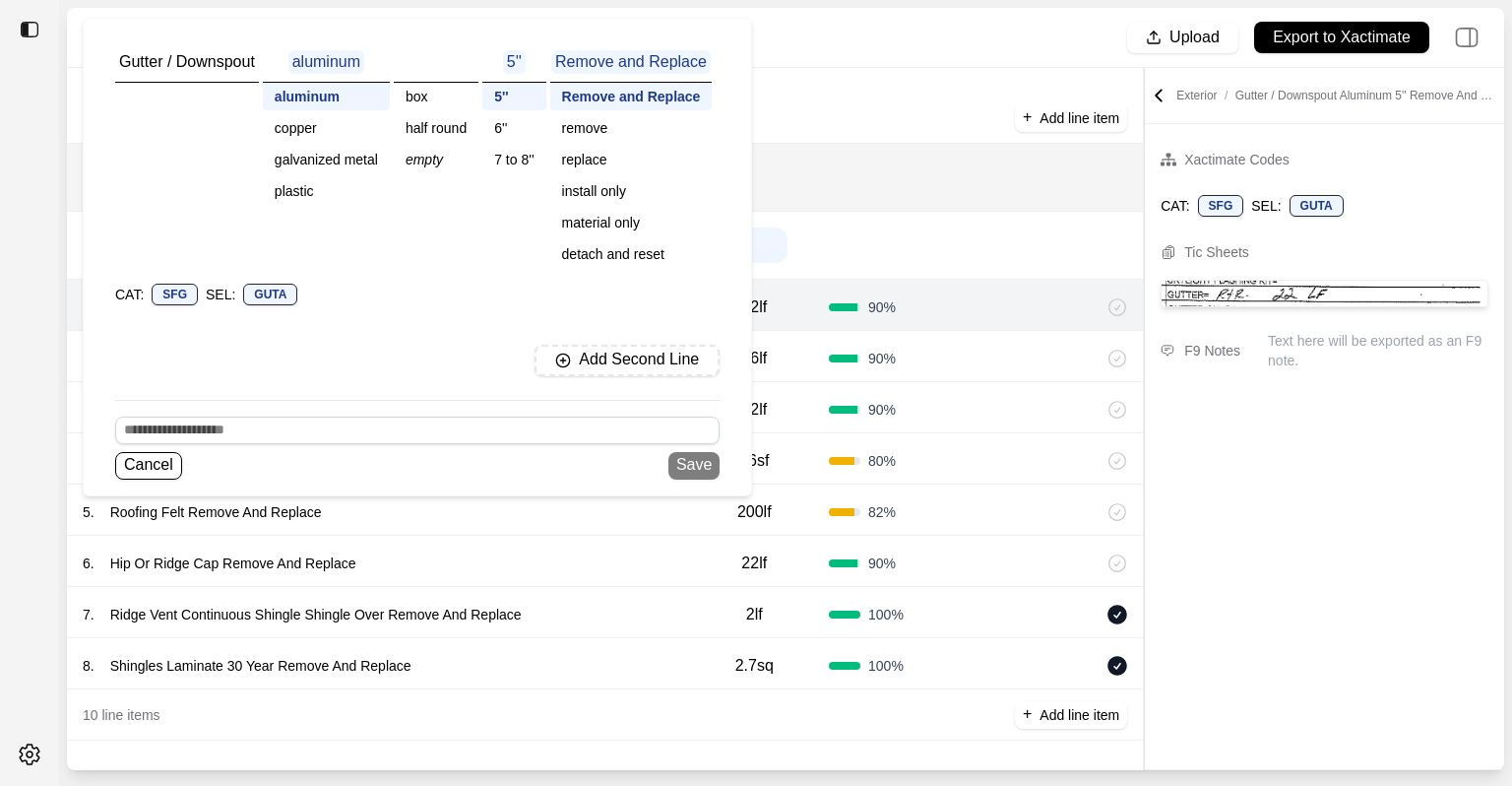 click on "Cancel Save" at bounding box center [417, 466] 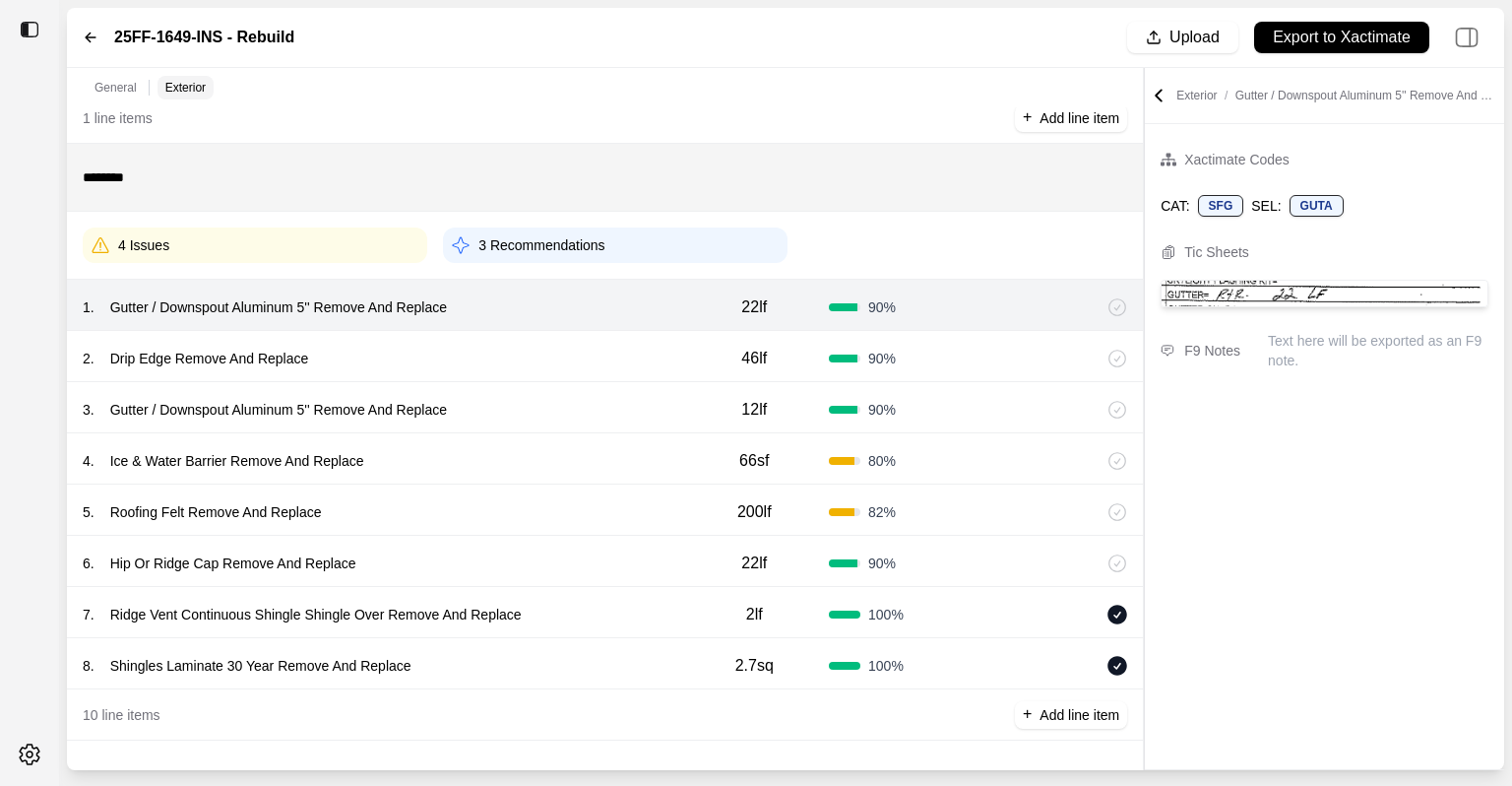 click on "********" at bounding box center [604, 7] 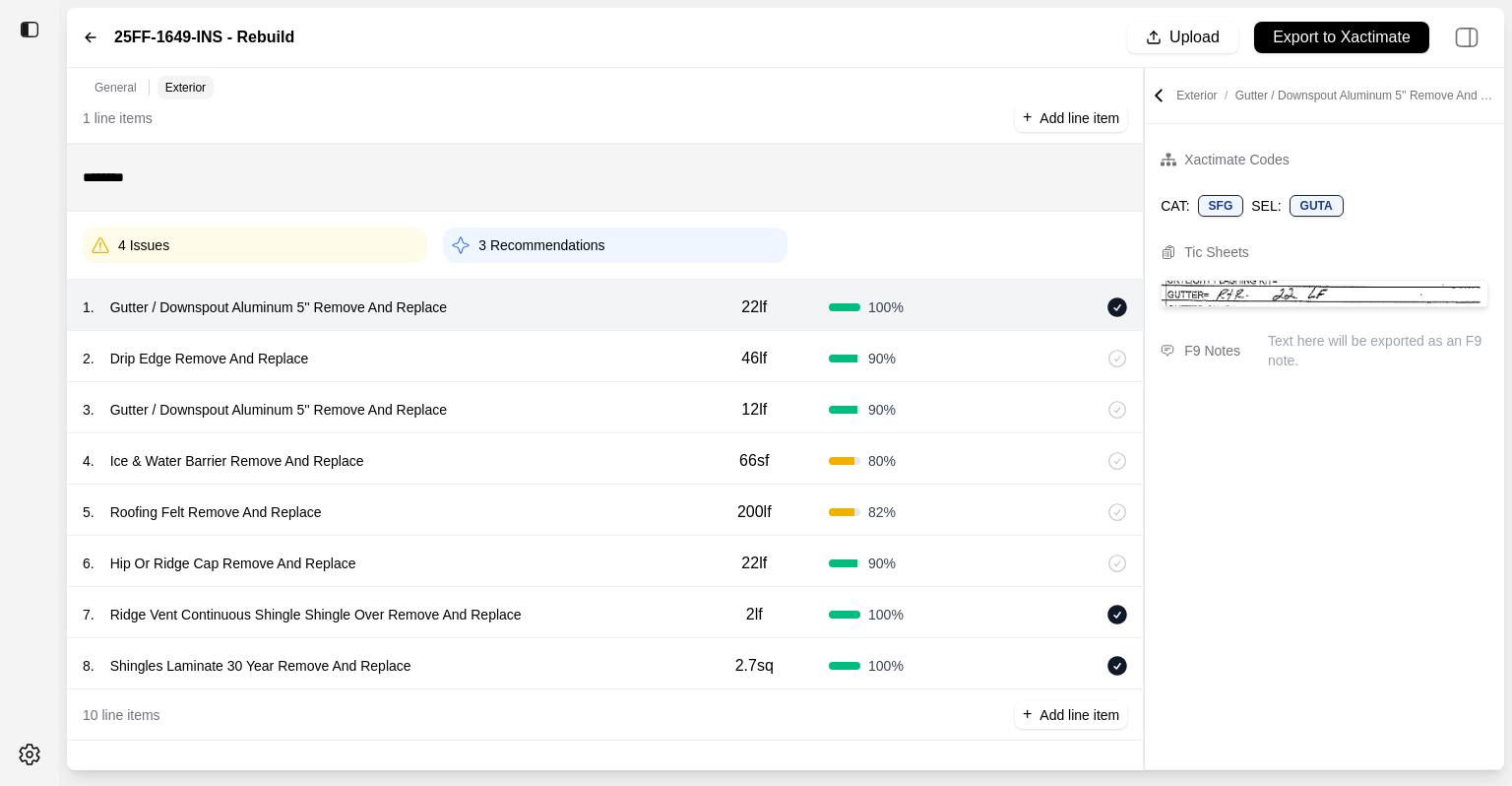 click on "2 . Drip Edge Remove And Replace 46lf 90 %" at bounding box center (604, 357) 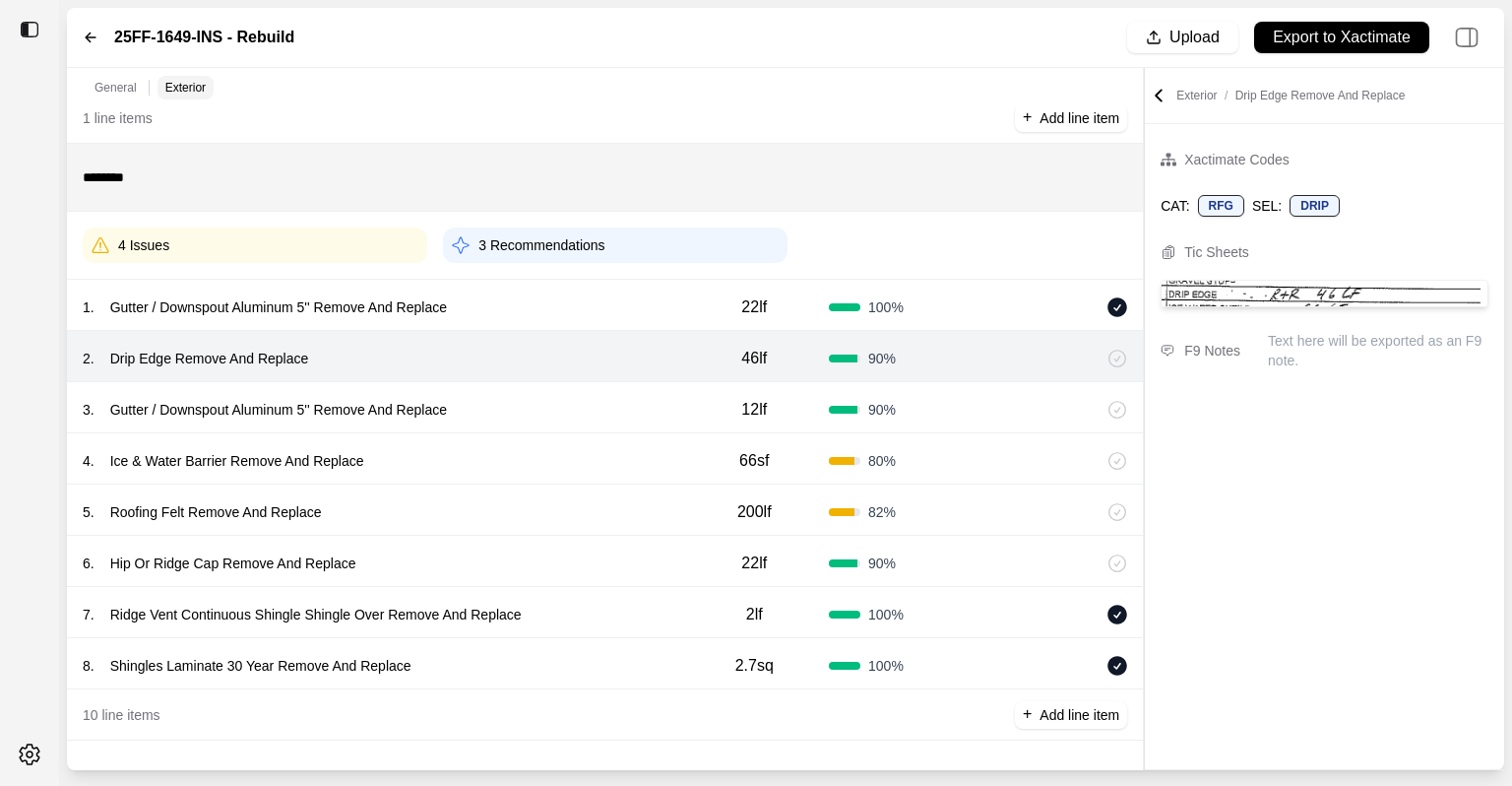 click 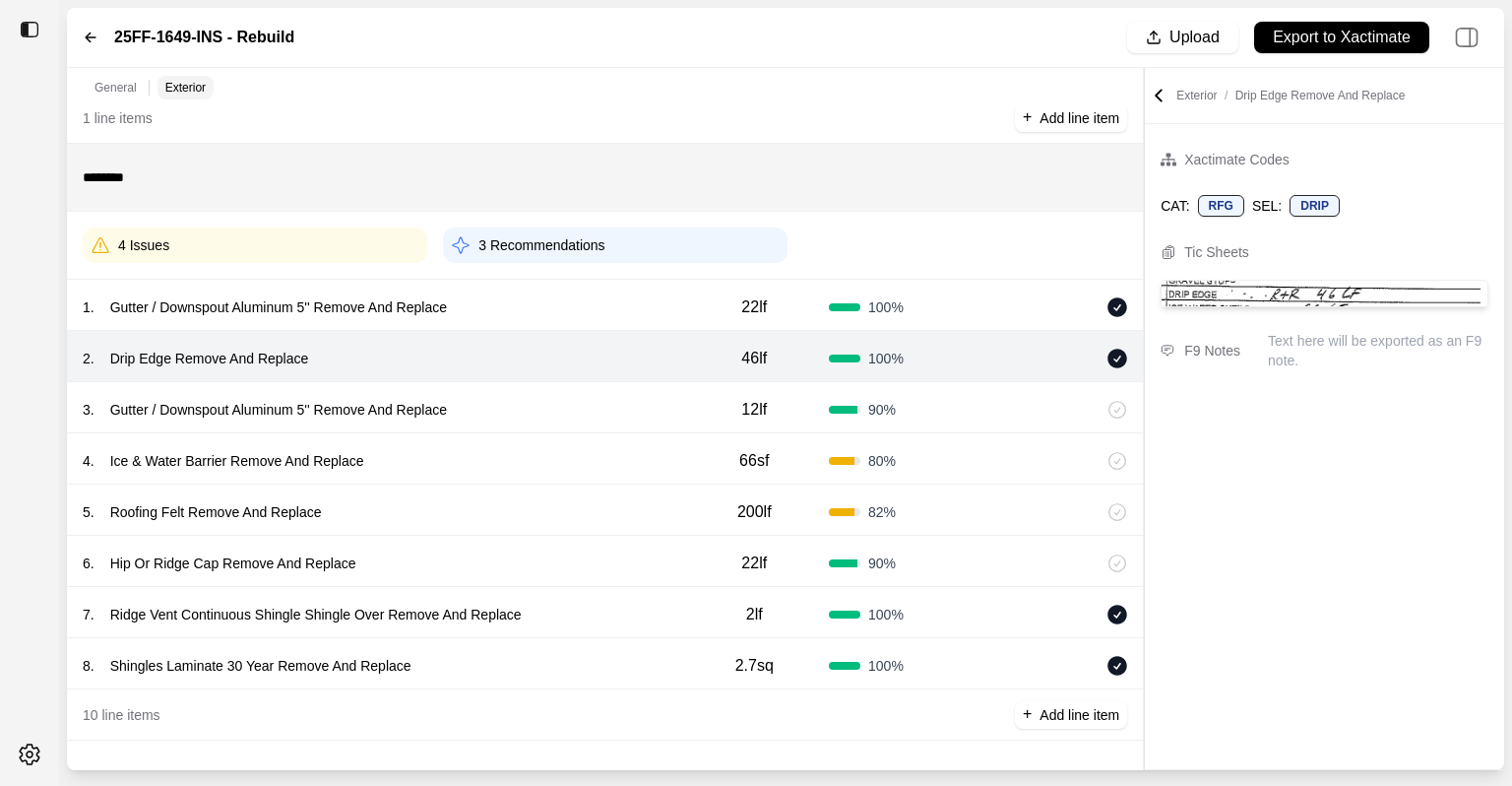 click on "3 . Gutter / Downspout Aluminum 5'' Remove And Replace 12lf 90 %" at bounding box center (604, 408) 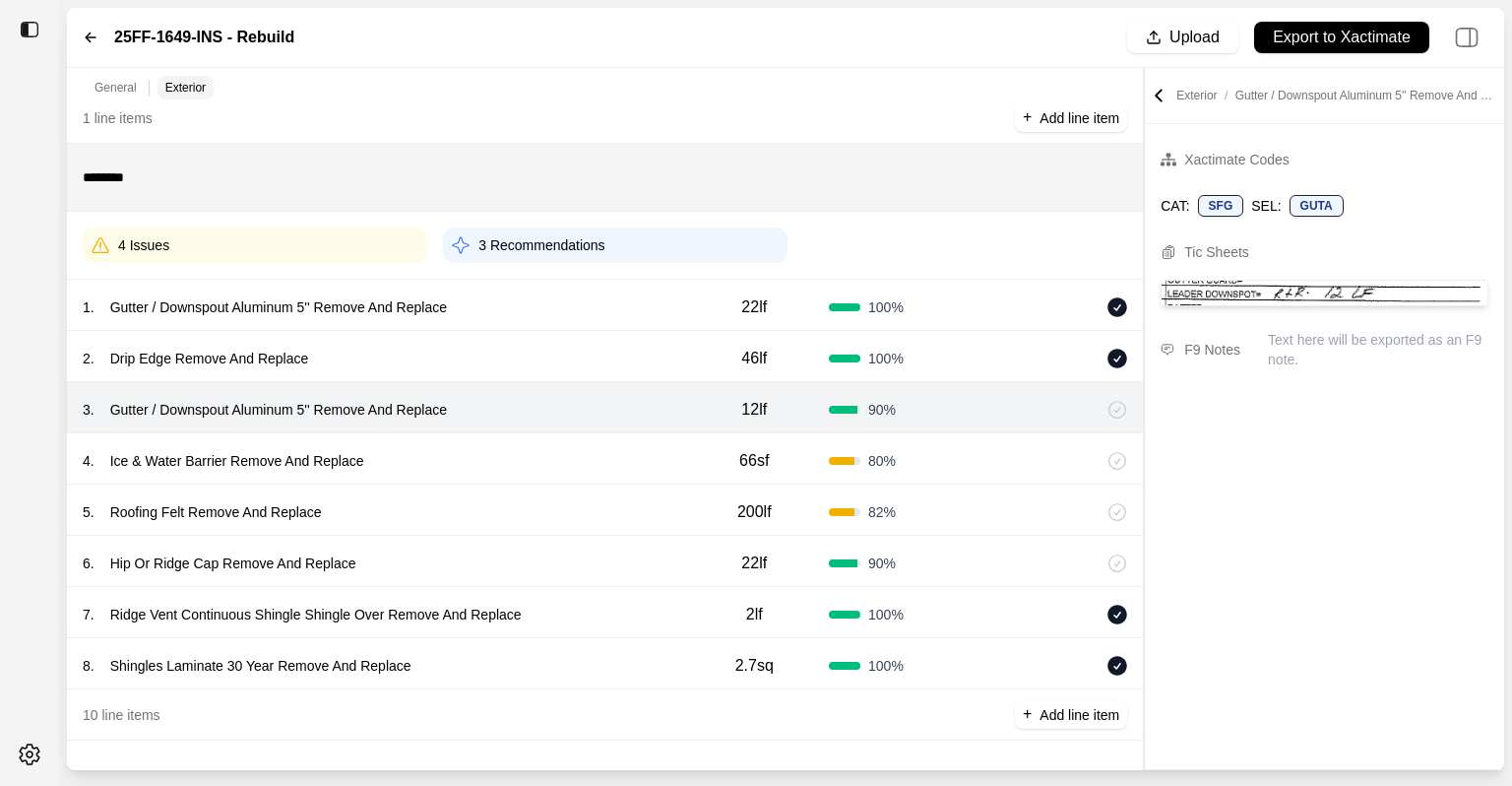 click on "3 . Gutter / Downspout Aluminum 5'' Remove And Replace 12lf 90 %" at bounding box center (604, 408) 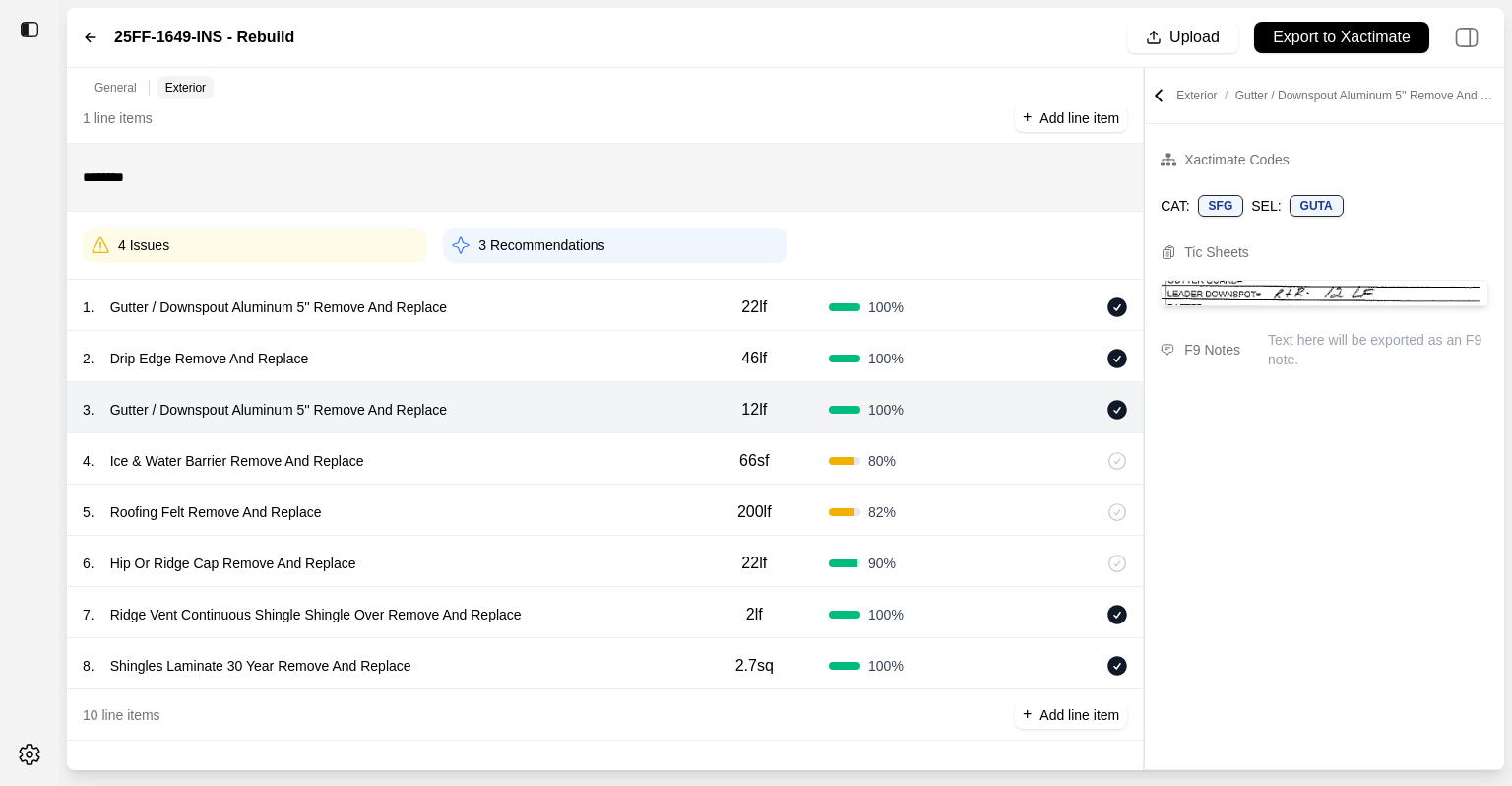 click on "4 . Ice & Water Barrier Remove And Replace" at bounding box center [381, 461] 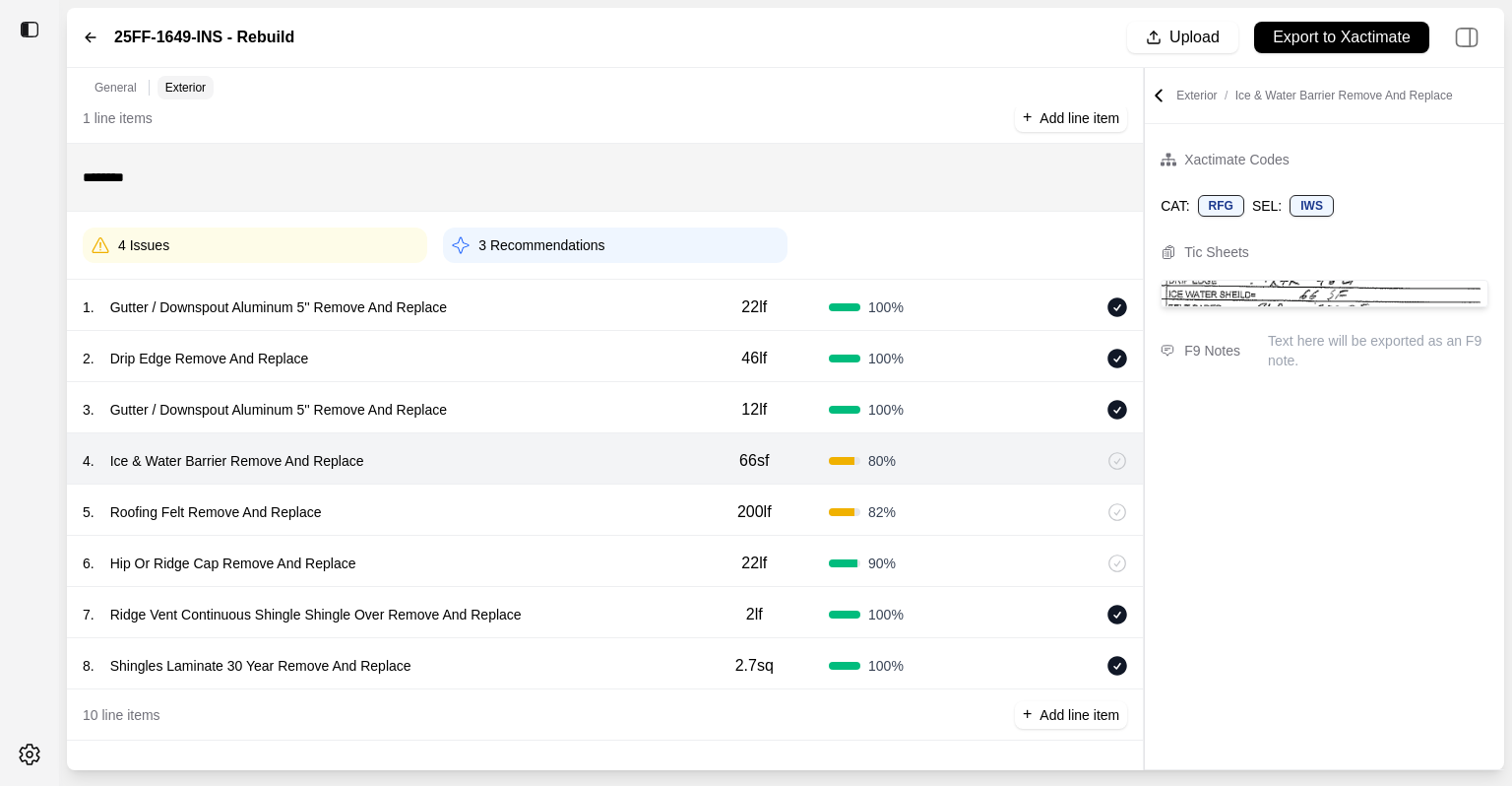 click 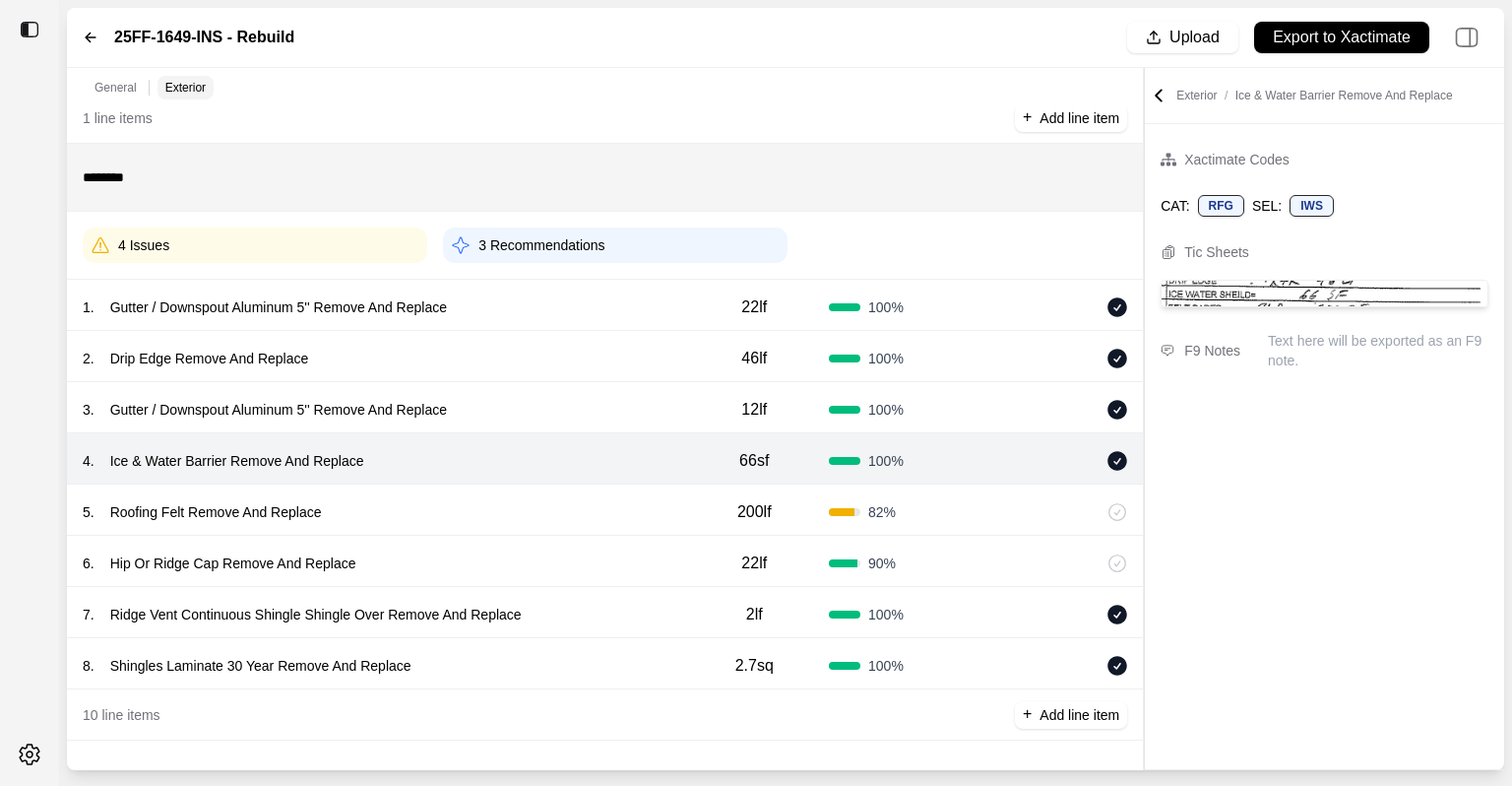 click on "5 . Roofing Felt Remove And Replace" at bounding box center [381, 512] 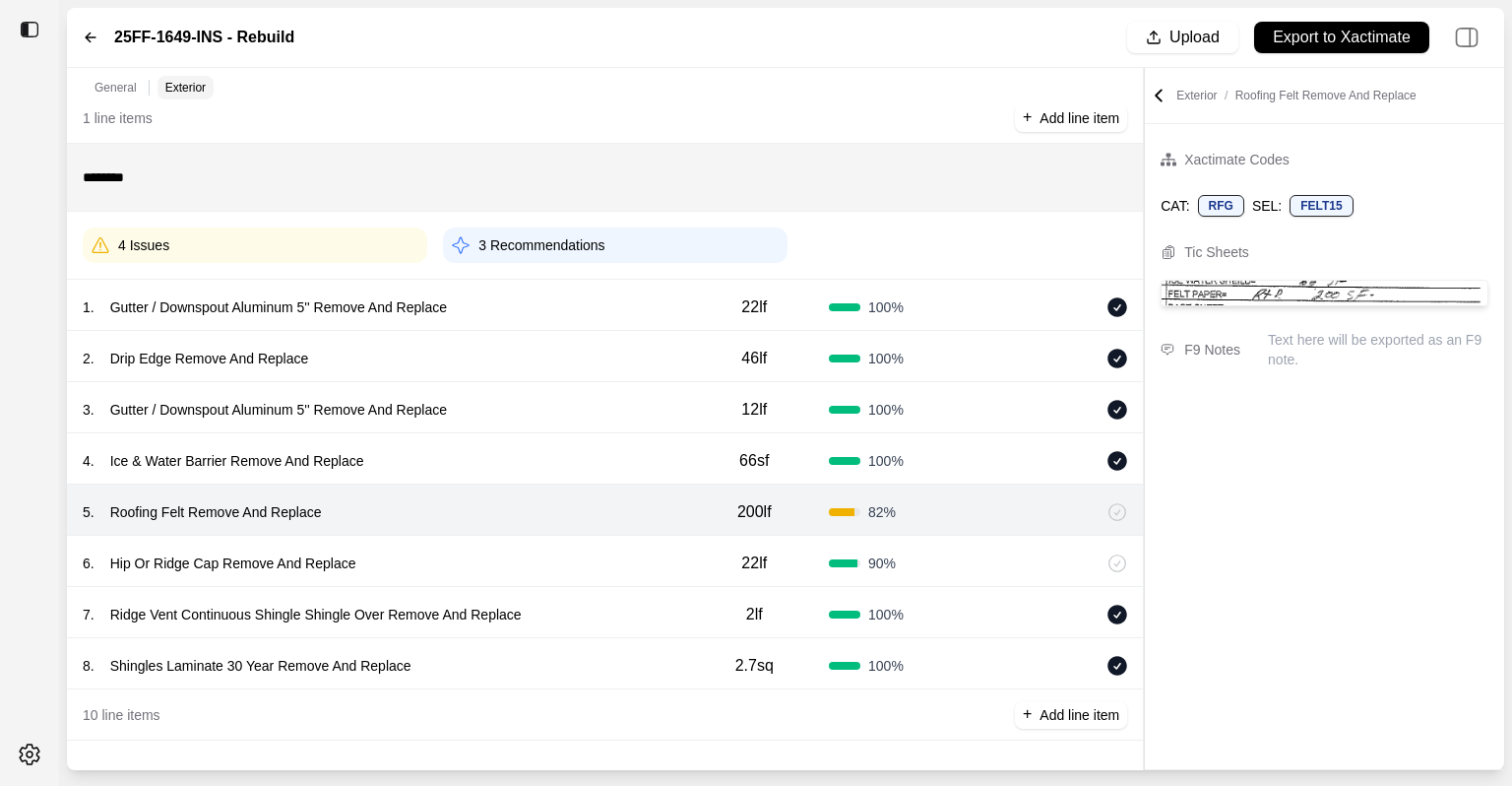 click on "5 . Roofing Felt Remove And Replace" at bounding box center (381, 512) 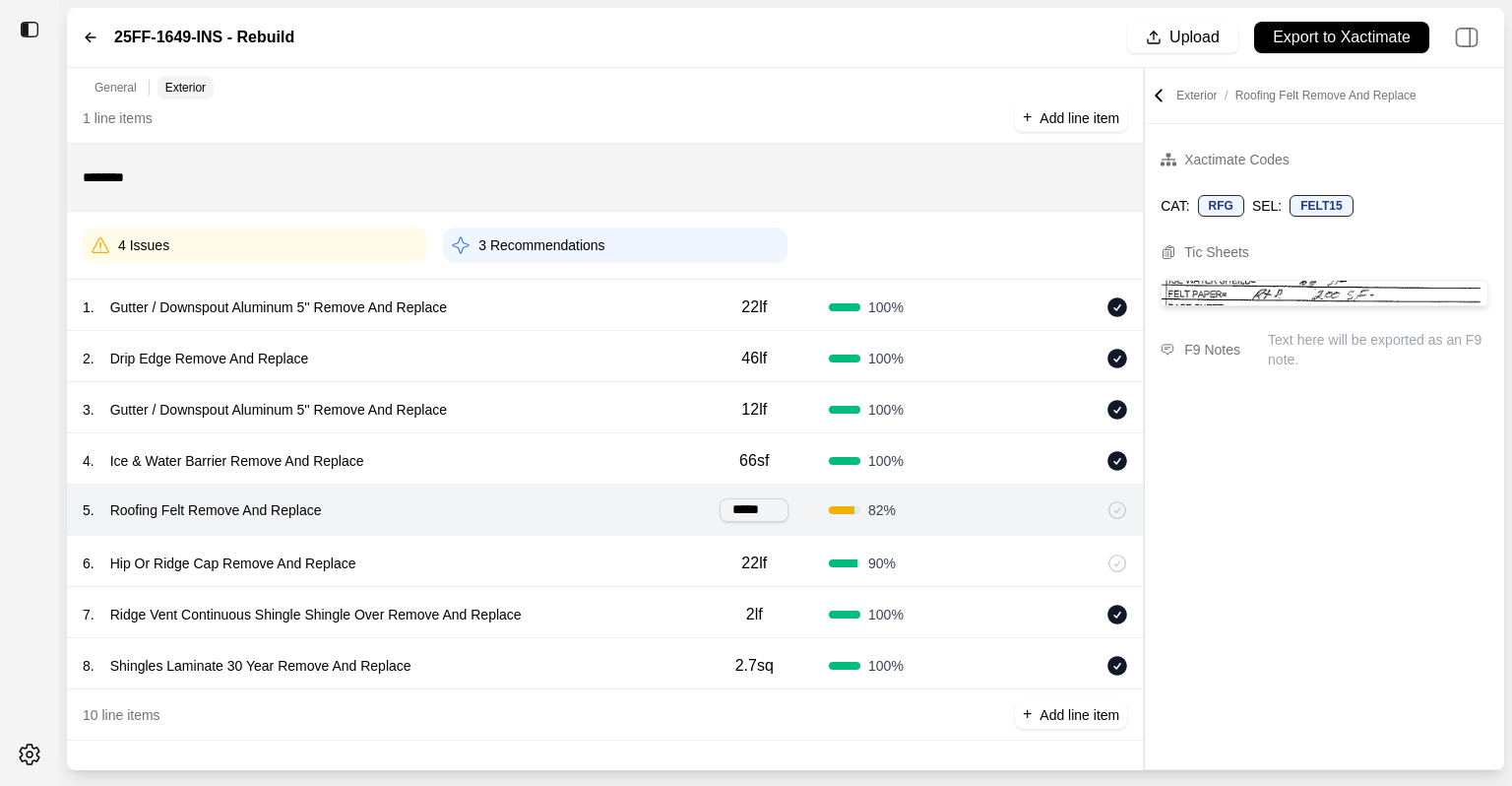 click on "*****" at bounding box center [754, 510] 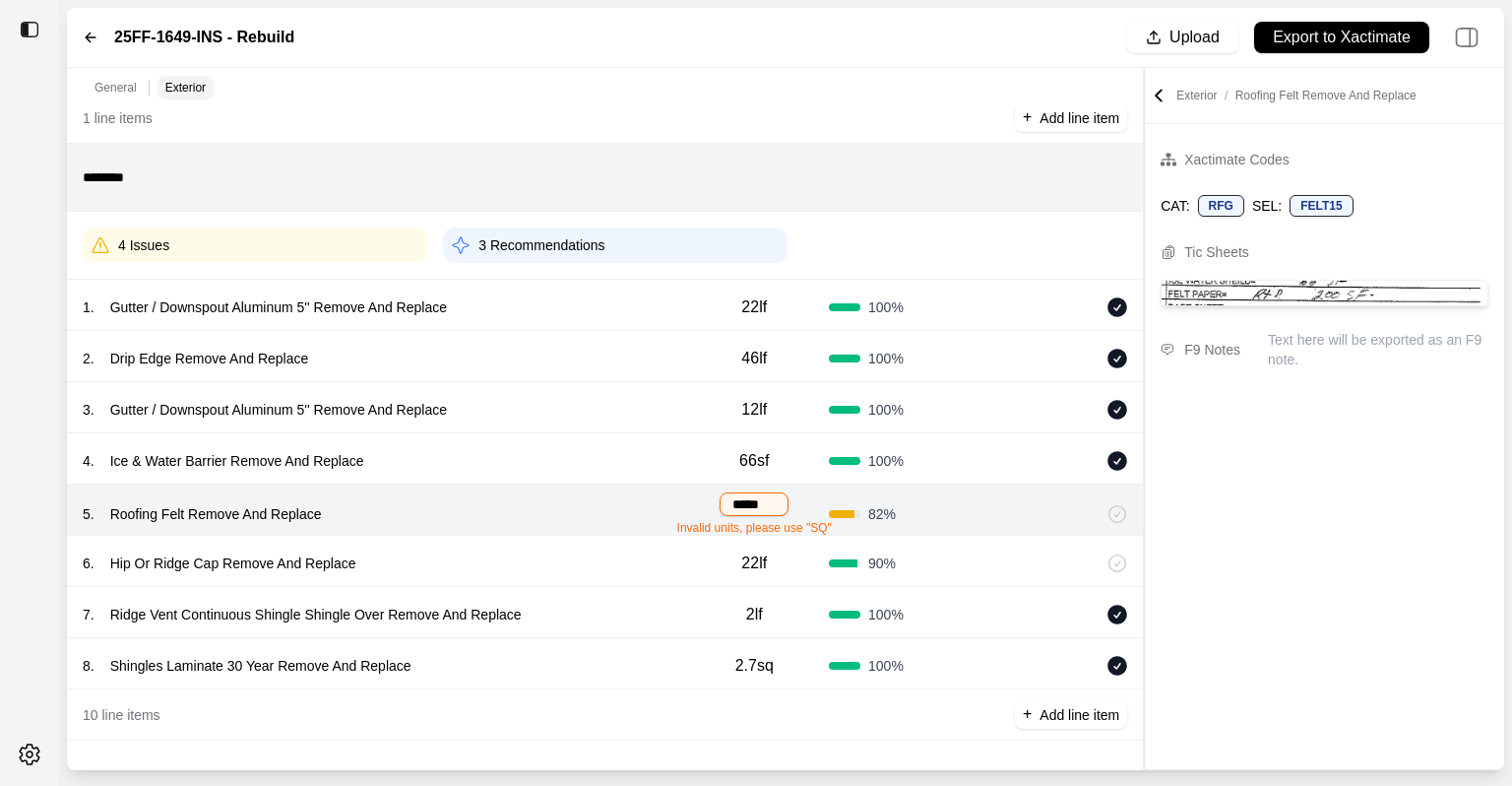 click on "6 . Hip Or Ridge Cap Remove And Replace" at bounding box center [381, 563] 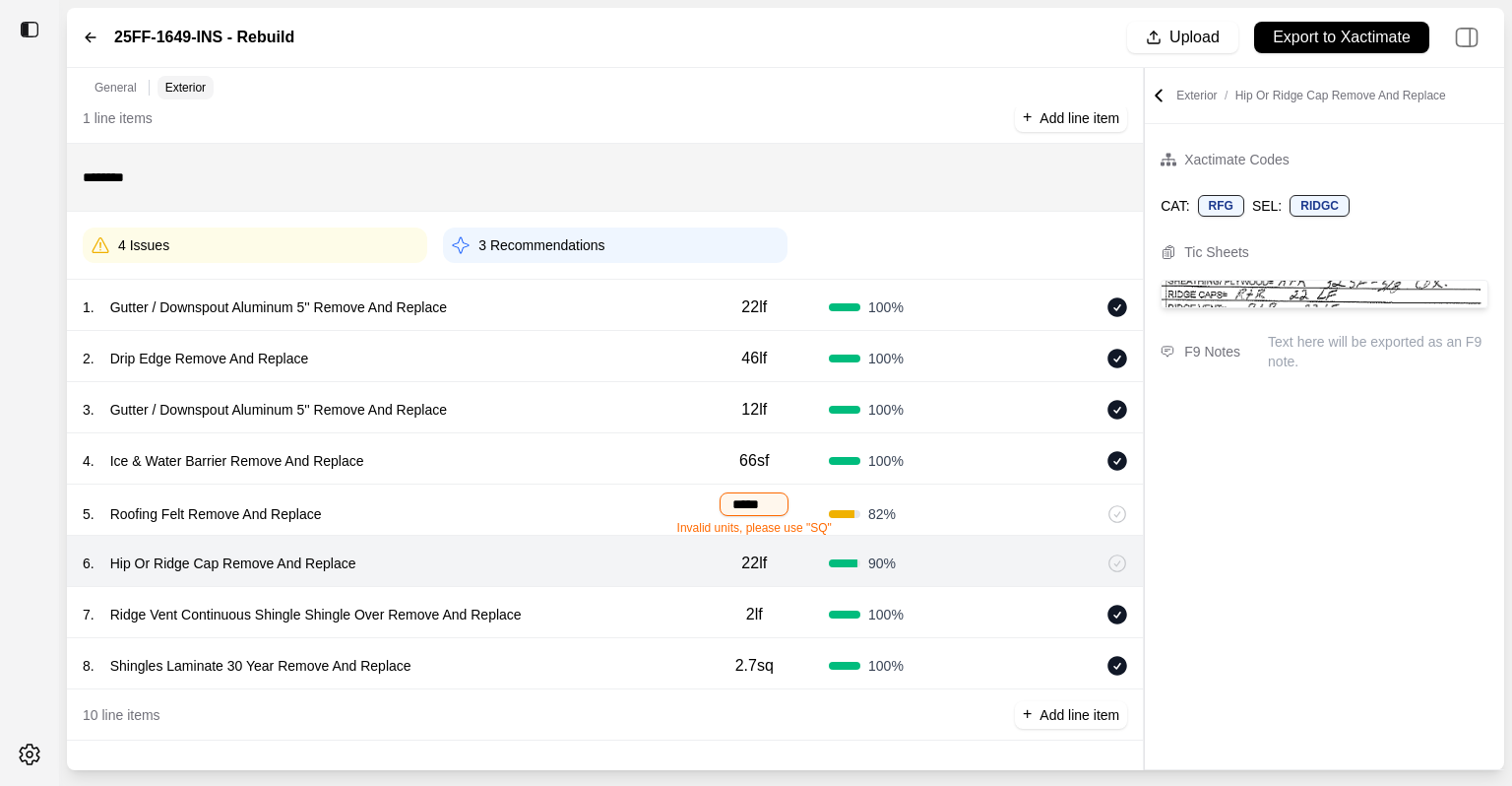 click on "Roofing Felt Remove And Replace" at bounding box center (216, 514) 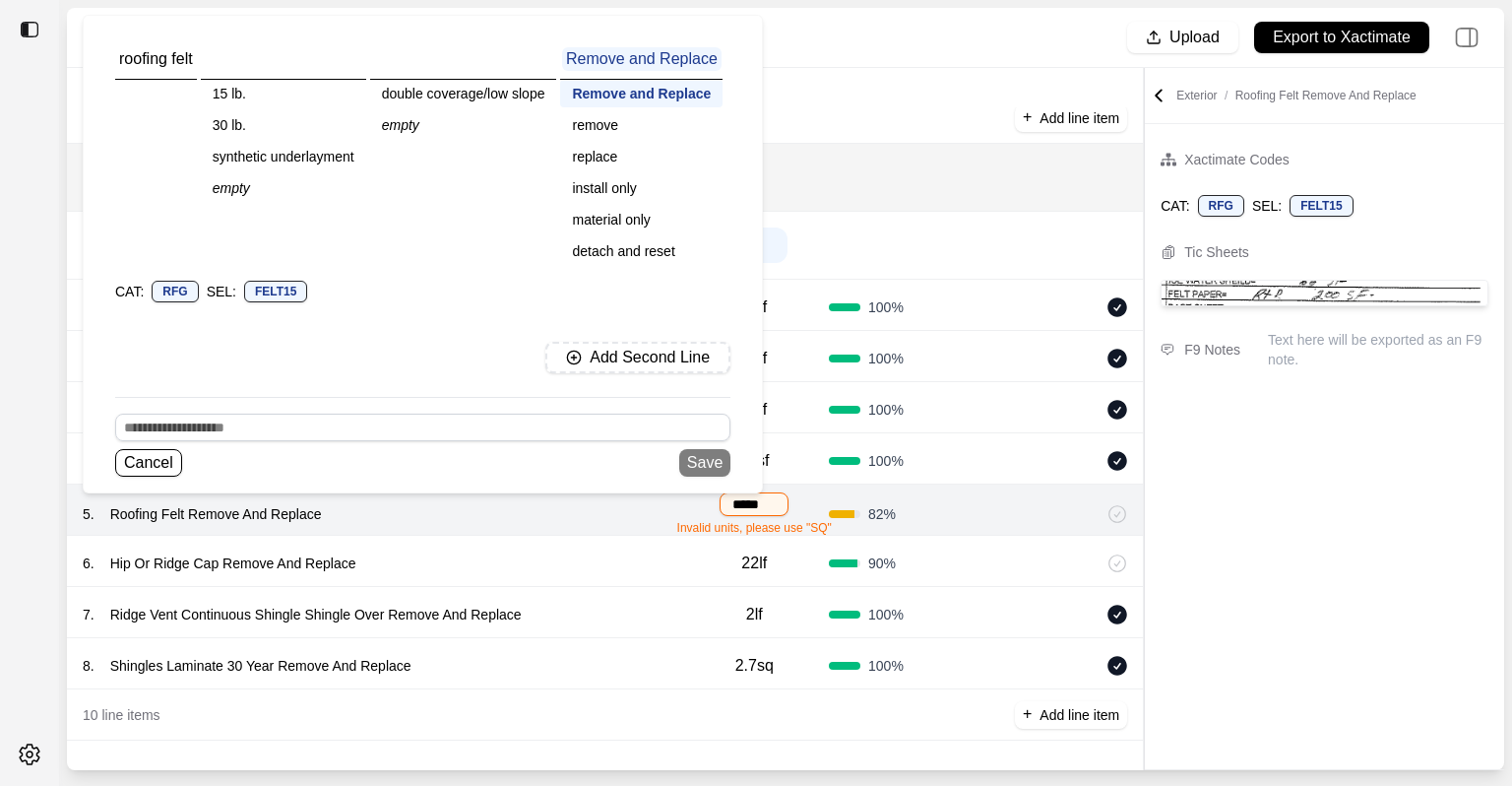 click on "replace" at bounding box center [641, 157] 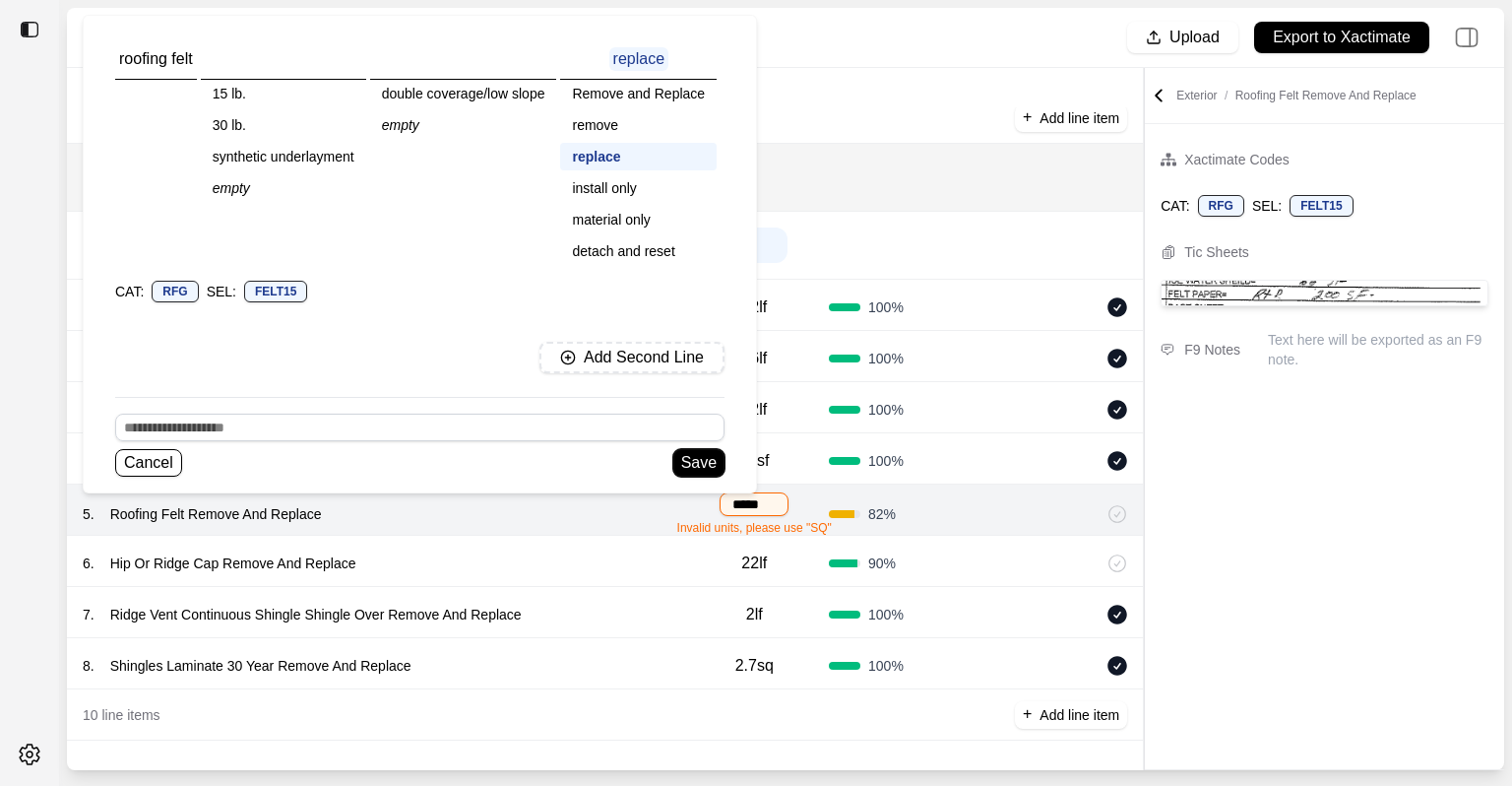click on "Save" at bounding box center [699, 463] 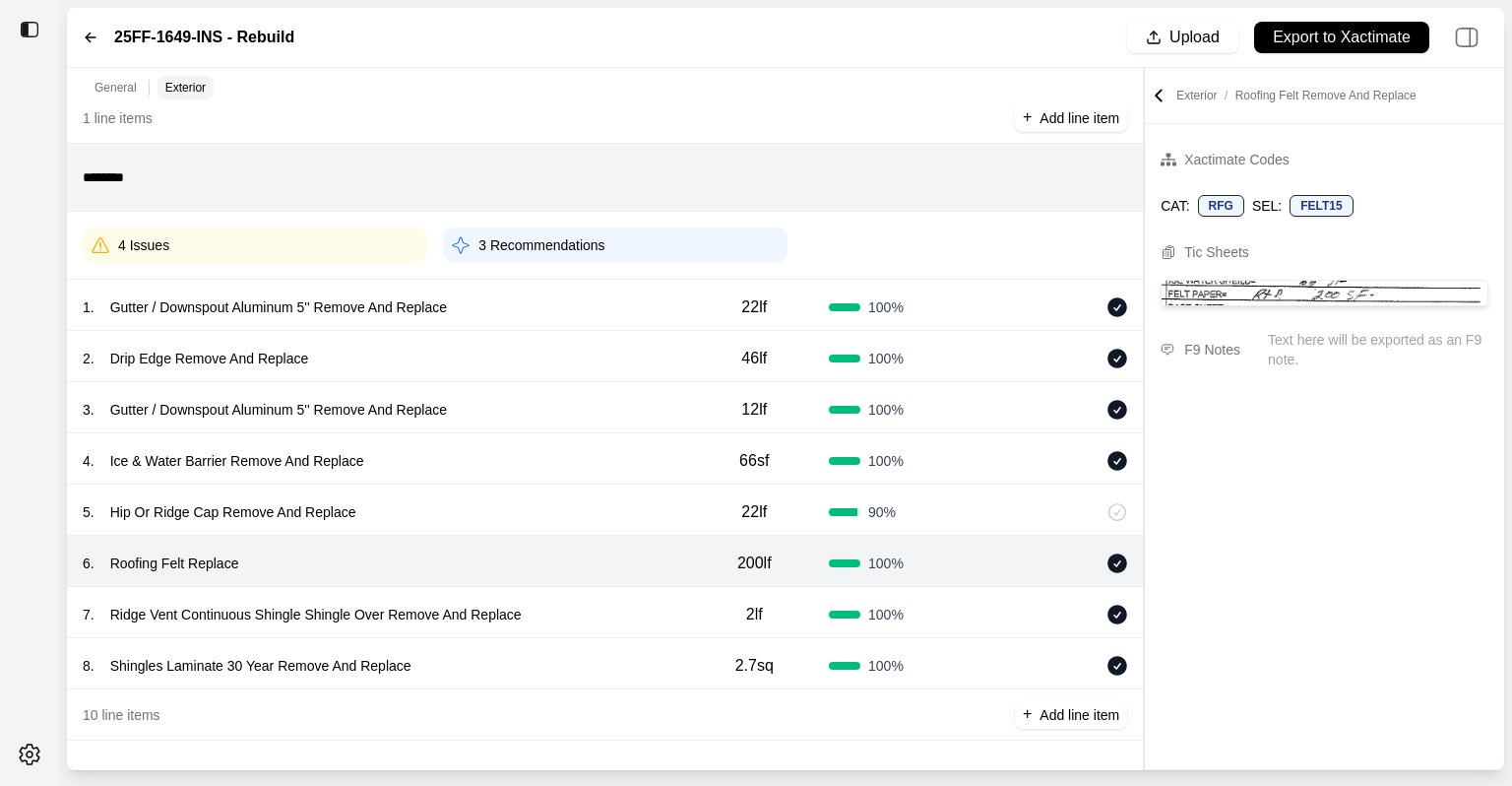 click on "200lf" at bounding box center (754, 563) 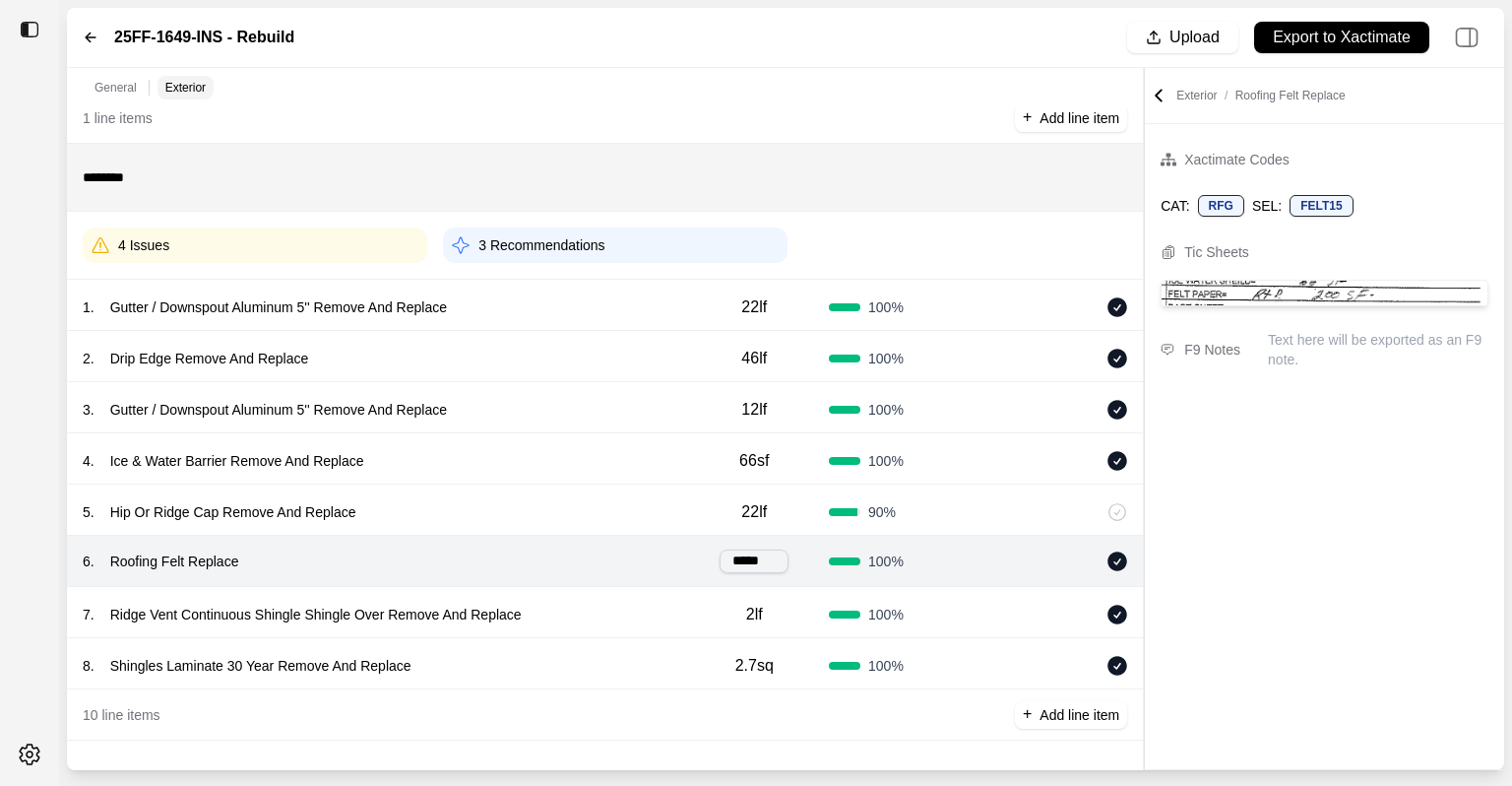 drag, startPoint x: 775, startPoint y: 560, endPoint x: 755, endPoint y: 565, distance: 20.615528 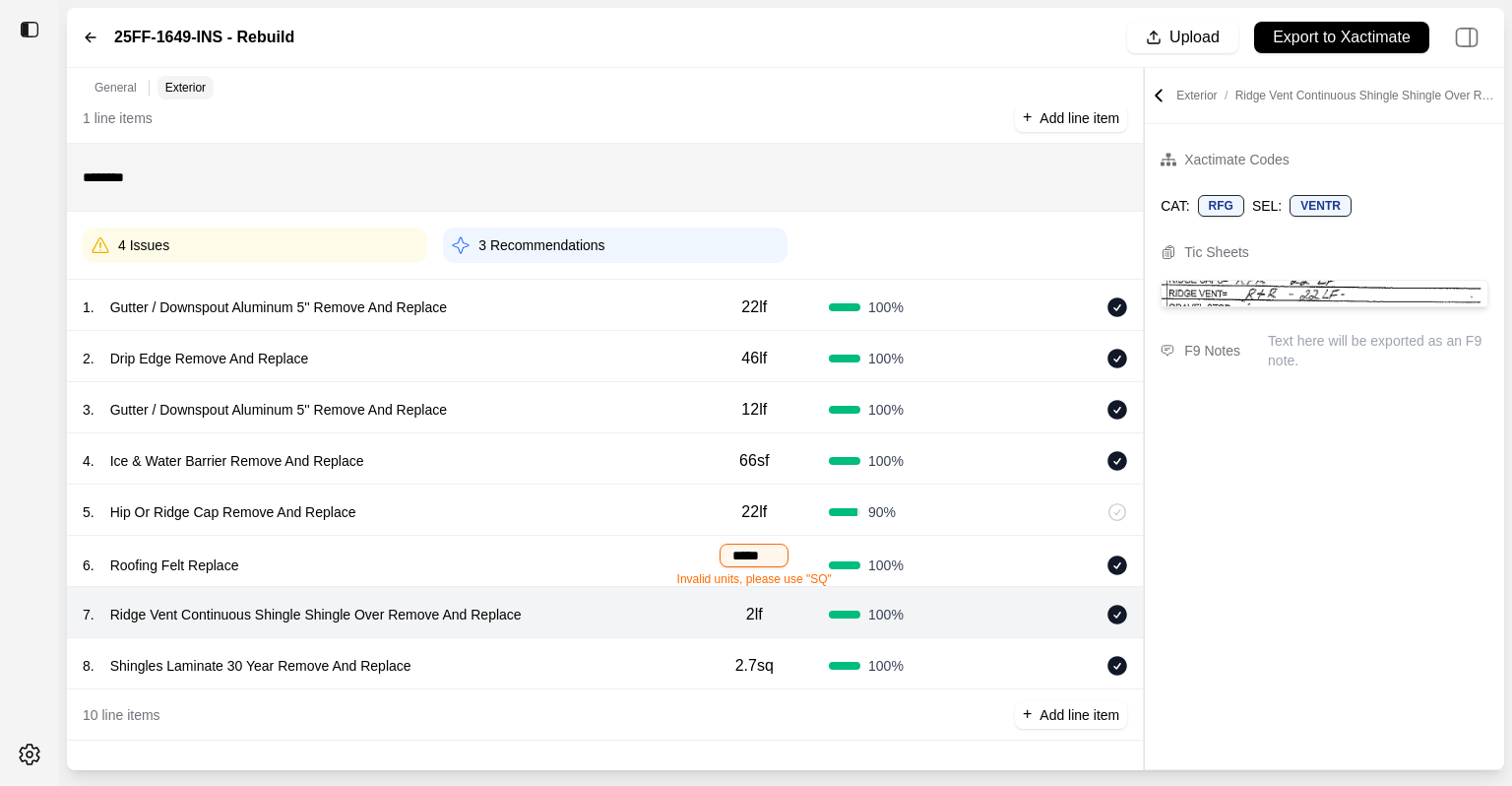 click on "*****" at bounding box center (754, 556) 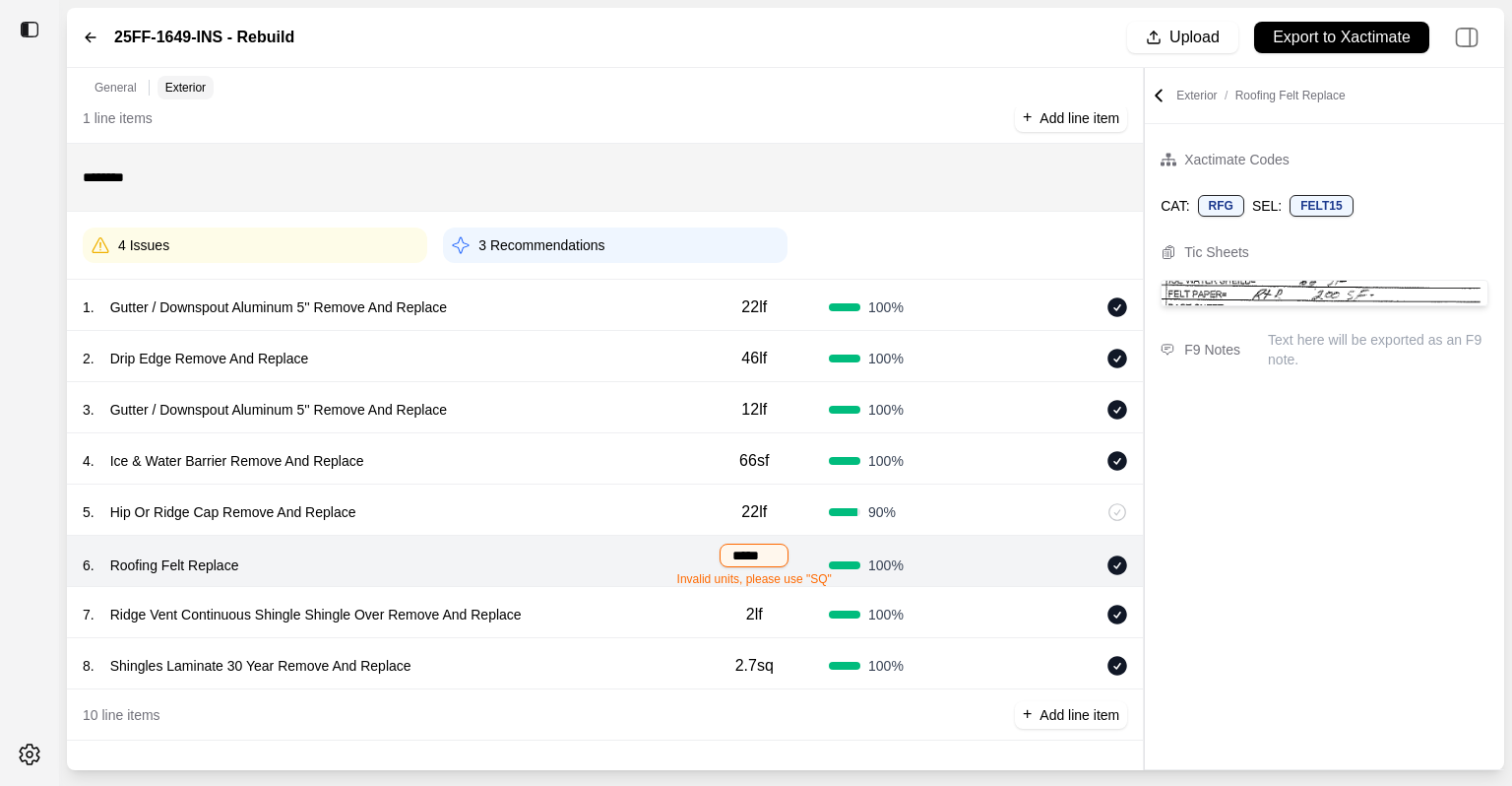 drag, startPoint x: 782, startPoint y: 550, endPoint x: 740, endPoint y: 564, distance: 44.271887 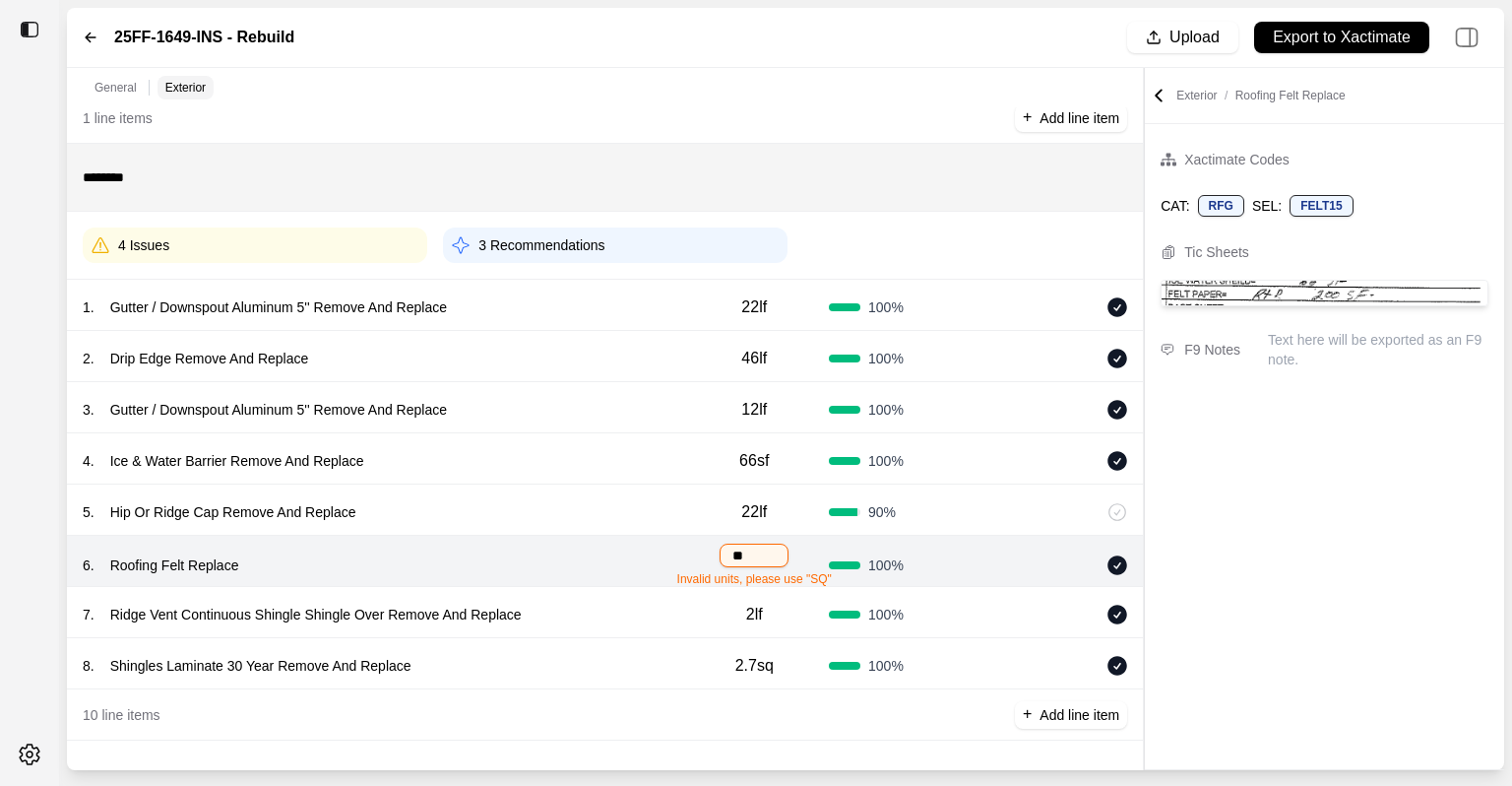 type on "***" 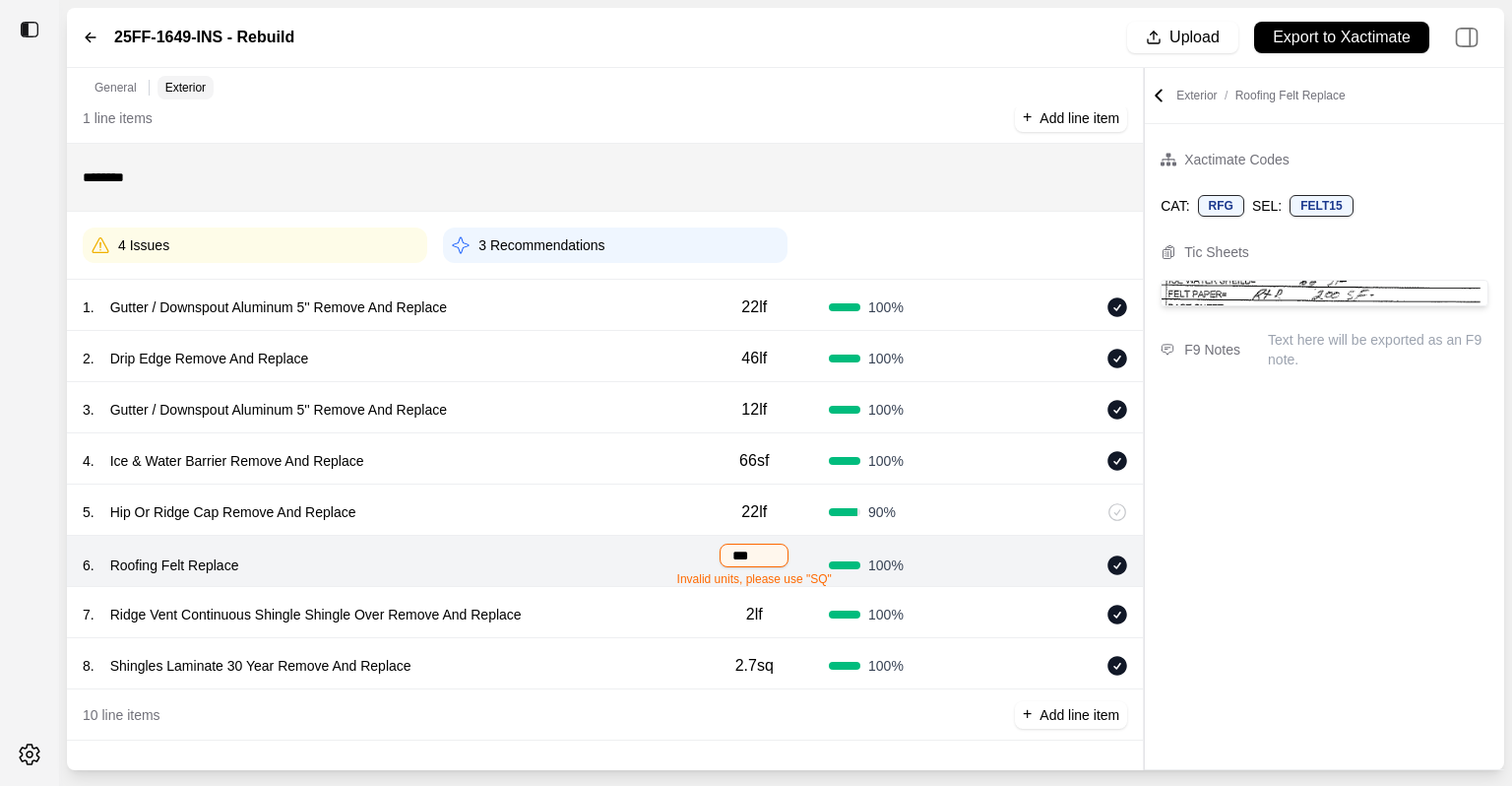 click on "7 . Ridge Vent Continuous Shingle  Shingle Over  Remove And Replace" at bounding box center [381, 615] 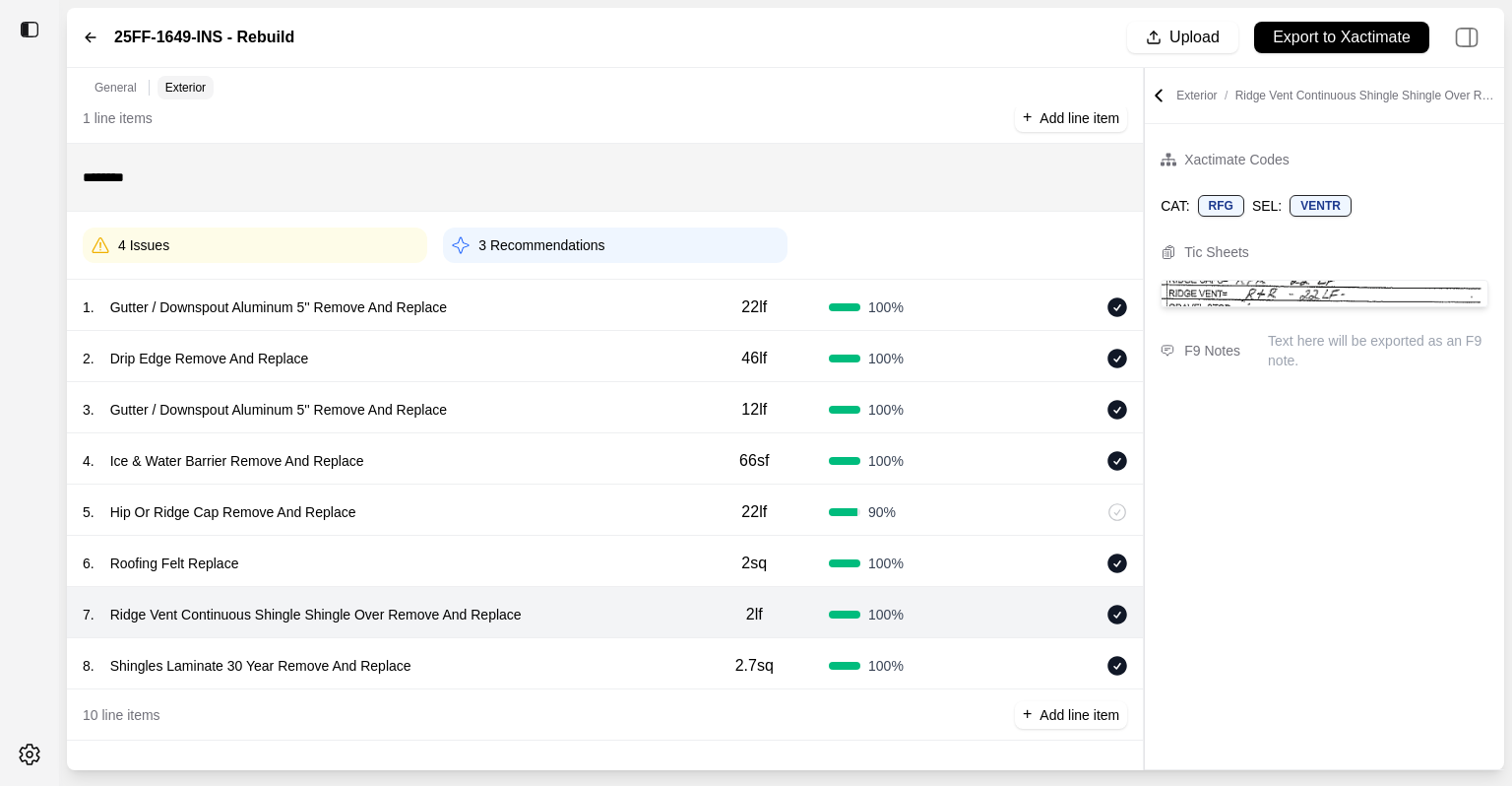 click on "Ridge Vent Continuous Shingle  Shingle Over  Remove And Replace" at bounding box center [316, 615] 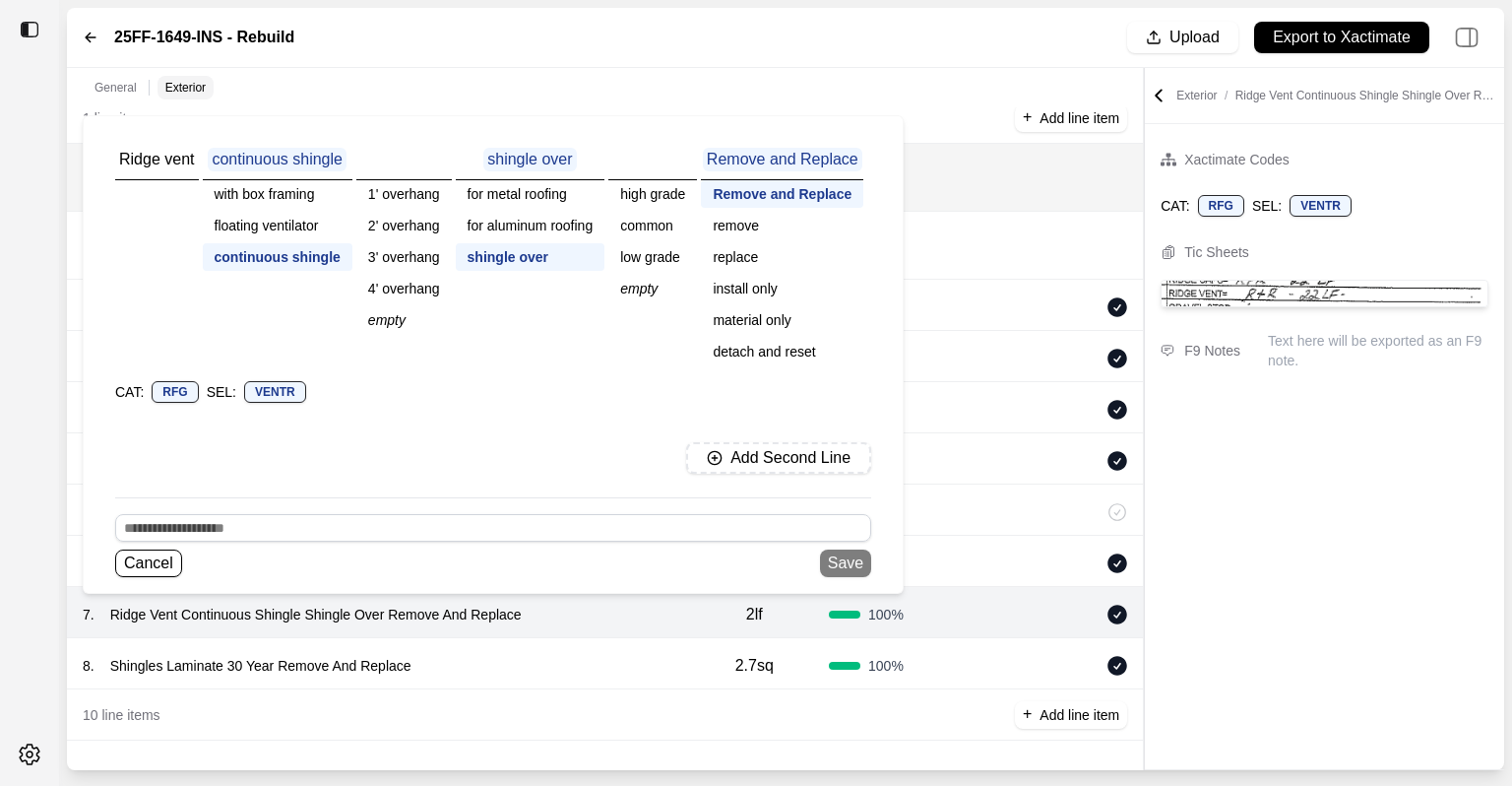 click on "Cancel Save" at bounding box center [493, 563] 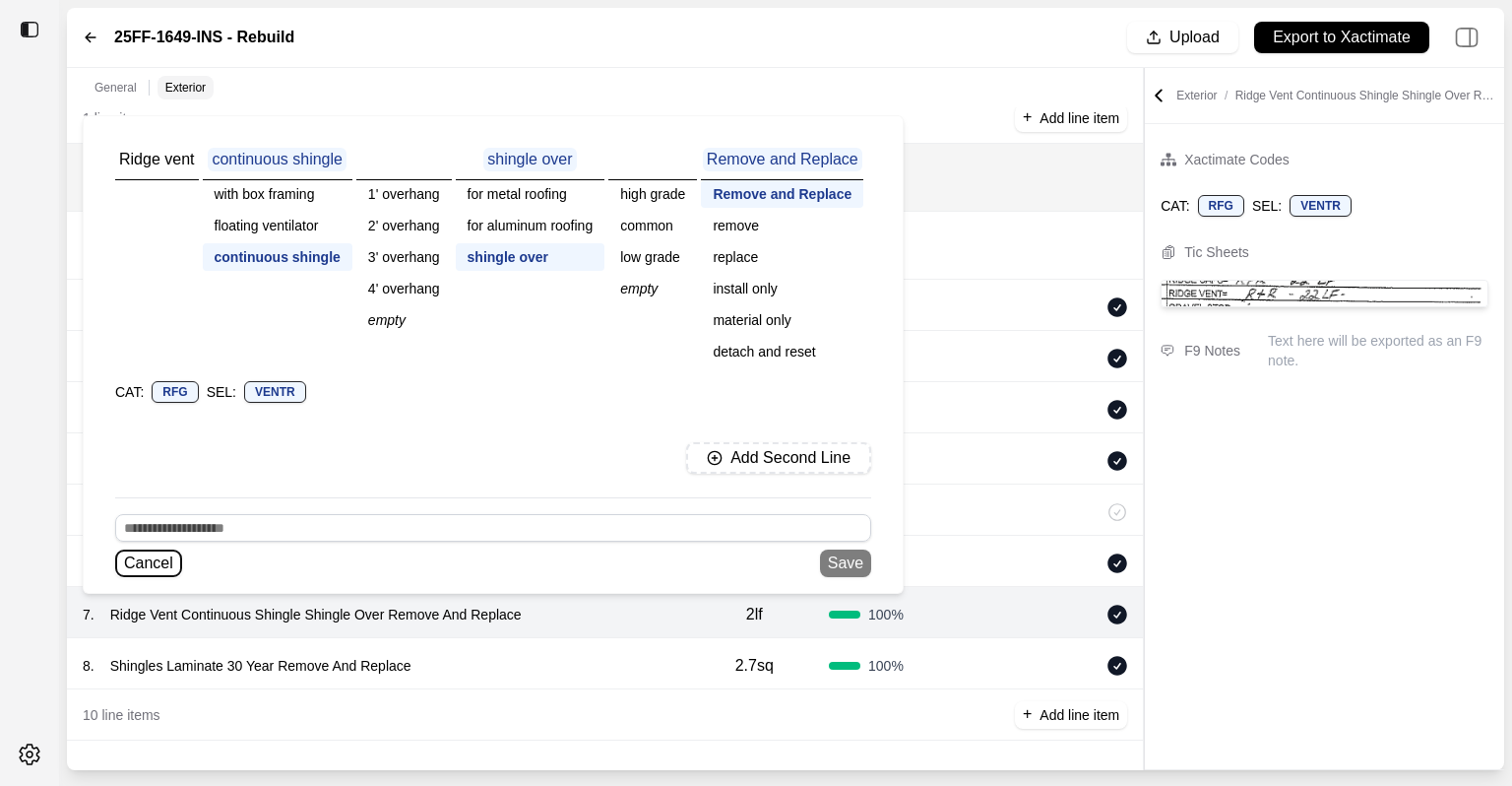 click on "Cancel" at bounding box center (149, 563) 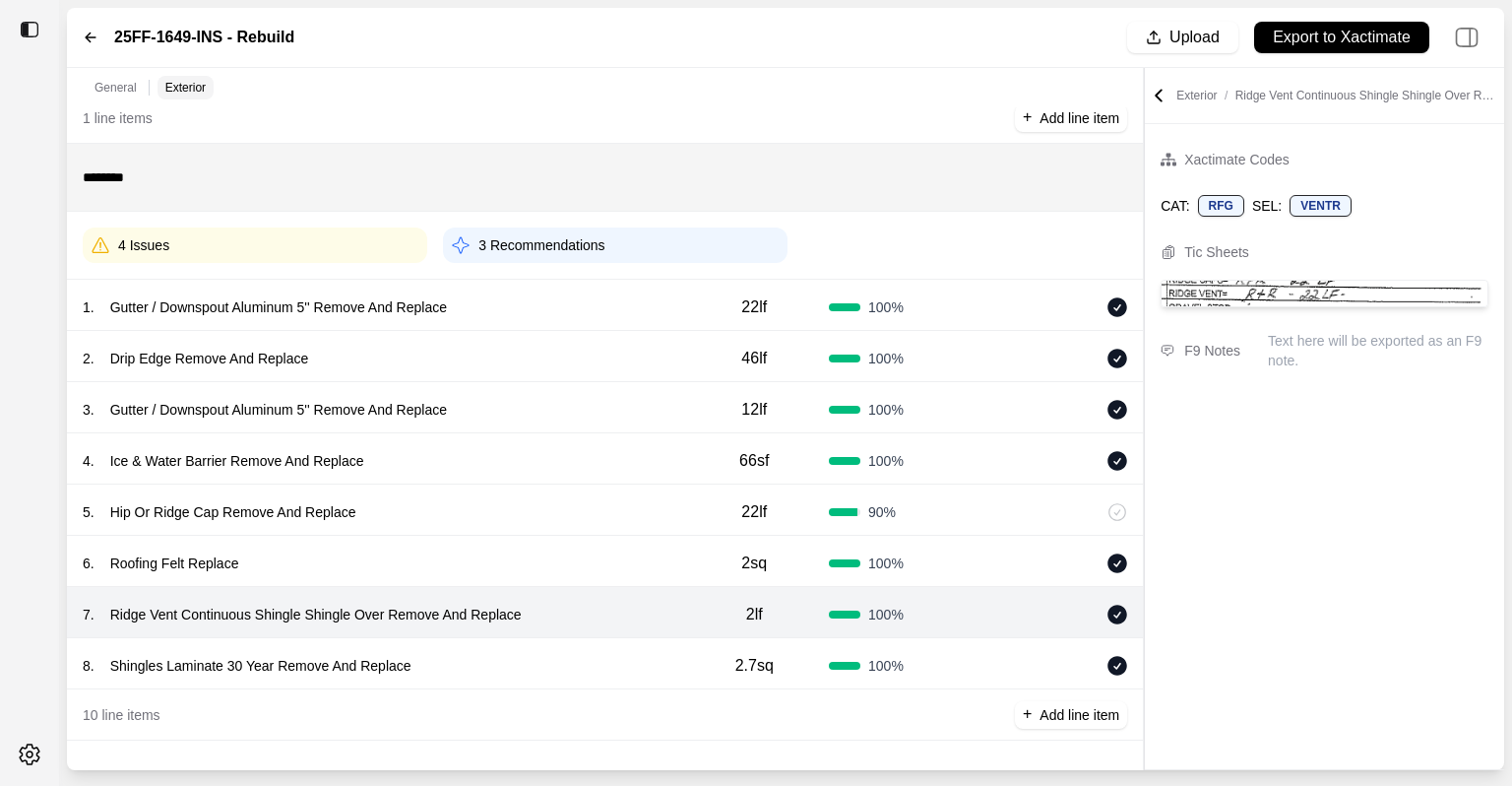 click on "2lf" at bounding box center (754, 615) 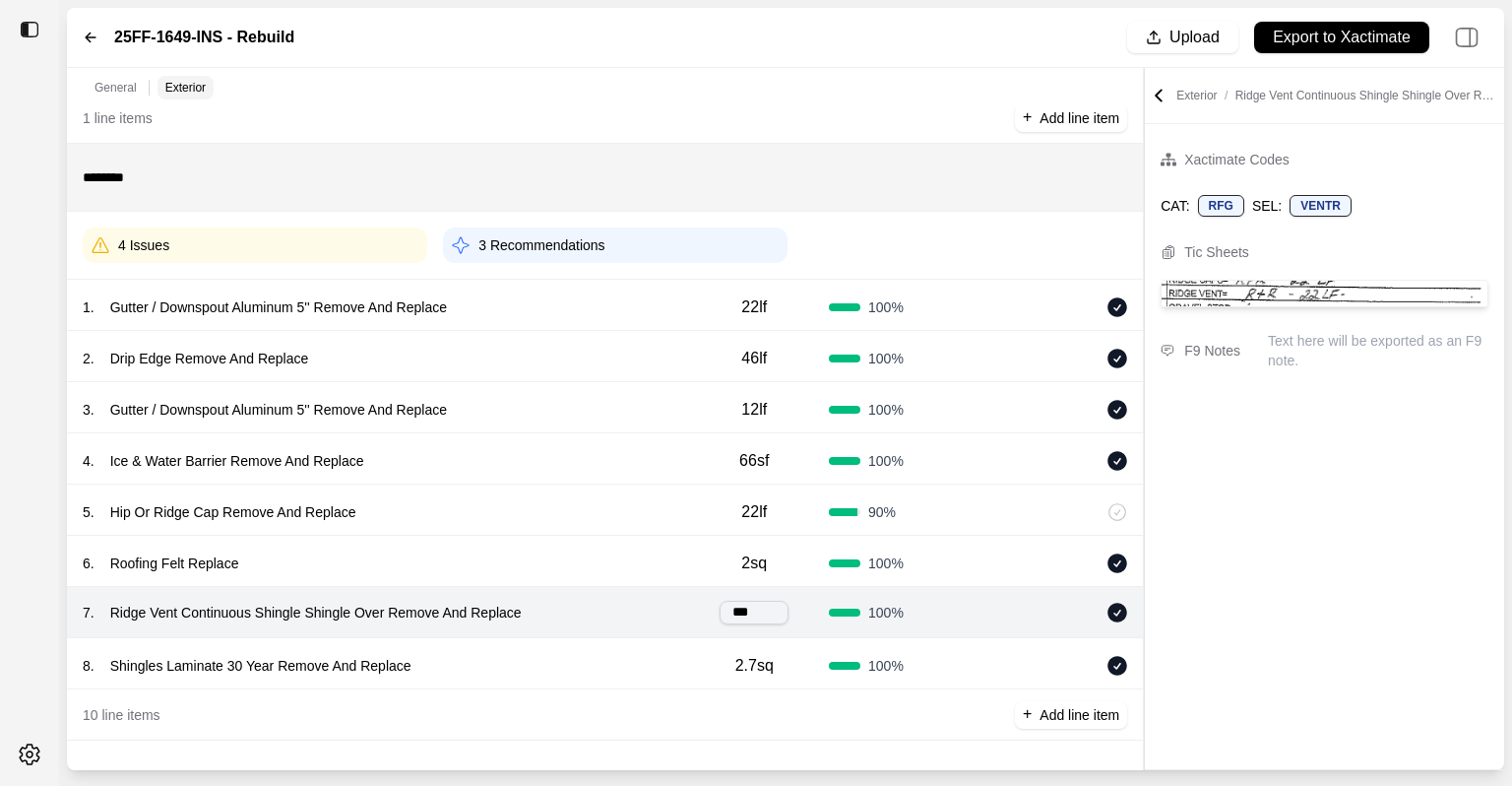 click on "***" at bounding box center (754, 613) 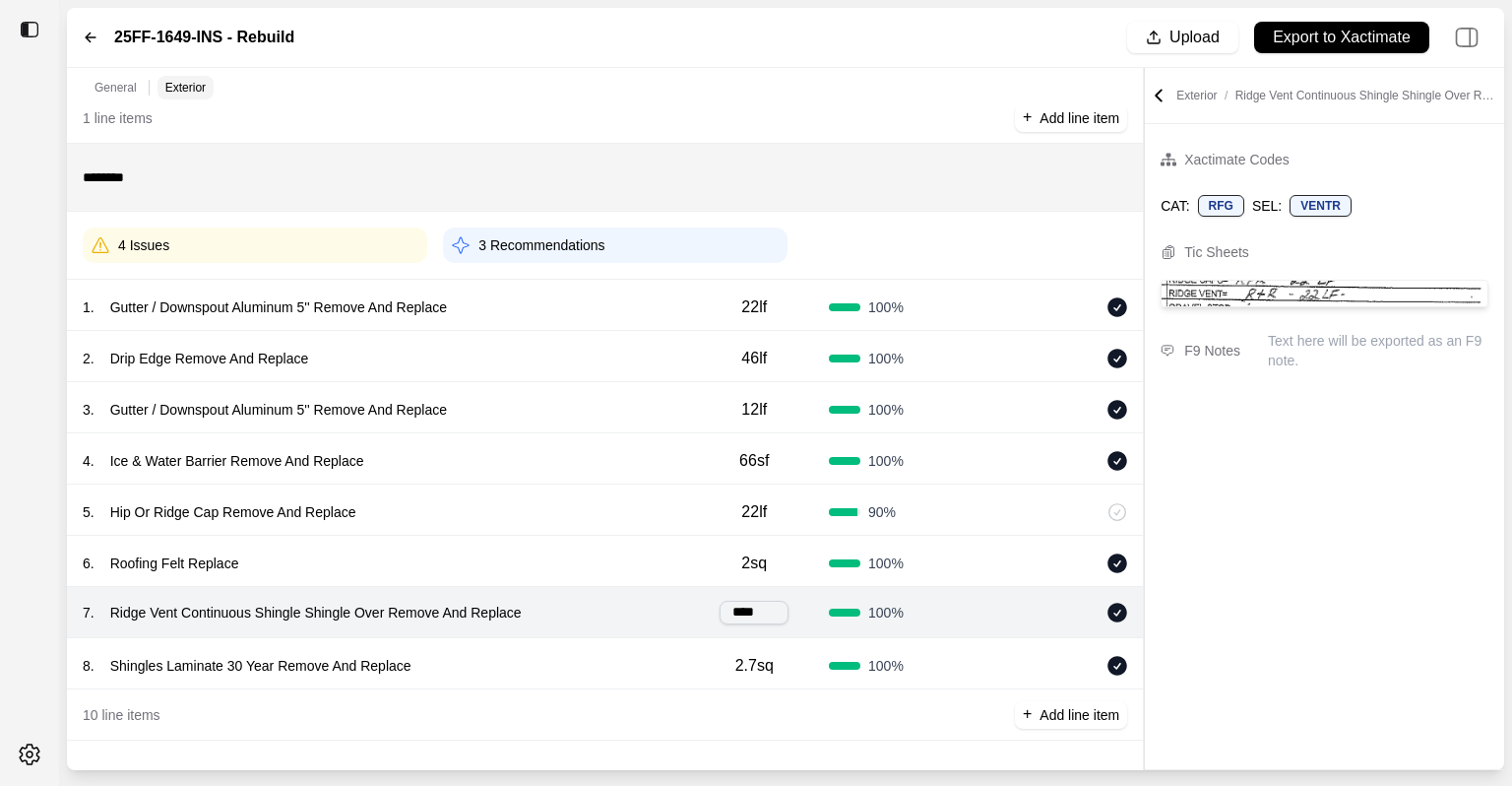 click on "8 . Shingles Laminate  30 Year    Remove And Replace" at bounding box center (381, 666) 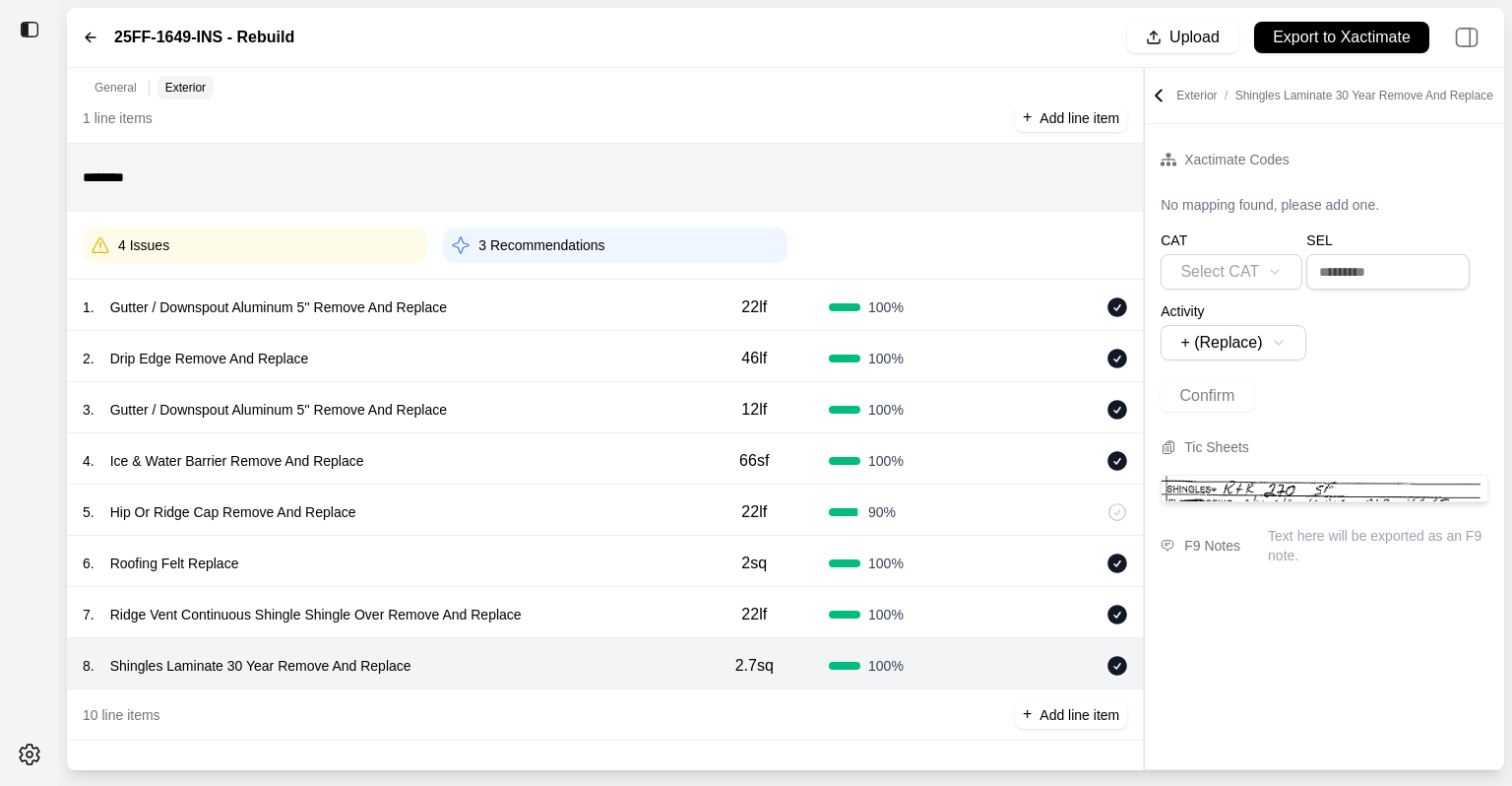 scroll, scrollTop: 0, scrollLeft: 0, axis: both 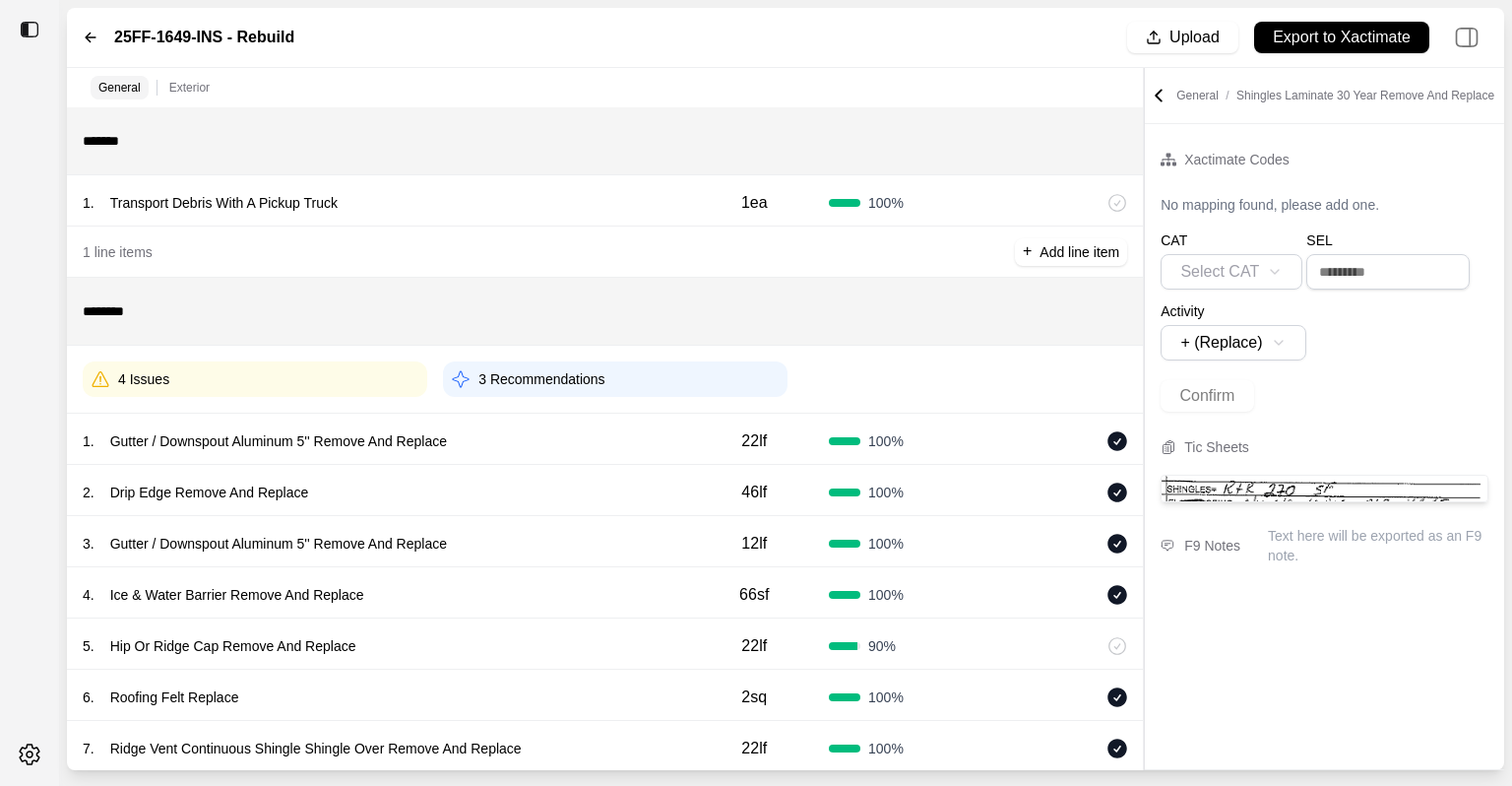 click on "4   Issues" at bounding box center (255, 379) 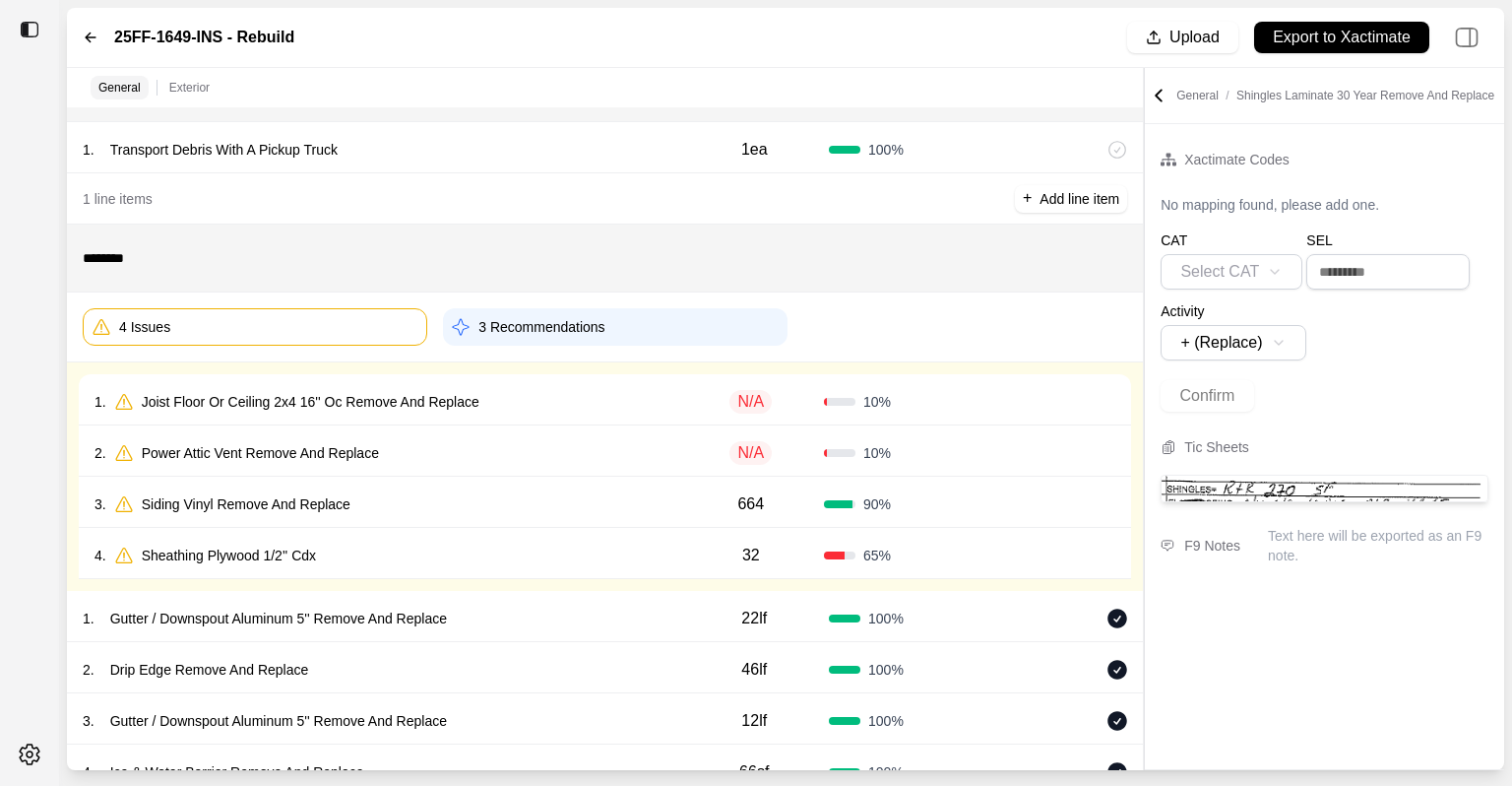 scroll, scrollTop: 98, scrollLeft: 0, axis: vertical 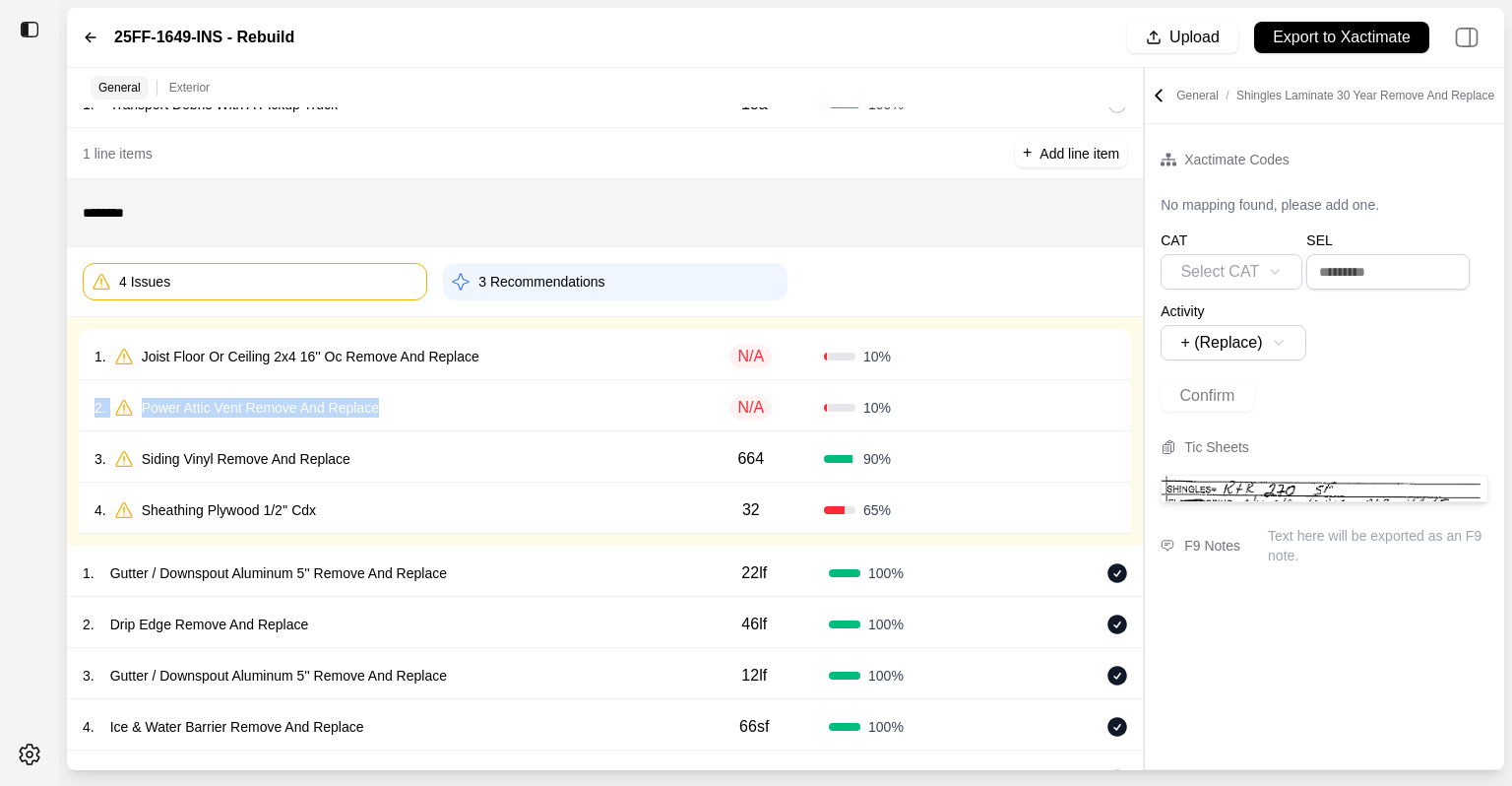 drag, startPoint x: 1107, startPoint y: 355, endPoint x: 433, endPoint y: 370, distance: 674.1669 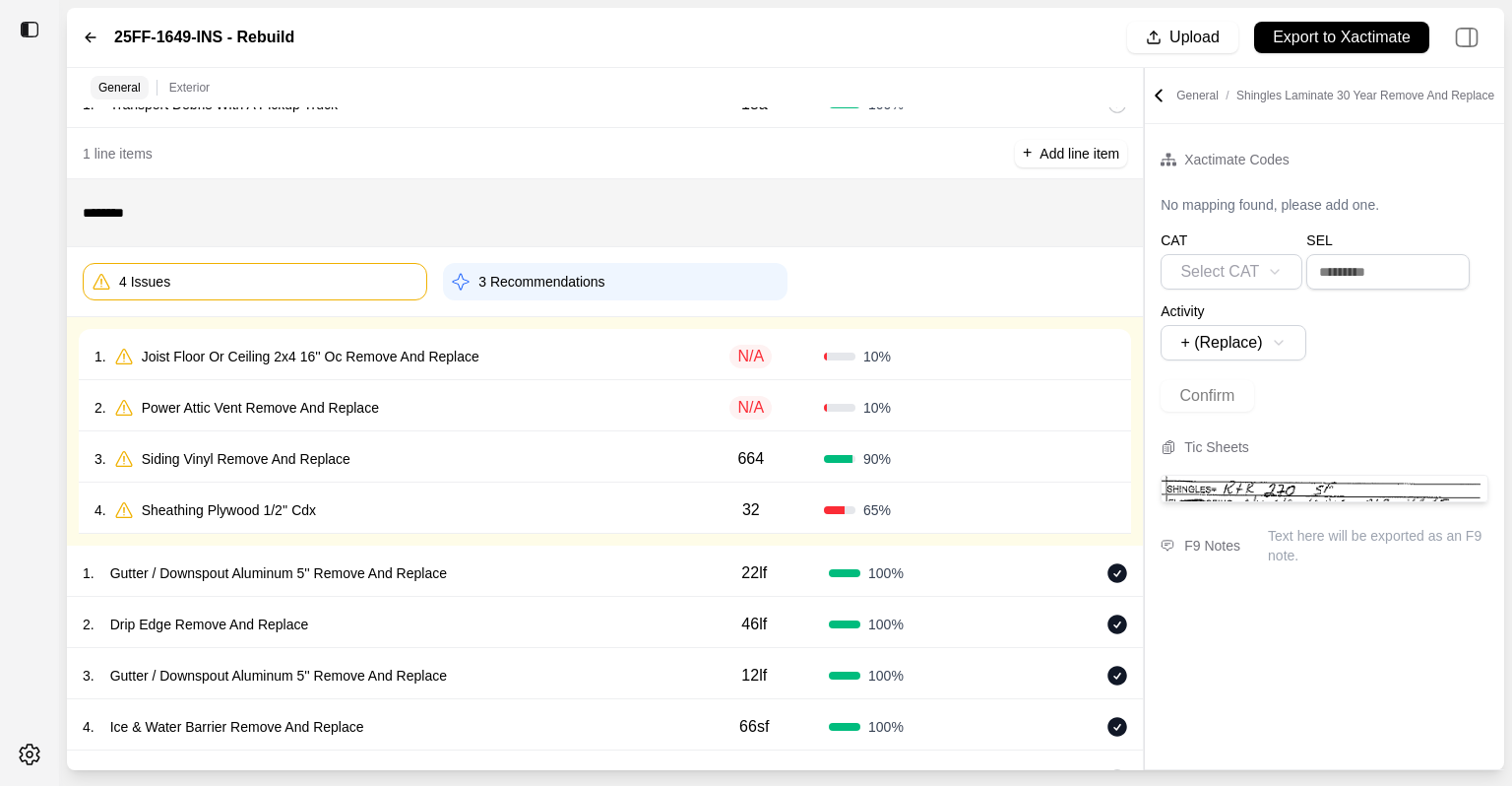 click on "Joist Floor Or Ceiling 2x4 16'' Oc Remove And Replace" at bounding box center (310, 357) 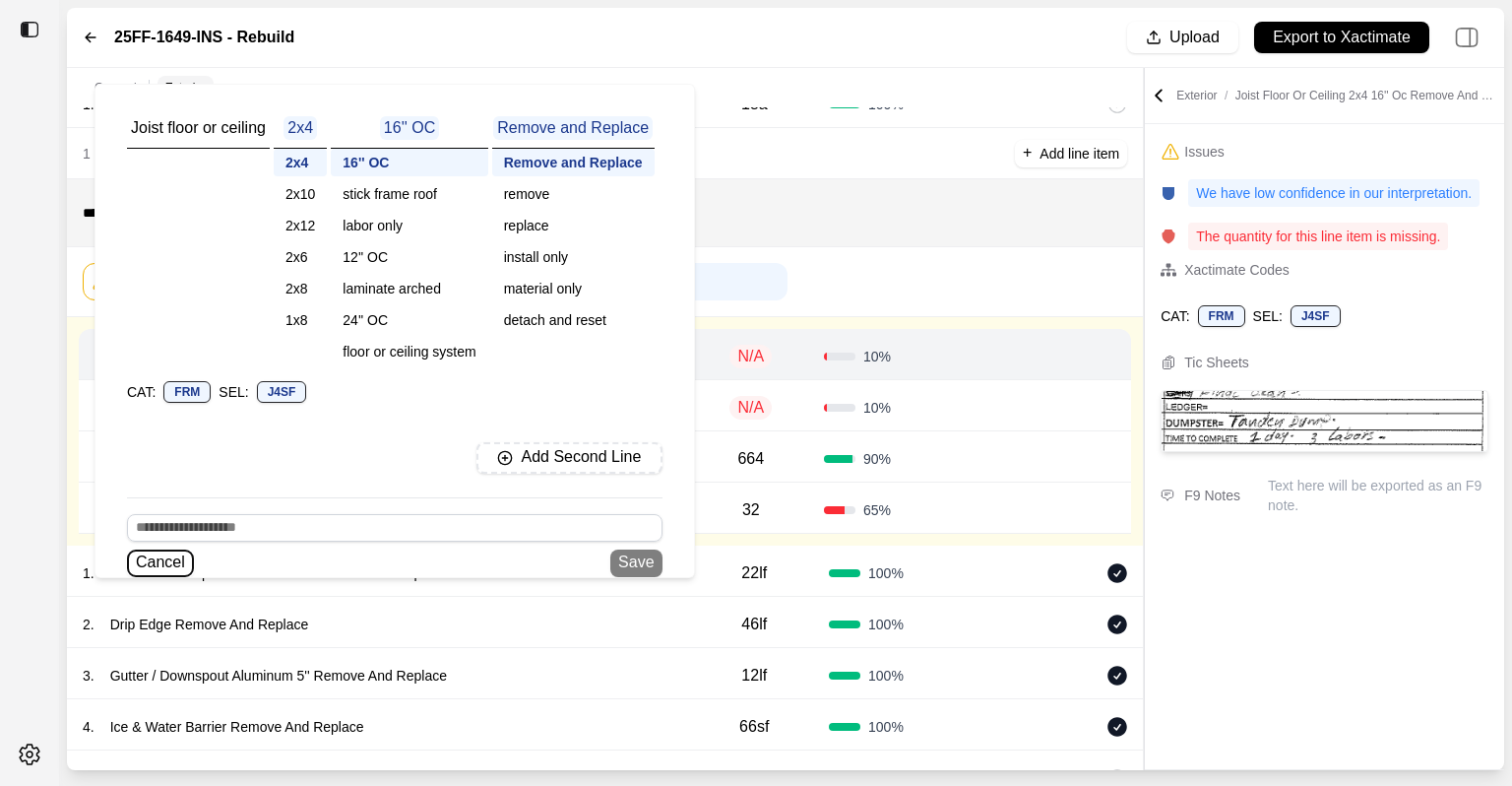 click on "Cancel" at bounding box center [160, 563] 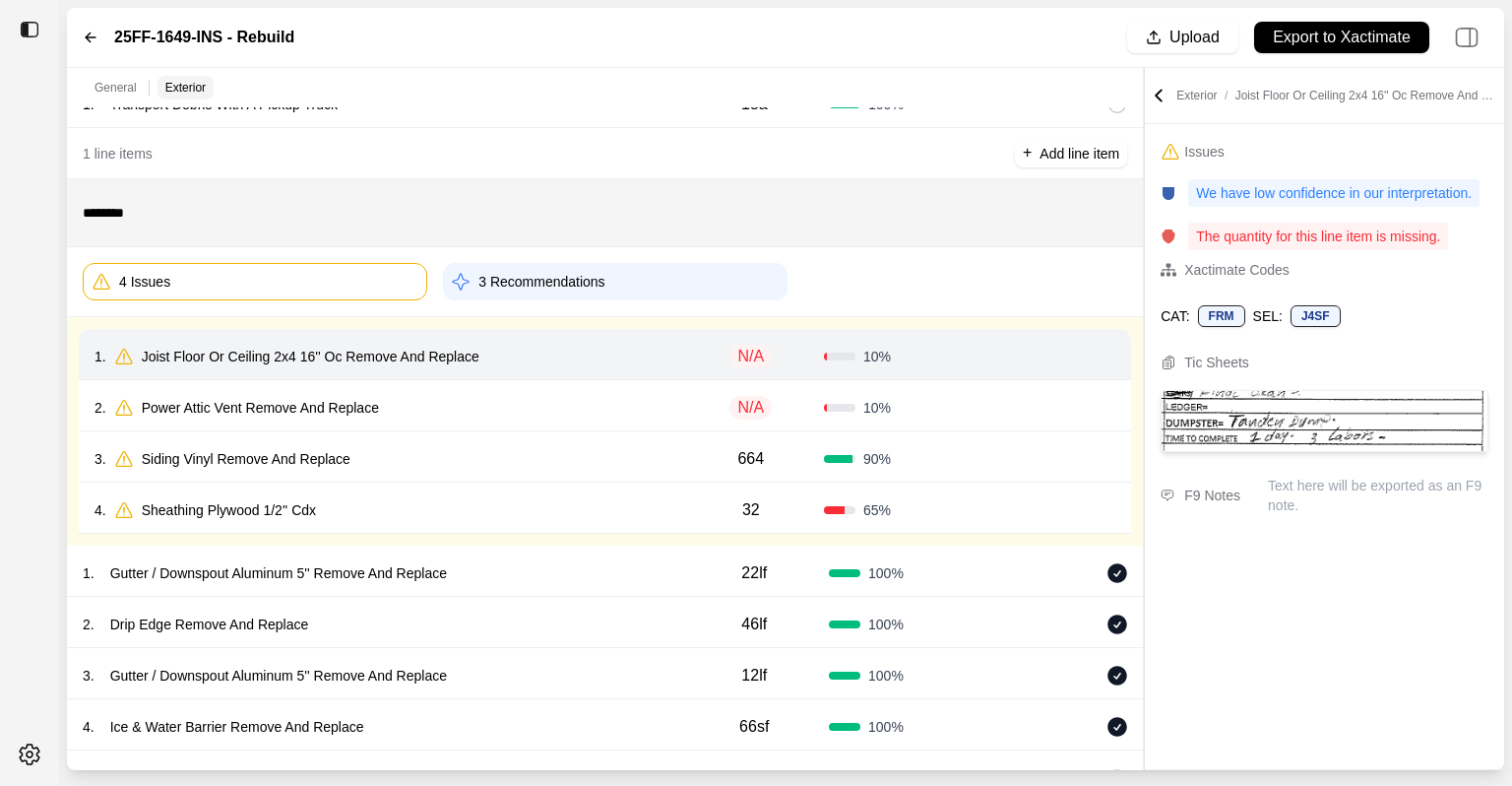 click 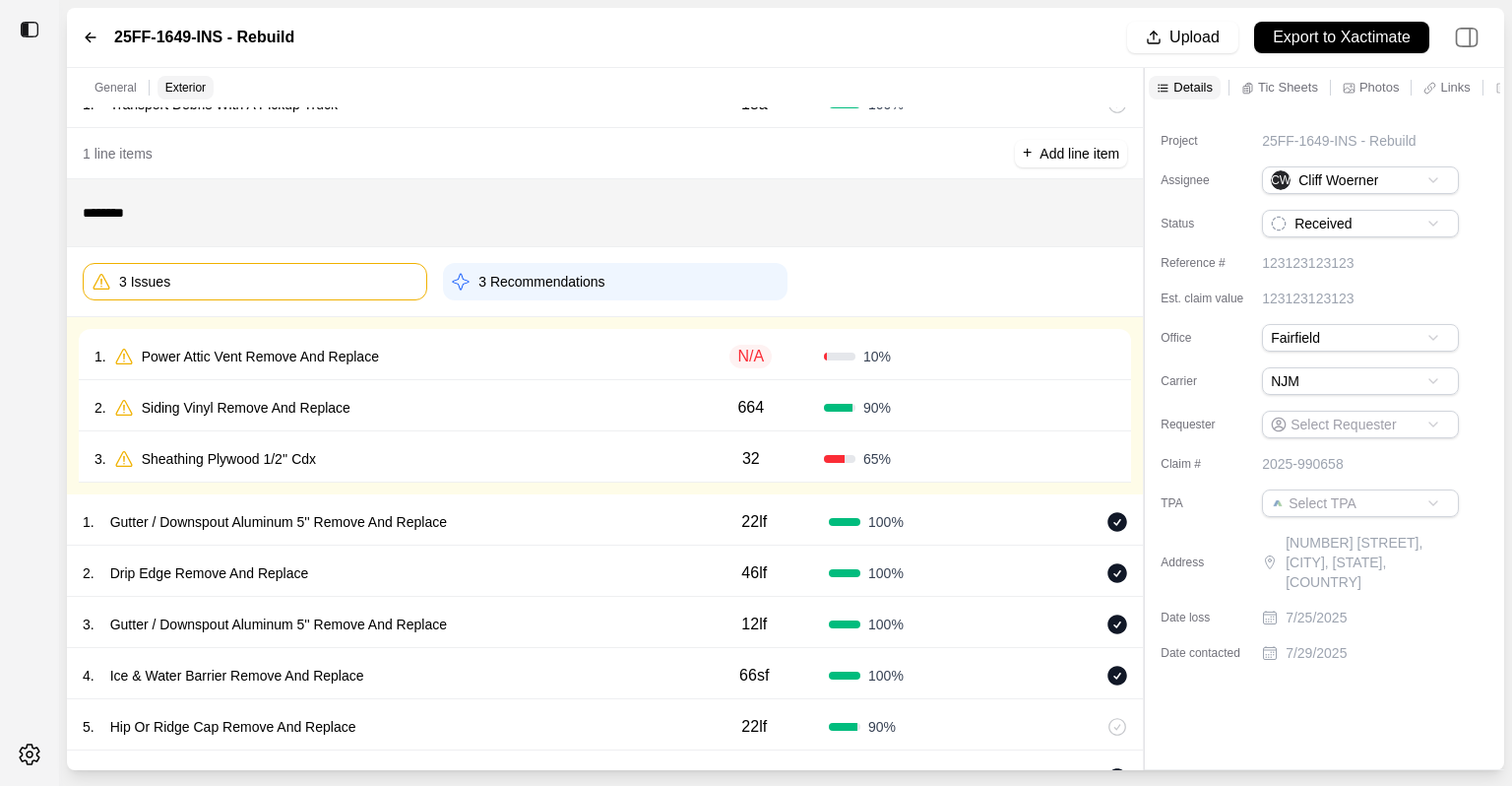 click on "Power Attic Vent Remove And Replace" at bounding box center [260, 357] 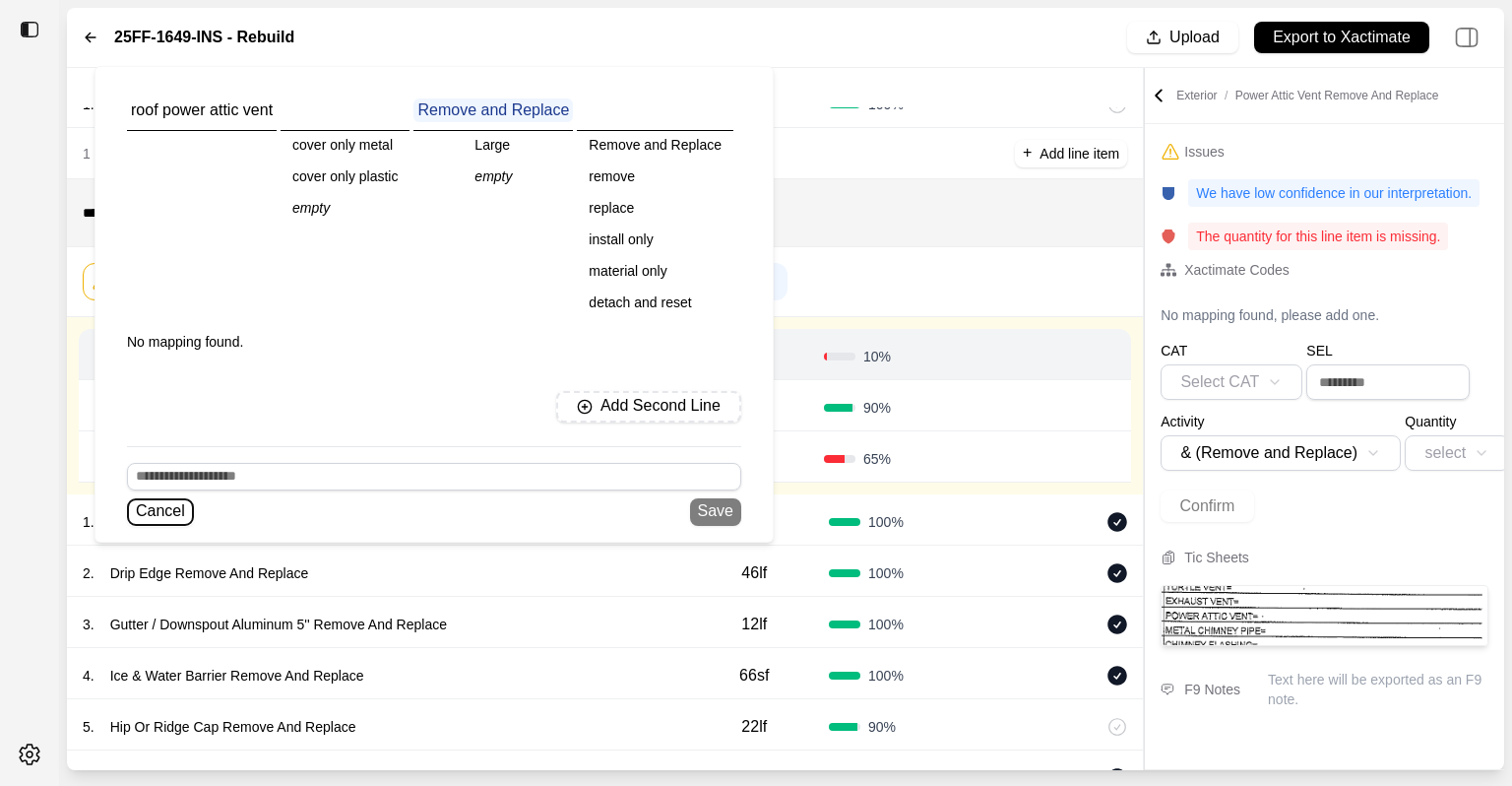 click on "Cancel" at bounding box center [160, 512] 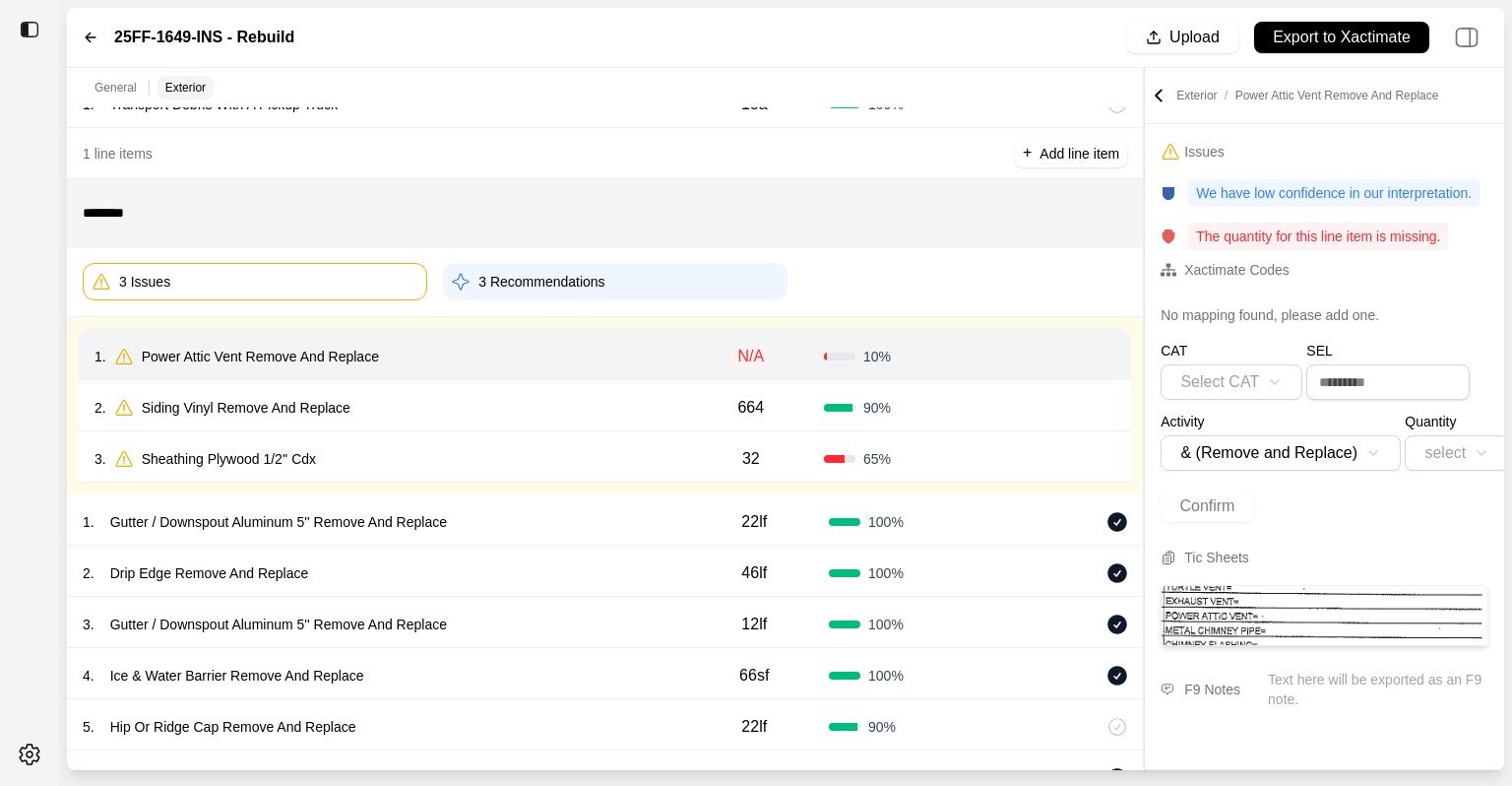 click 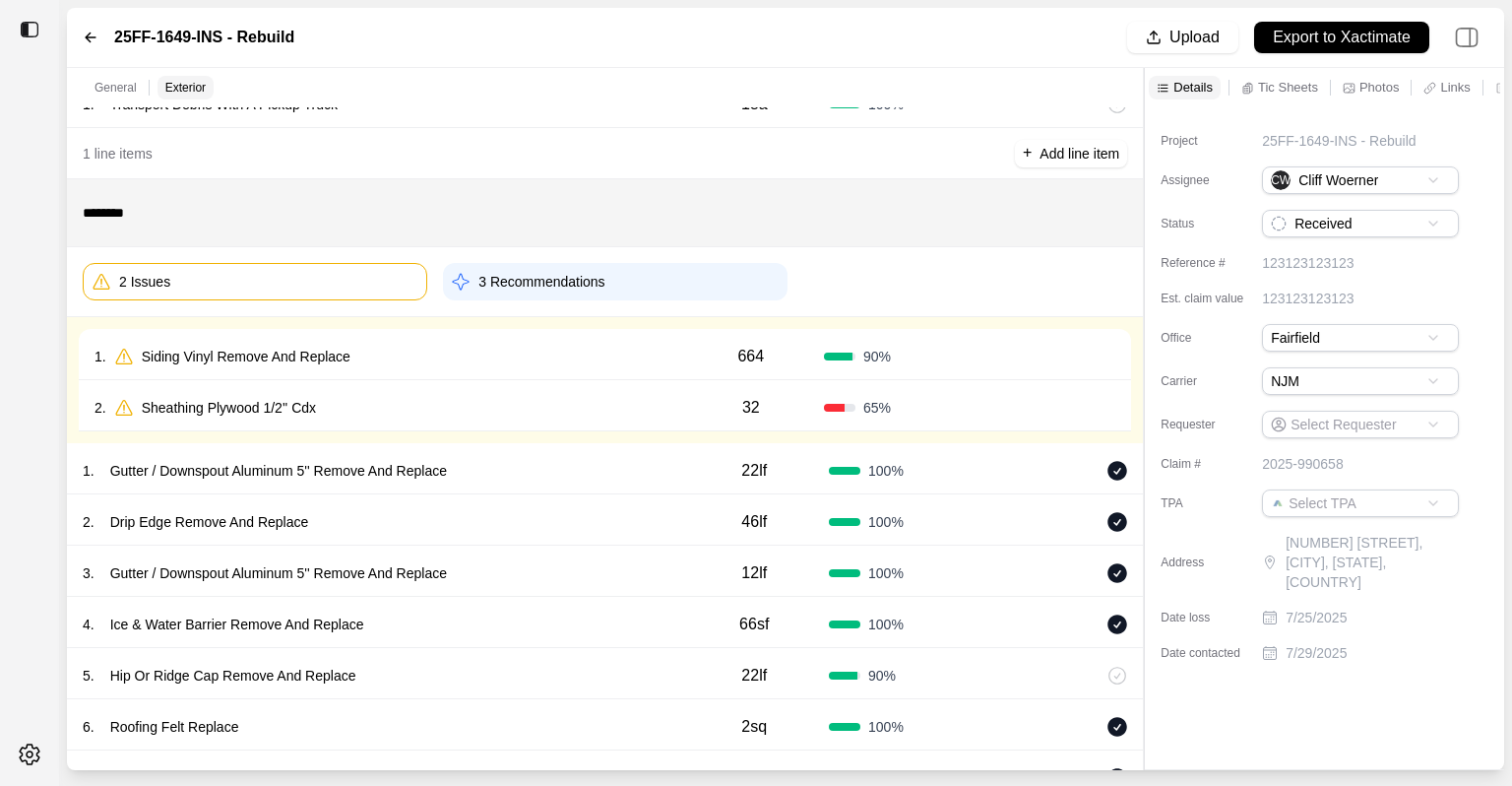 click on "1 . Siding Vinyl Remove And Replace" at bounding box center (386, 357) 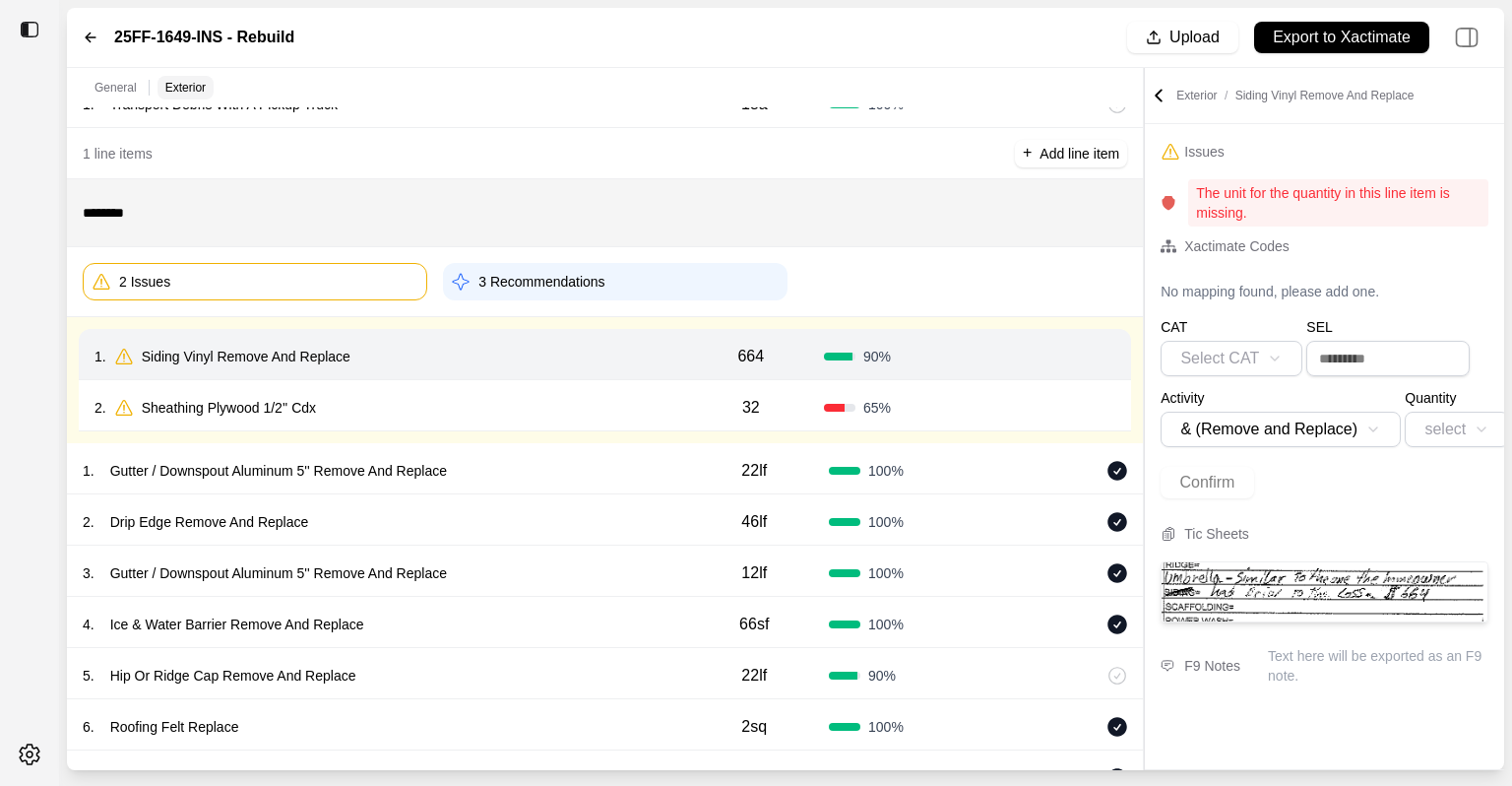 click 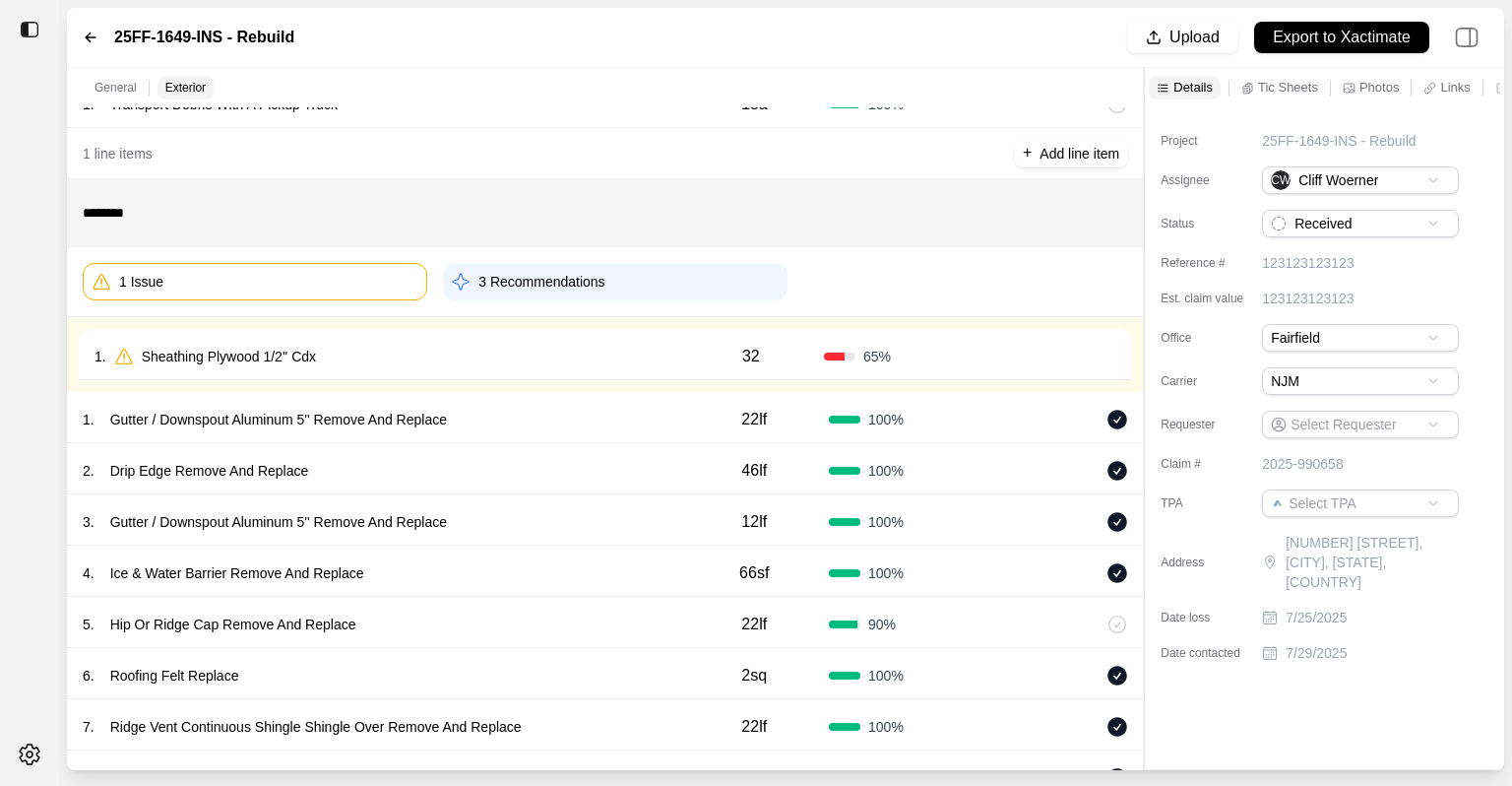 click on "Sheathing Plywood 1/2'' Cdx" at bounding box center (228, 357) 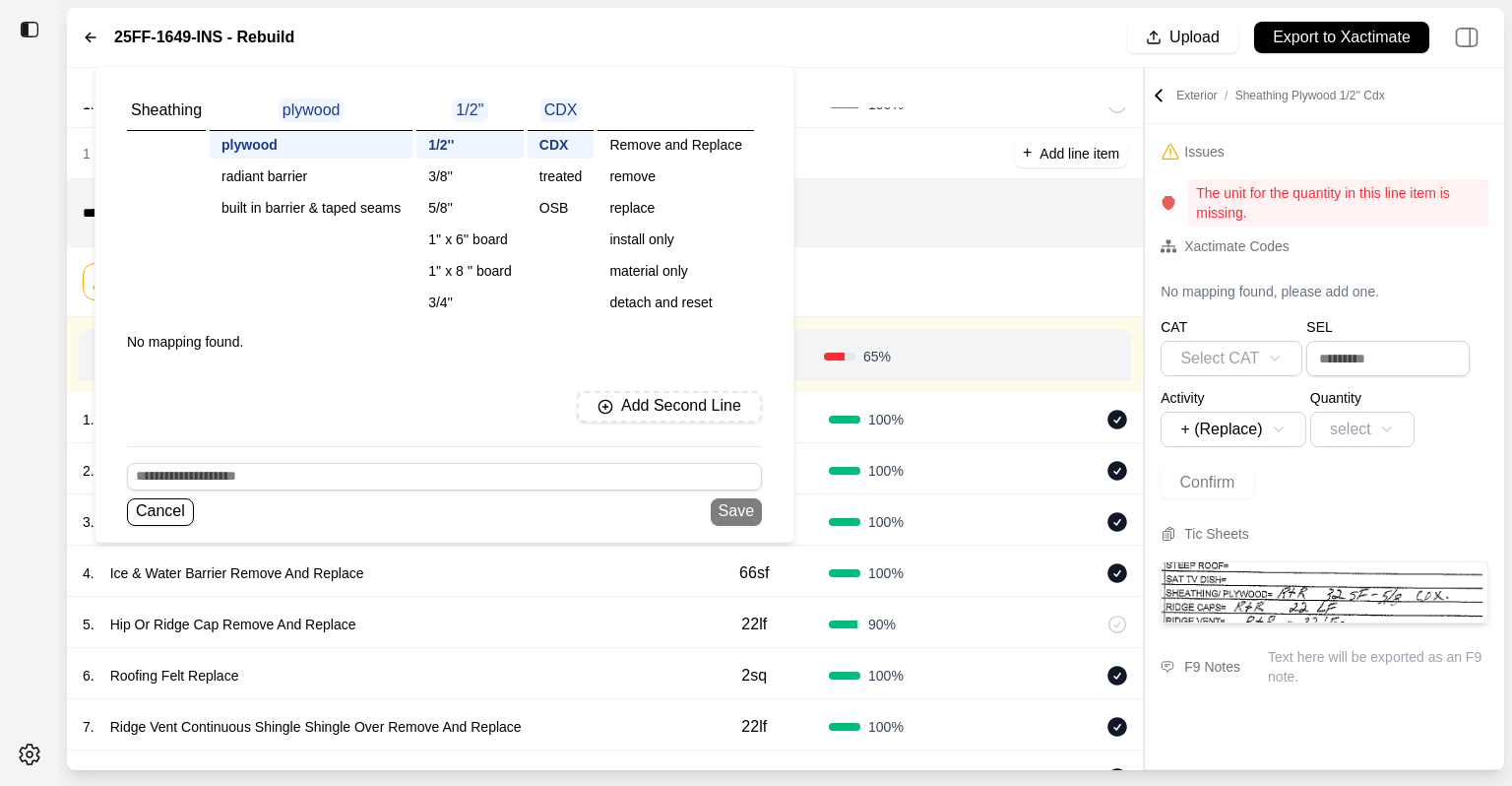click on "5/8''" at bounding box center (470, 208) 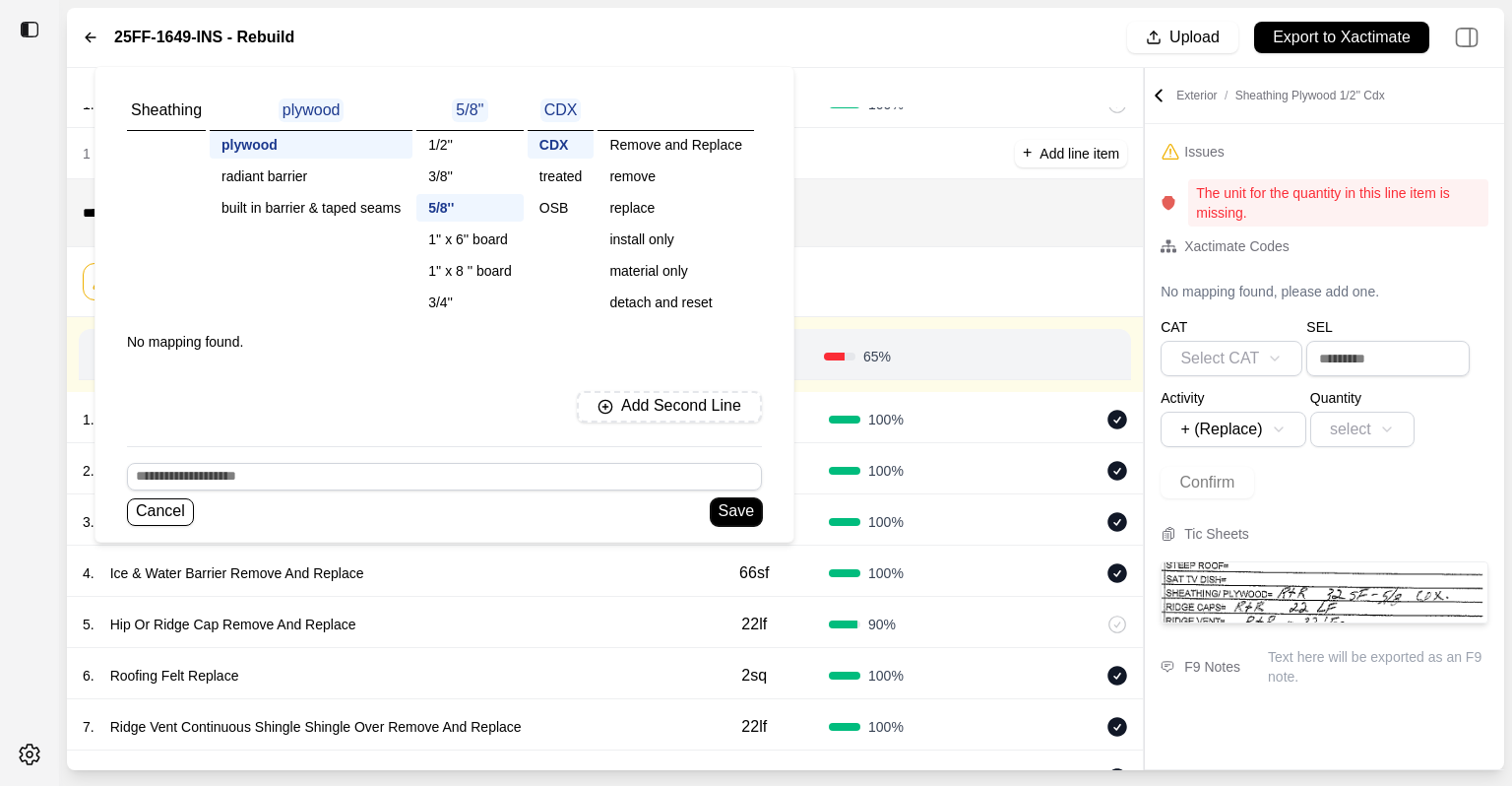 click on "Save" at bounding box center (736, 512) 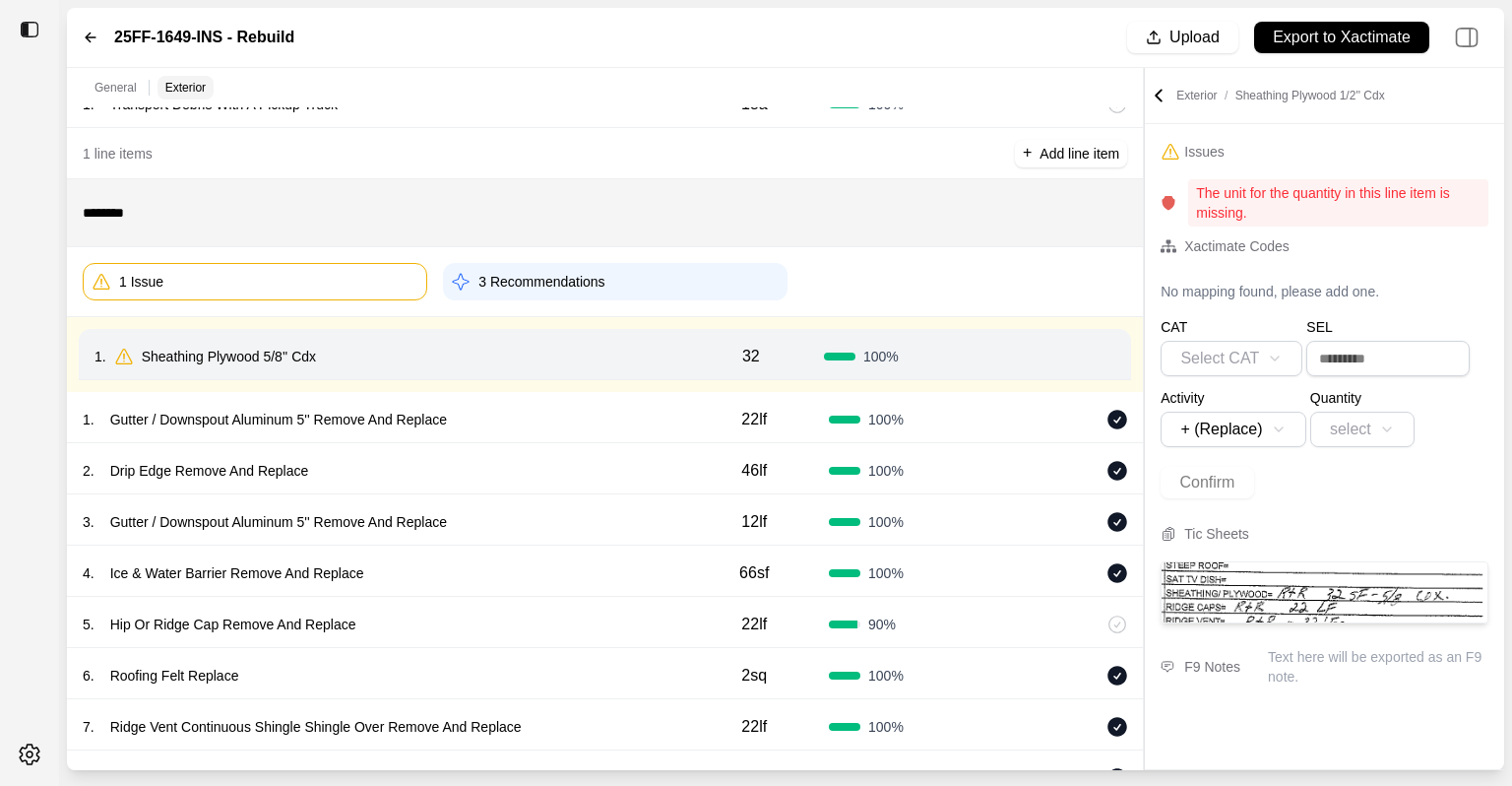 click on "32" at bounding box center (751, 357) 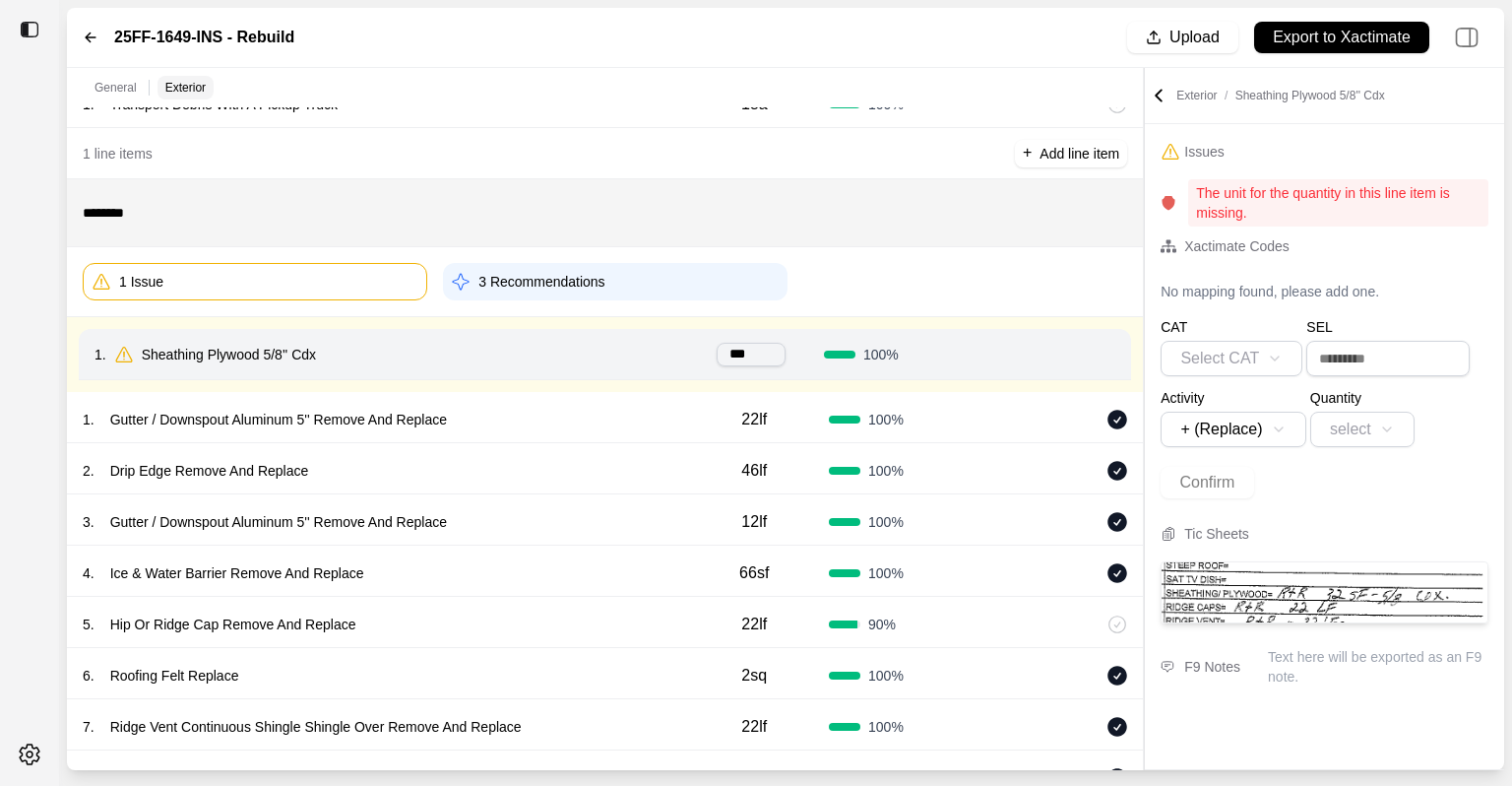 type on "****" 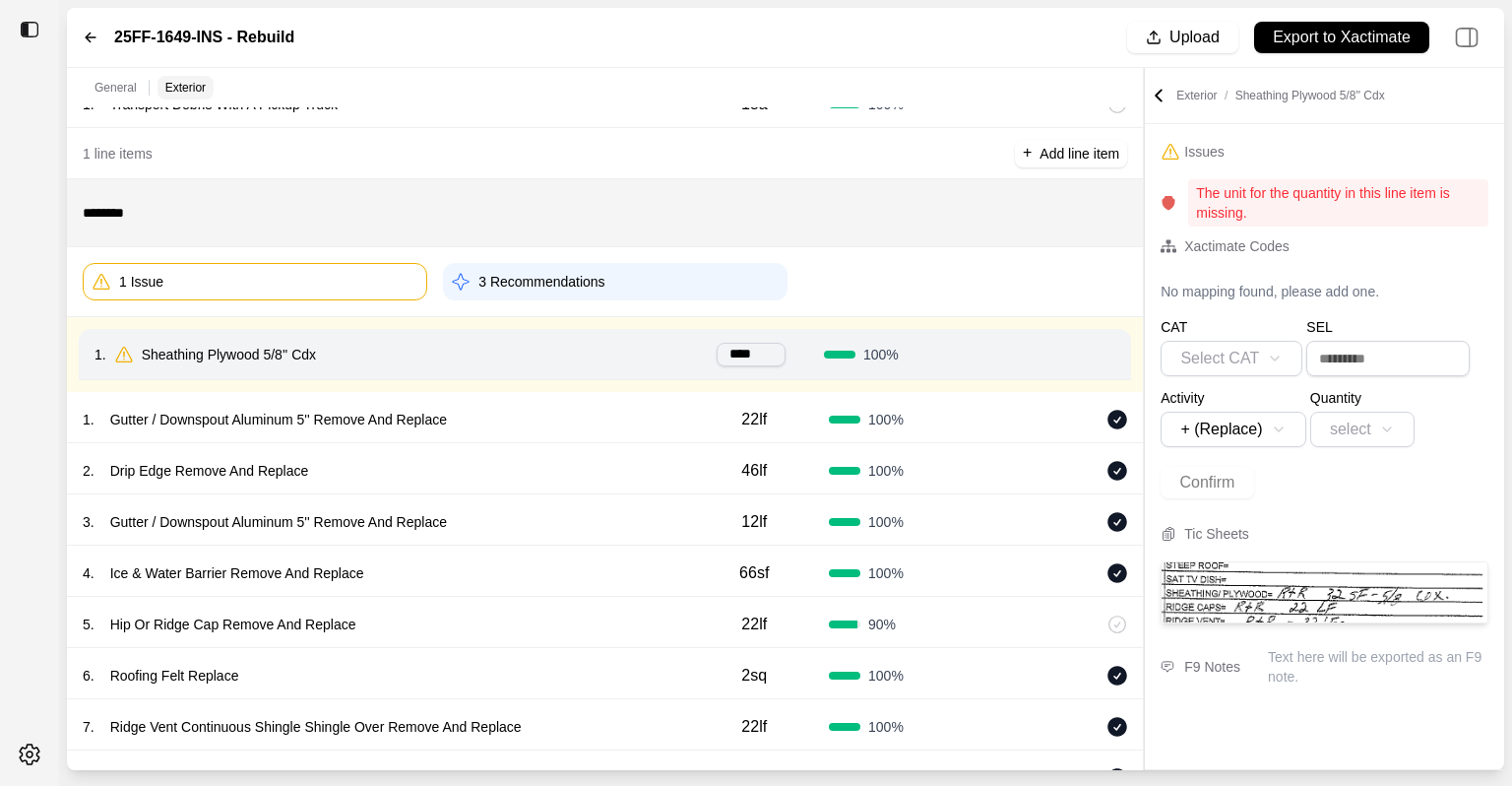 click on "1 . Sheathing Plywood 5/8'' Cdx" at bounding box center [386, 355] 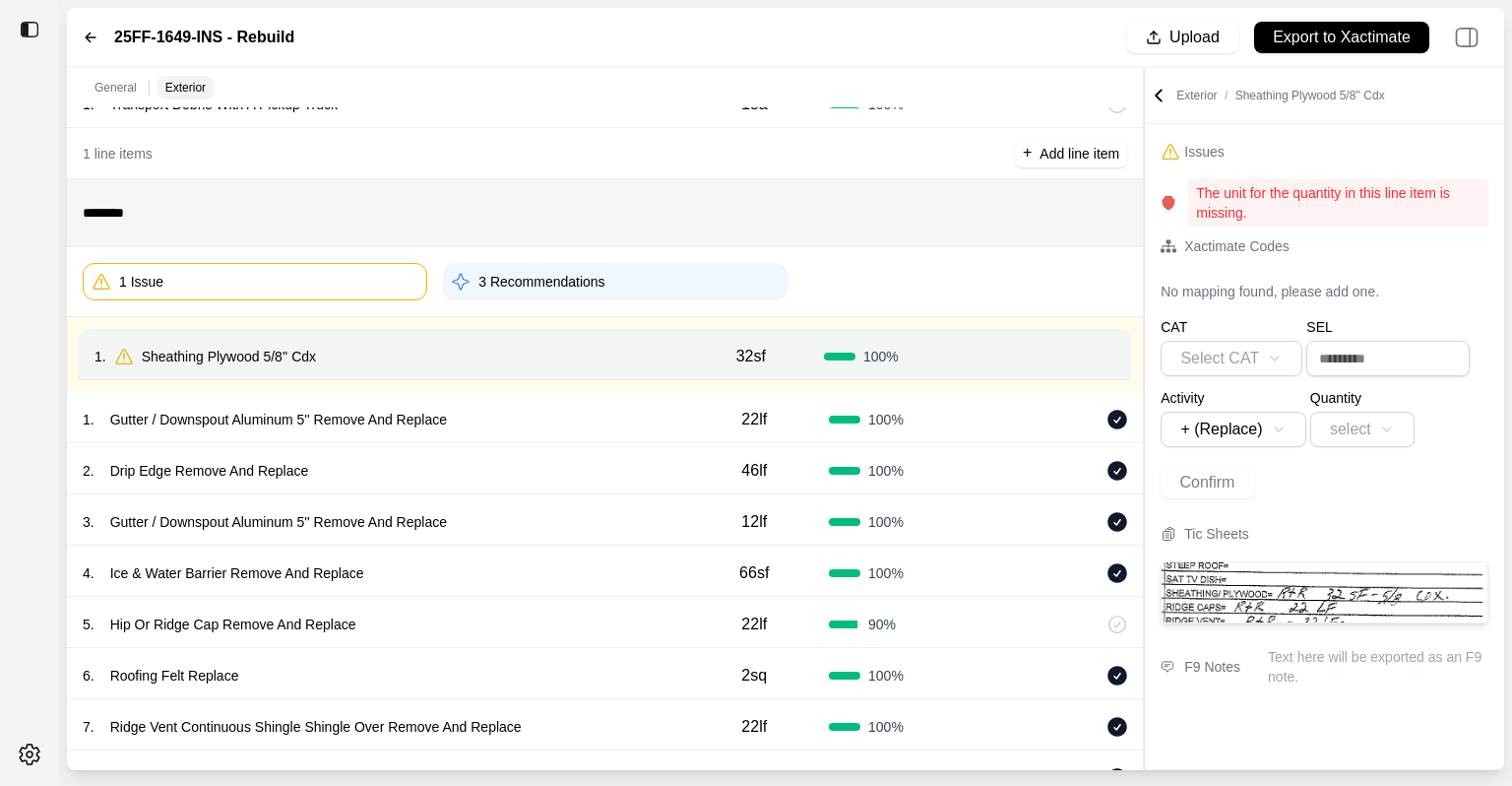 click on "Confirm" at bounding box center (1059, 357) 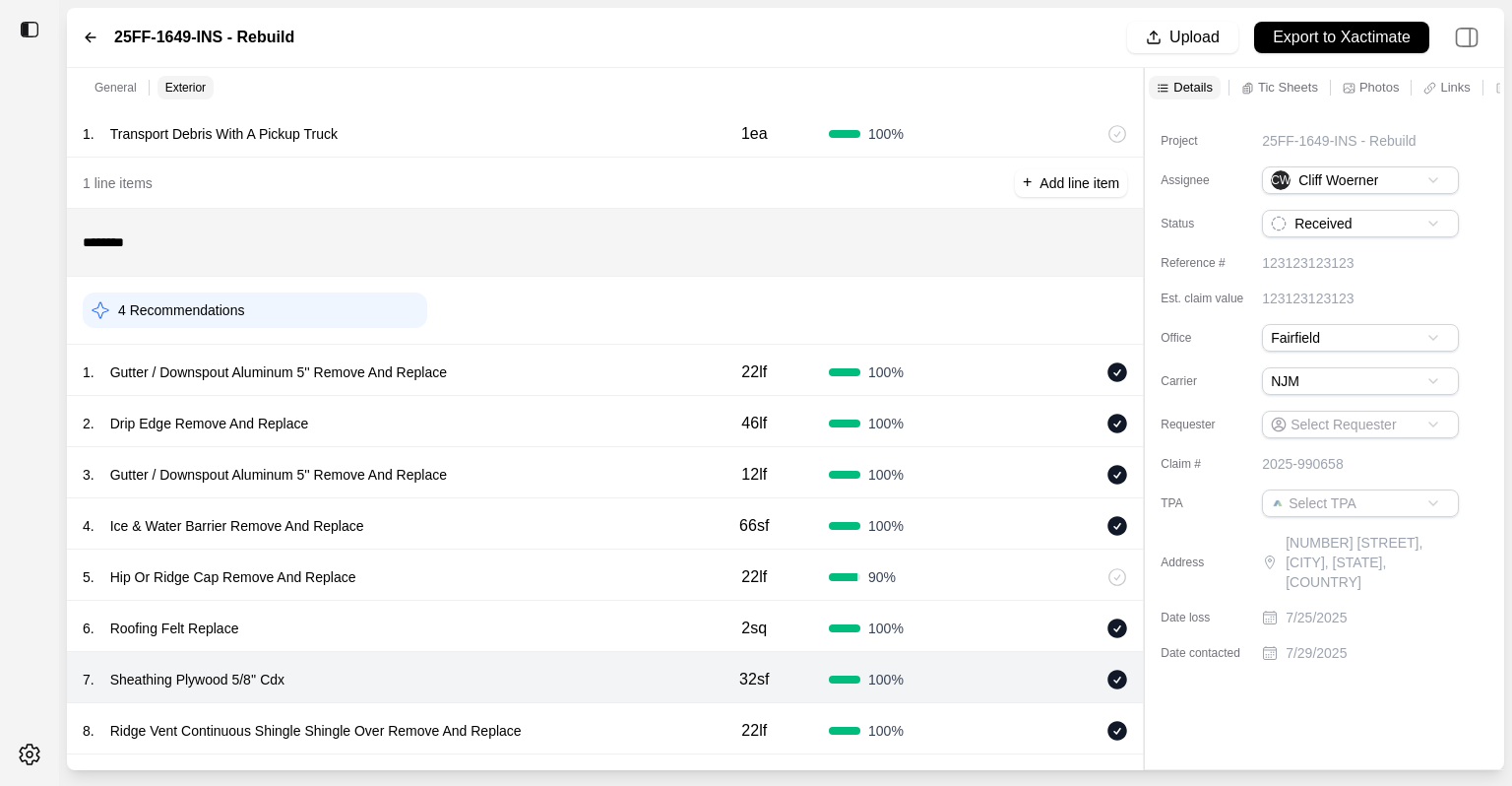 scroll, scrollTop: 0, scrollLeft: 0, axis: both 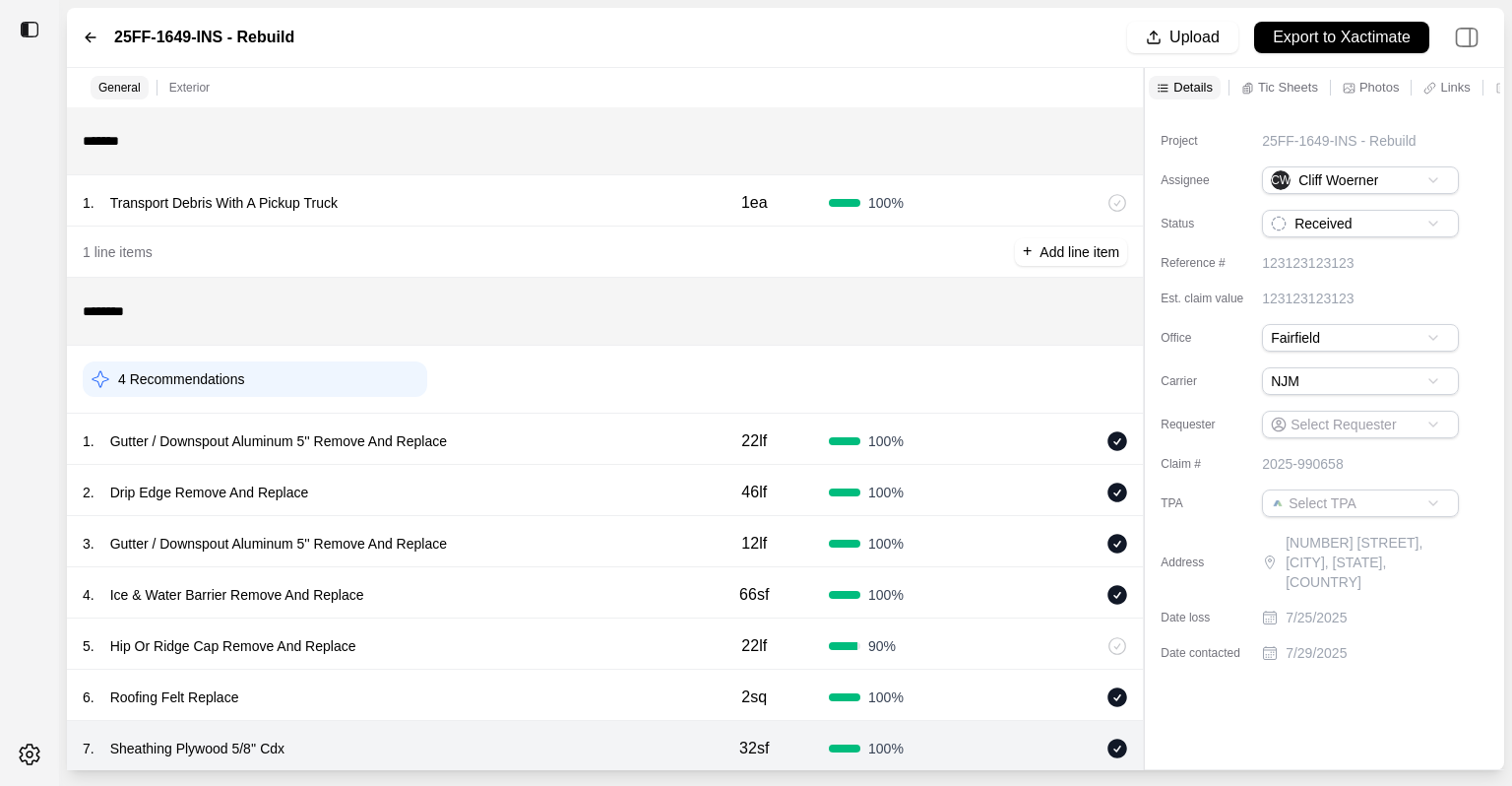 click on "4   Recommendations" at bounding box center (255, 379) 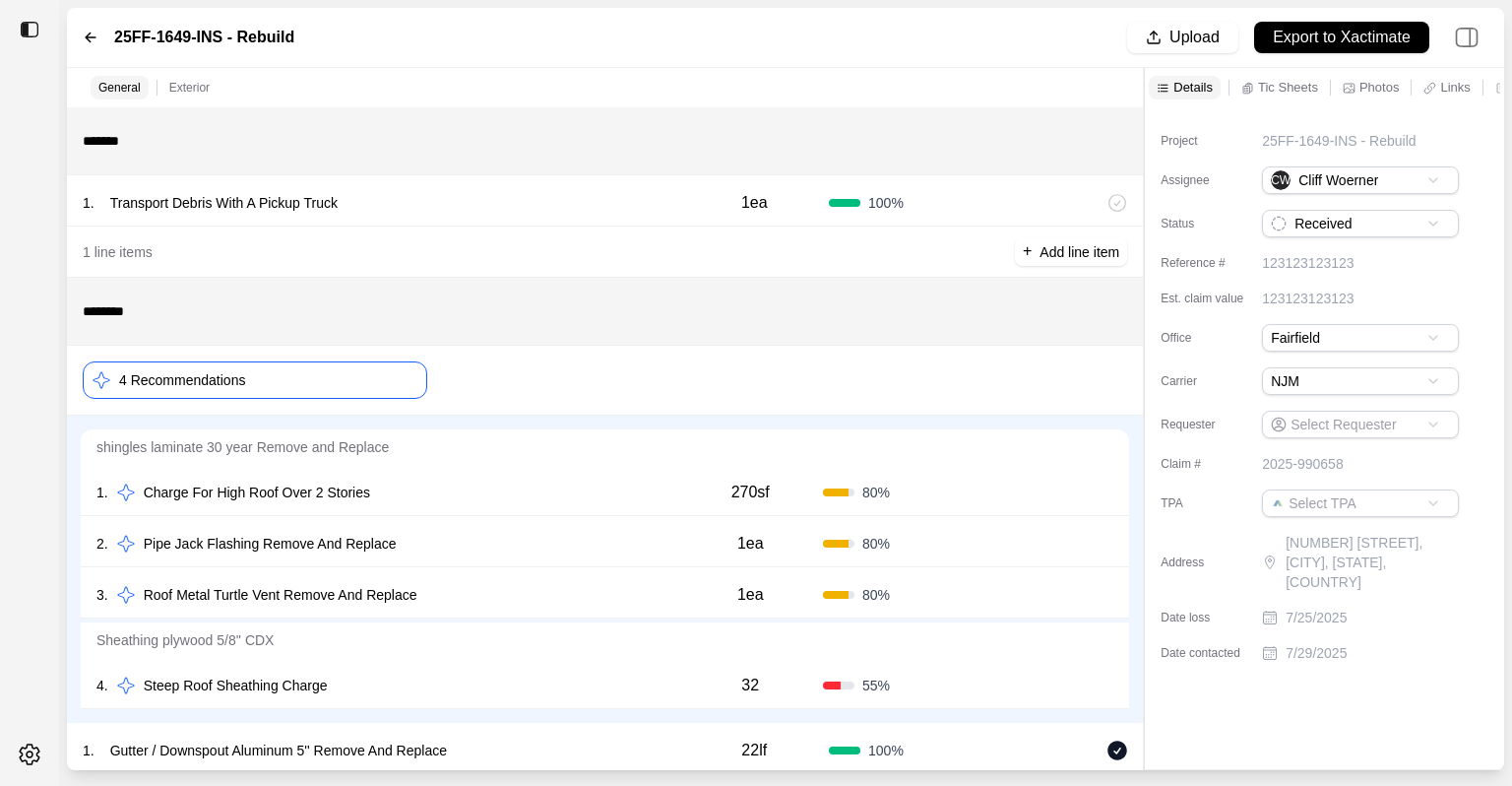 click 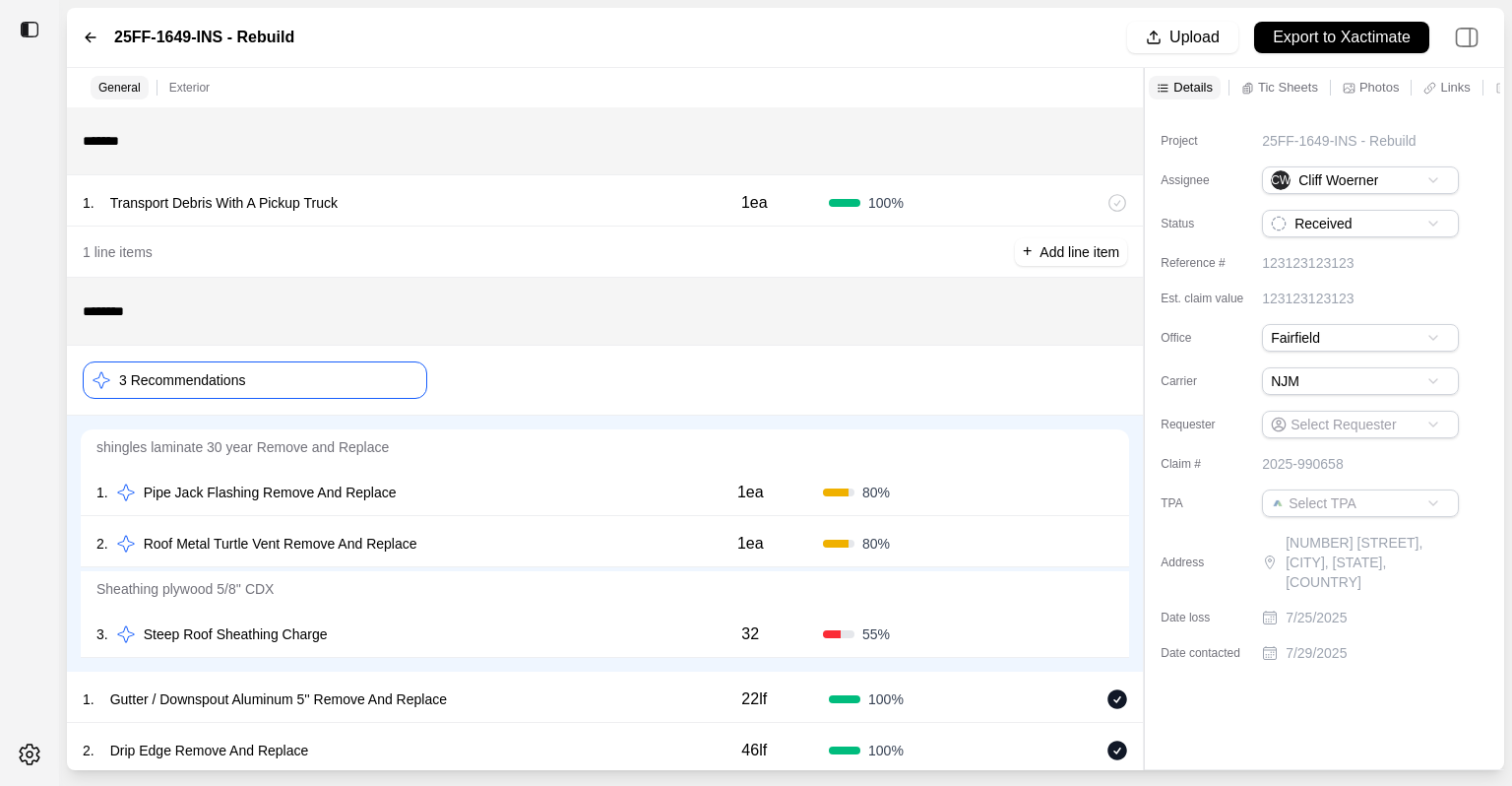 click 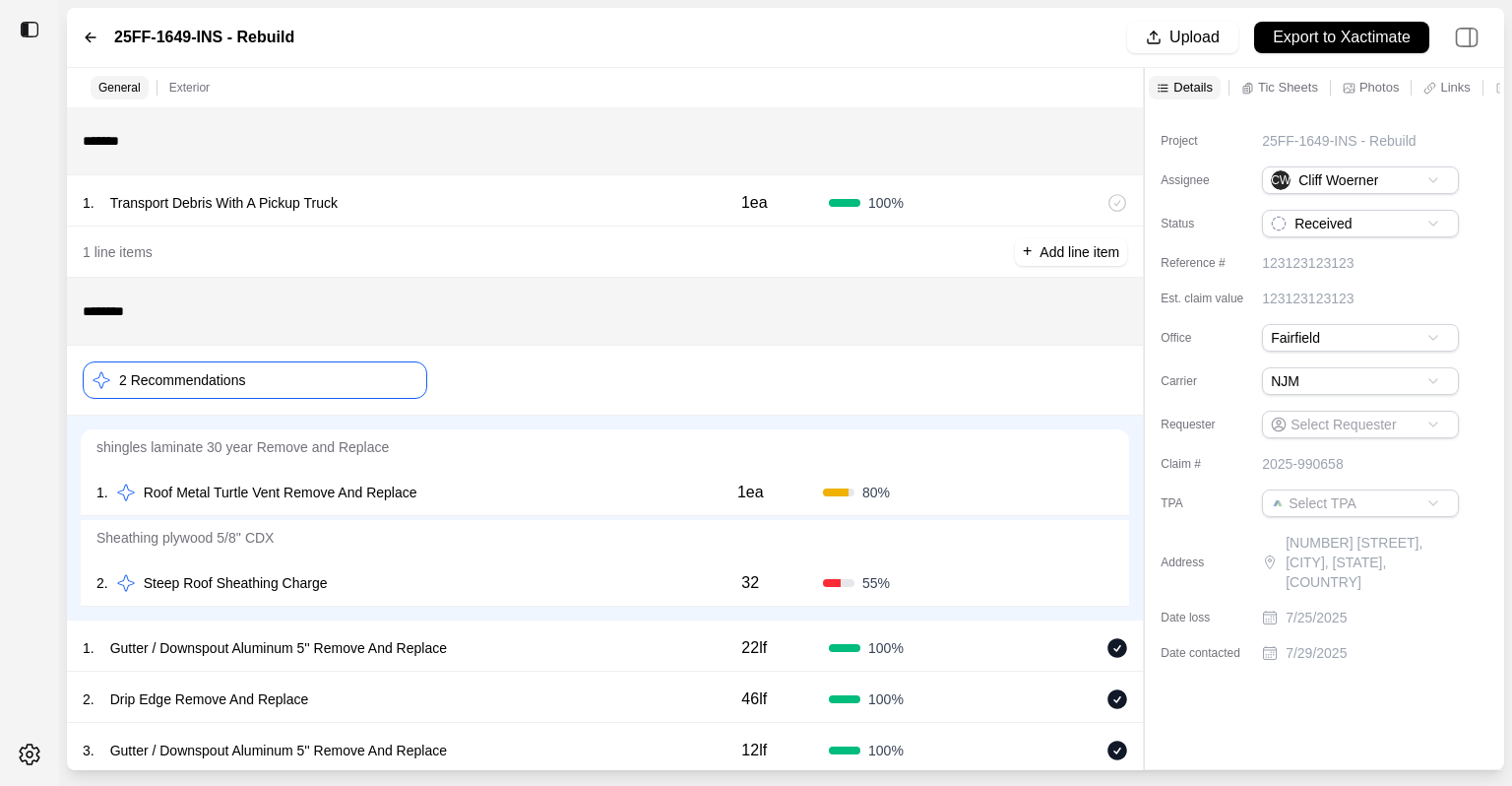 click 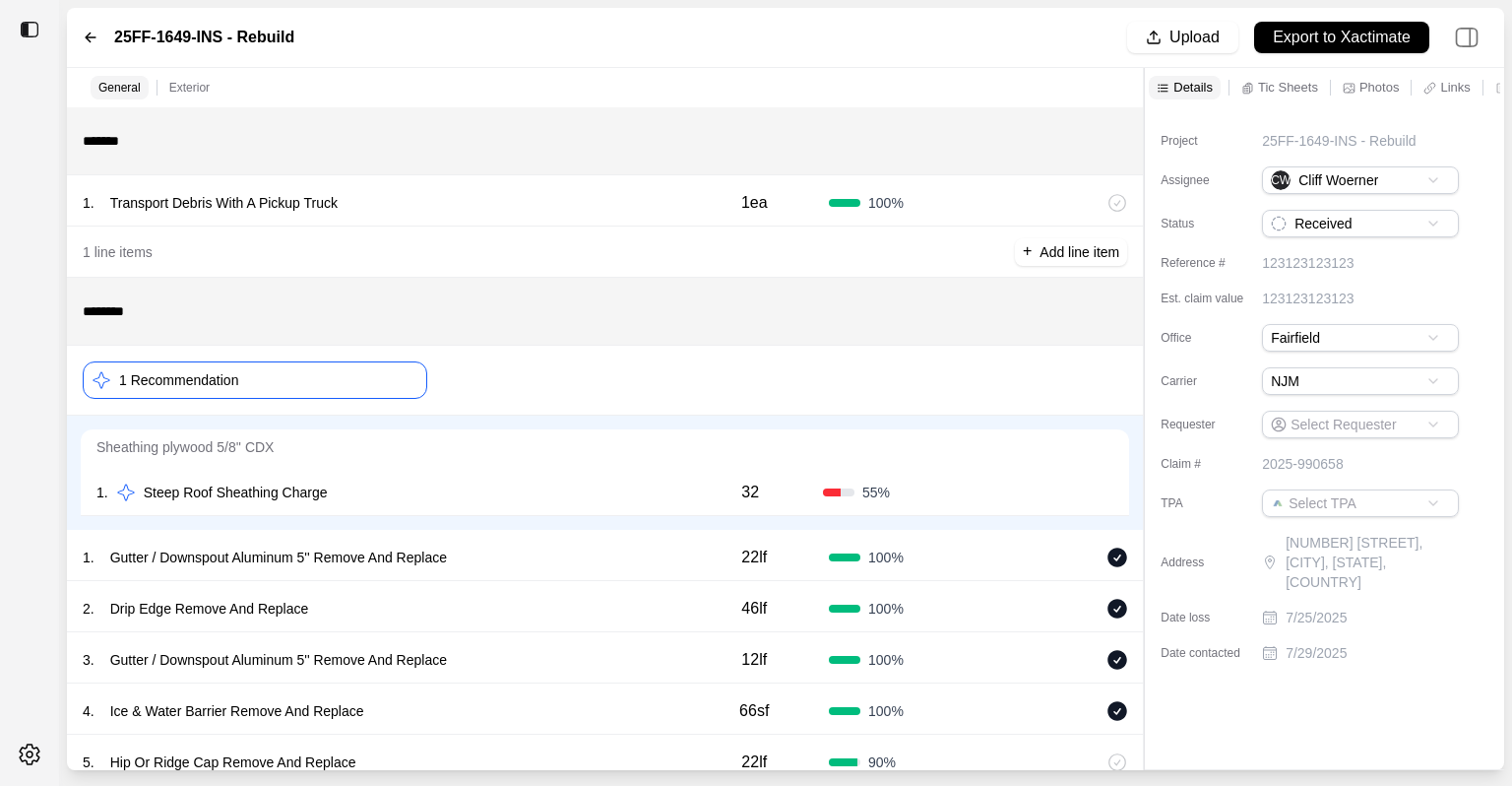 click 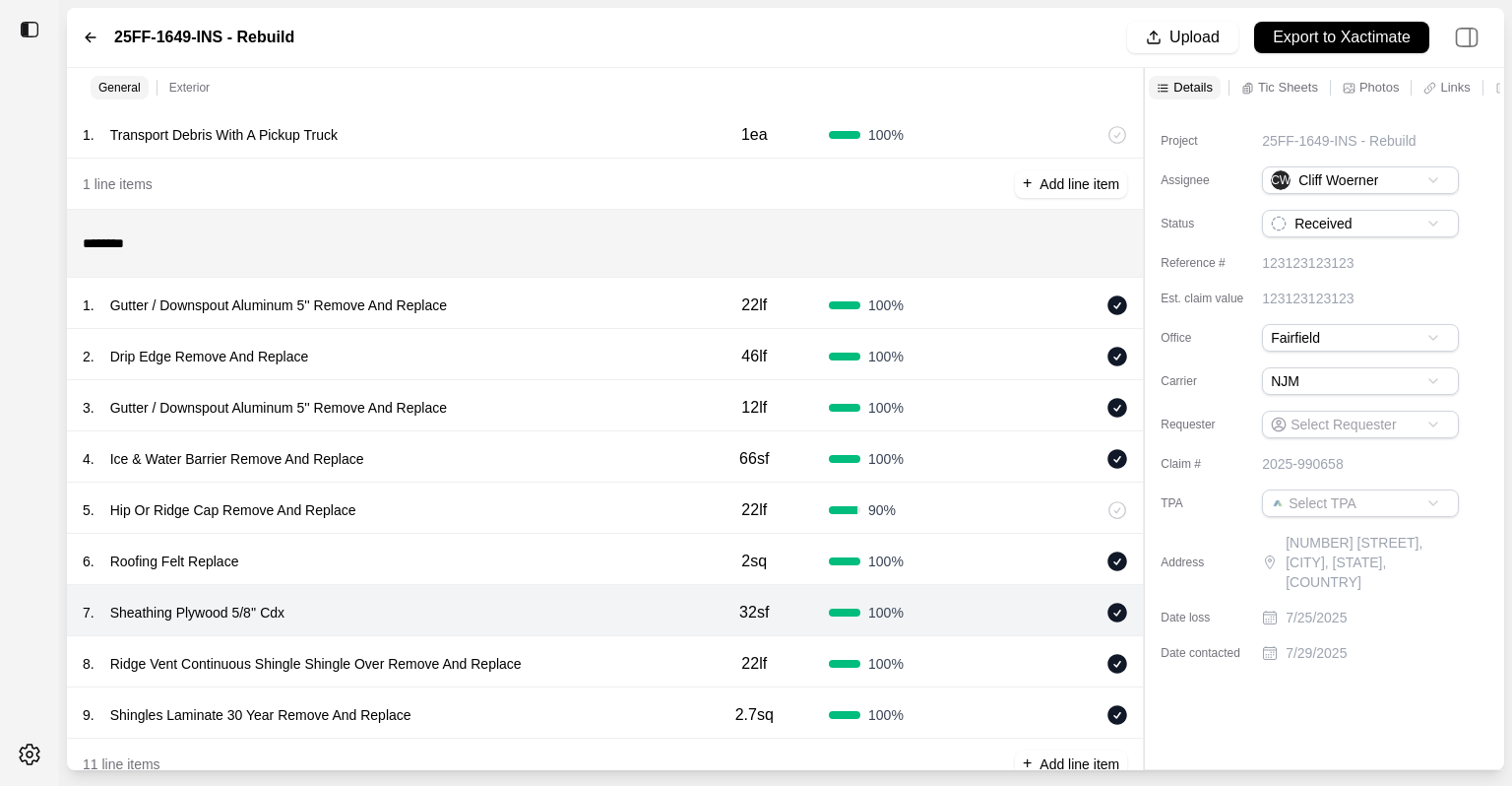 scroll, scrollTop: 118, scrollLeft: 0, axis: vertical 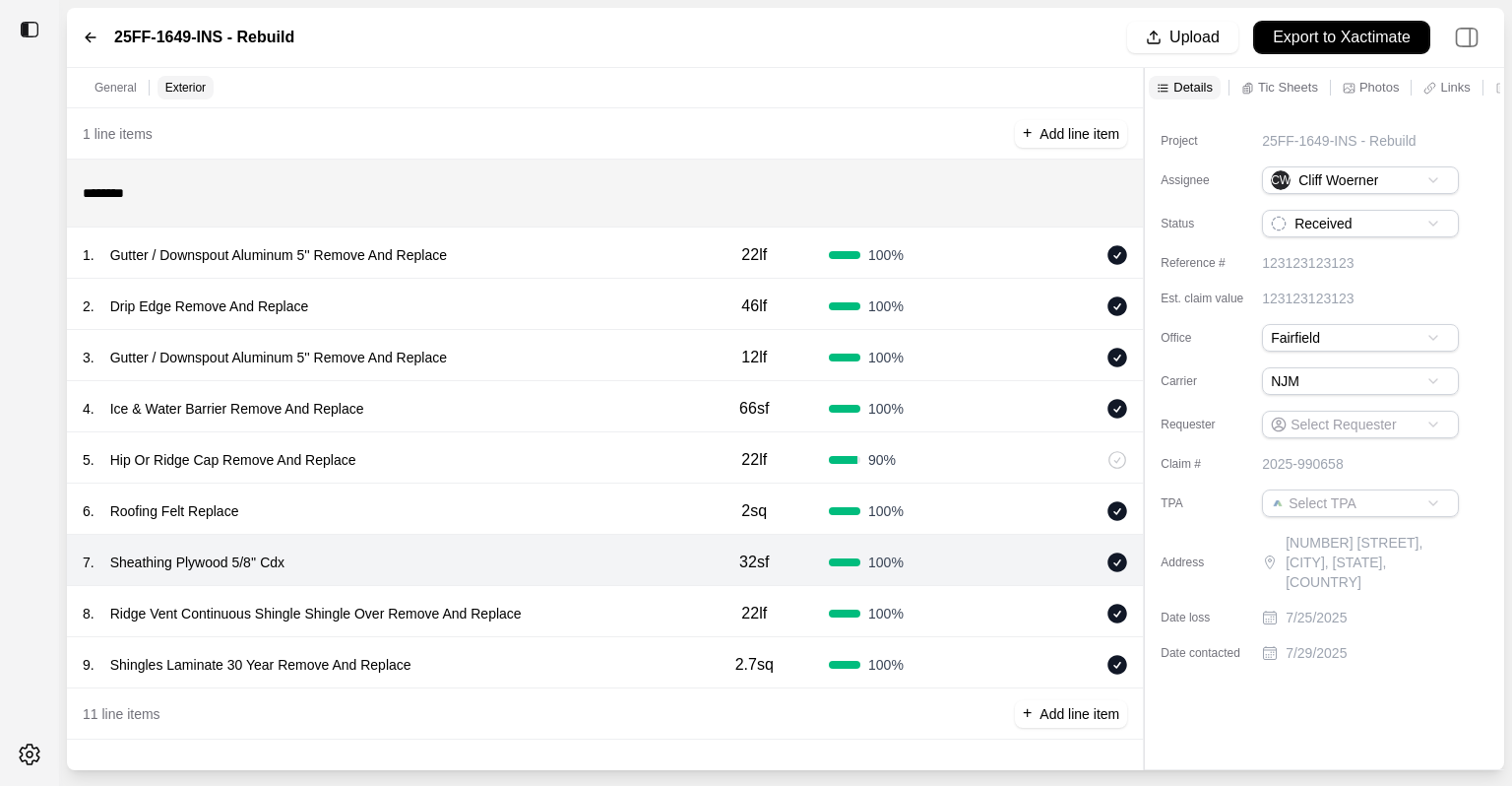 click on "Export to Xactimate" at bounding box center [1342, 37] 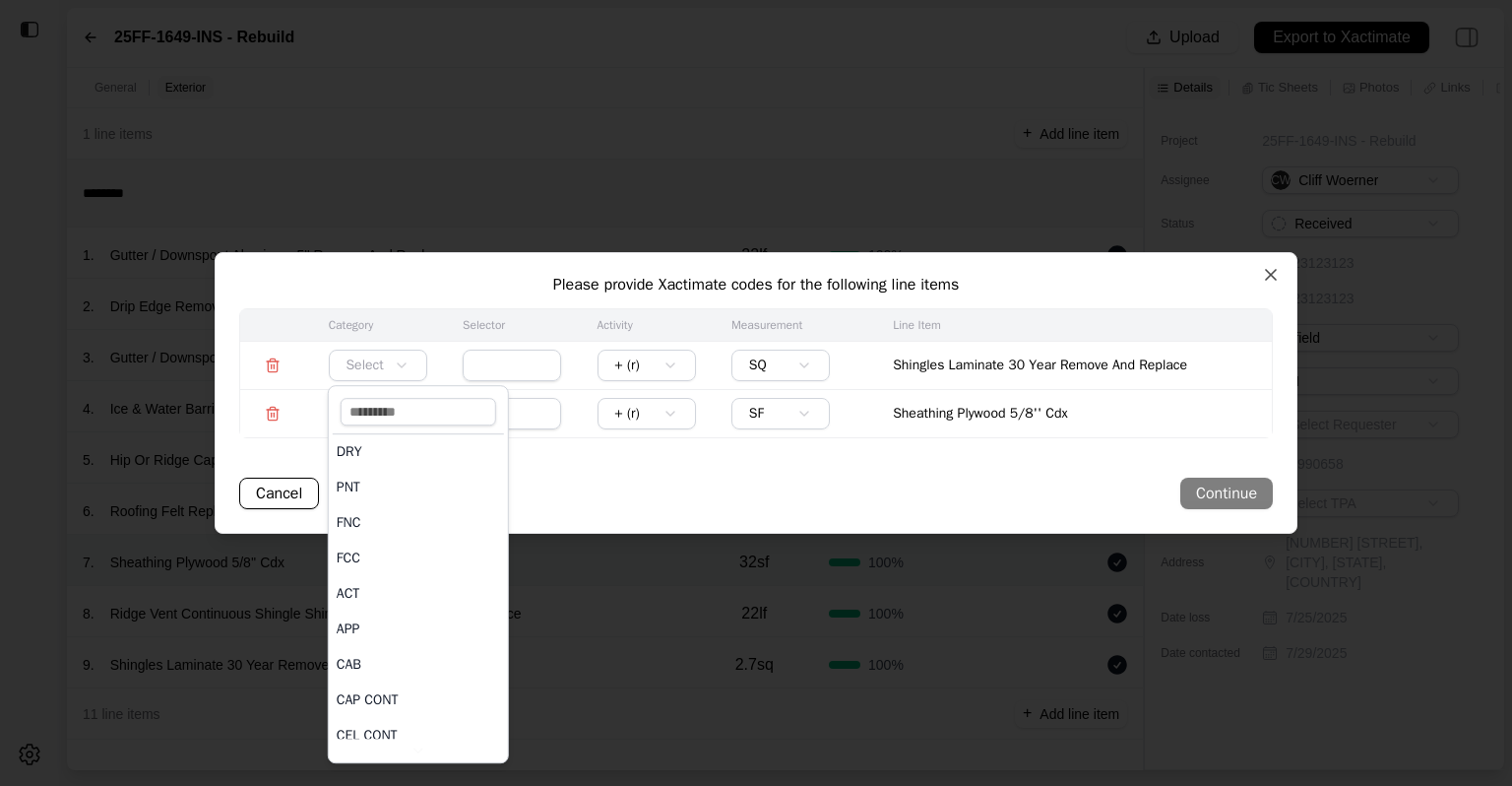 click on "Tic sheet Browse Drag and drop to upload, or click the upload buttons Upload 3D Scan Link Add your 3D scan link here Photos Browse Drag and drop to upload, or click the upload buttons Cancel Finish 25FF-1649-INS - Rebuild Upload Export to Xactimate General Exterior ******* 1 . Transport Debris With A Pickup Truck 1ea 100 % 1 line items + Add line item ******** 1 . Gutter / Downspout Aluminum 5'' Remove And Replace 22lf 100 % 2 . Drip Edge Remove And Replace 46lf 100 % 3 . Gutter / Downspout Aluminum 5'' Remove And Replace 12lf 100 % 4 . Ice & Water Barrier Remove And Replace 66sf 100 % 5 . Hip Or Ridge Cap Remove And Replace 22lf 90 % 6 . Roofing Felt   Replace 2sq 100 % 7 . Sheathing Plywood 5/8'' Cdx 32sf 100 % 8 . Ridge Vent Continuous Shingle  Shingle Over  Remove And Replace 22lf 100 % 9 . Shingles Laminate  30 Year    Remove And Replace 2.7sq 100 % 11 line items + Add line item Details Tic Sheets Photos Links Notes Other Project 25FF-1649-INS - Rebuild Assignee CW   [FIRST] [LAST] Status   Received" at bounding box center [756, 393] 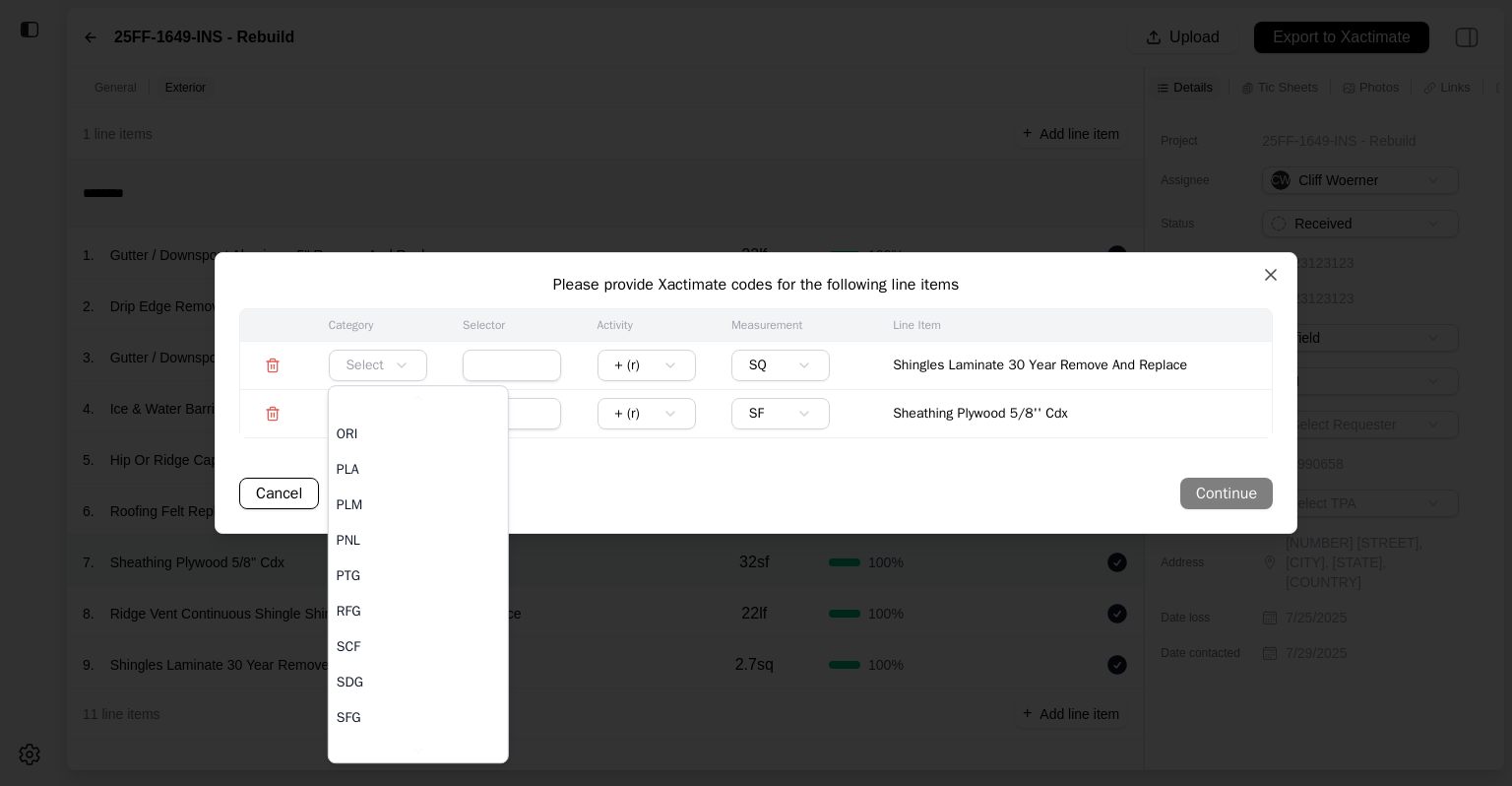 scroll, scrollTop: 1674, scrollLeft: 0, axis: vertical 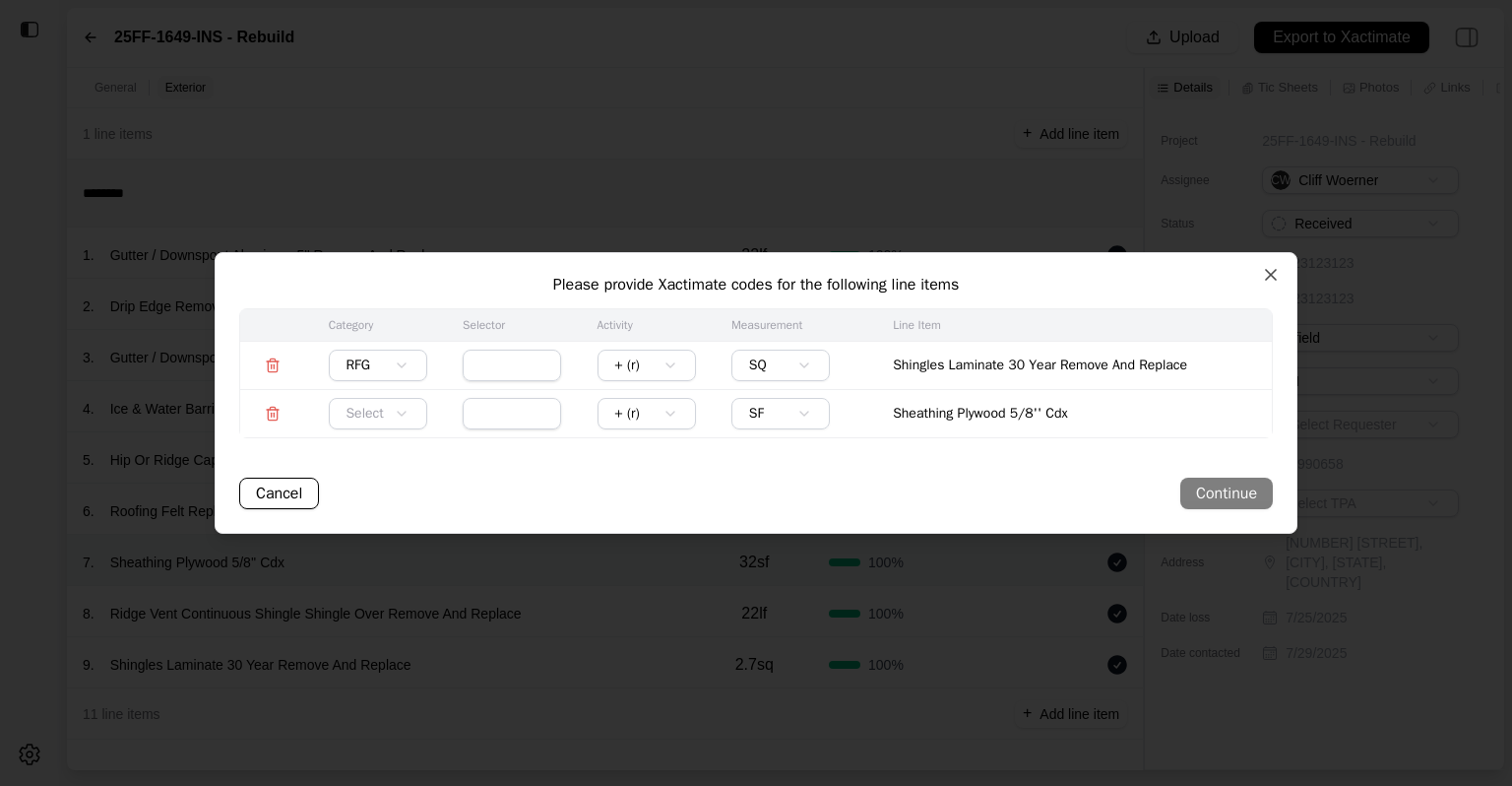 click at bounding box center (512, 365) 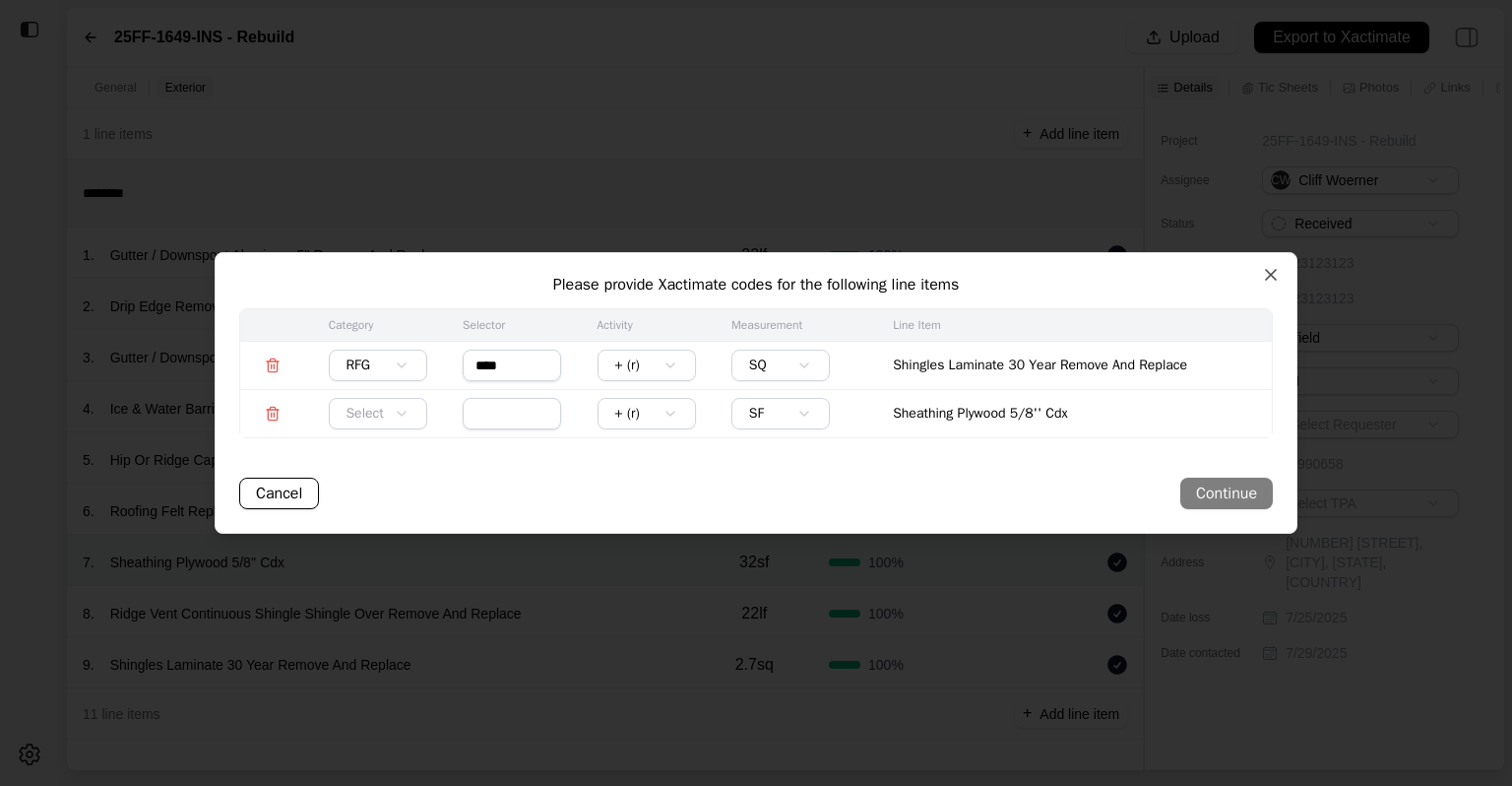 type on "****" 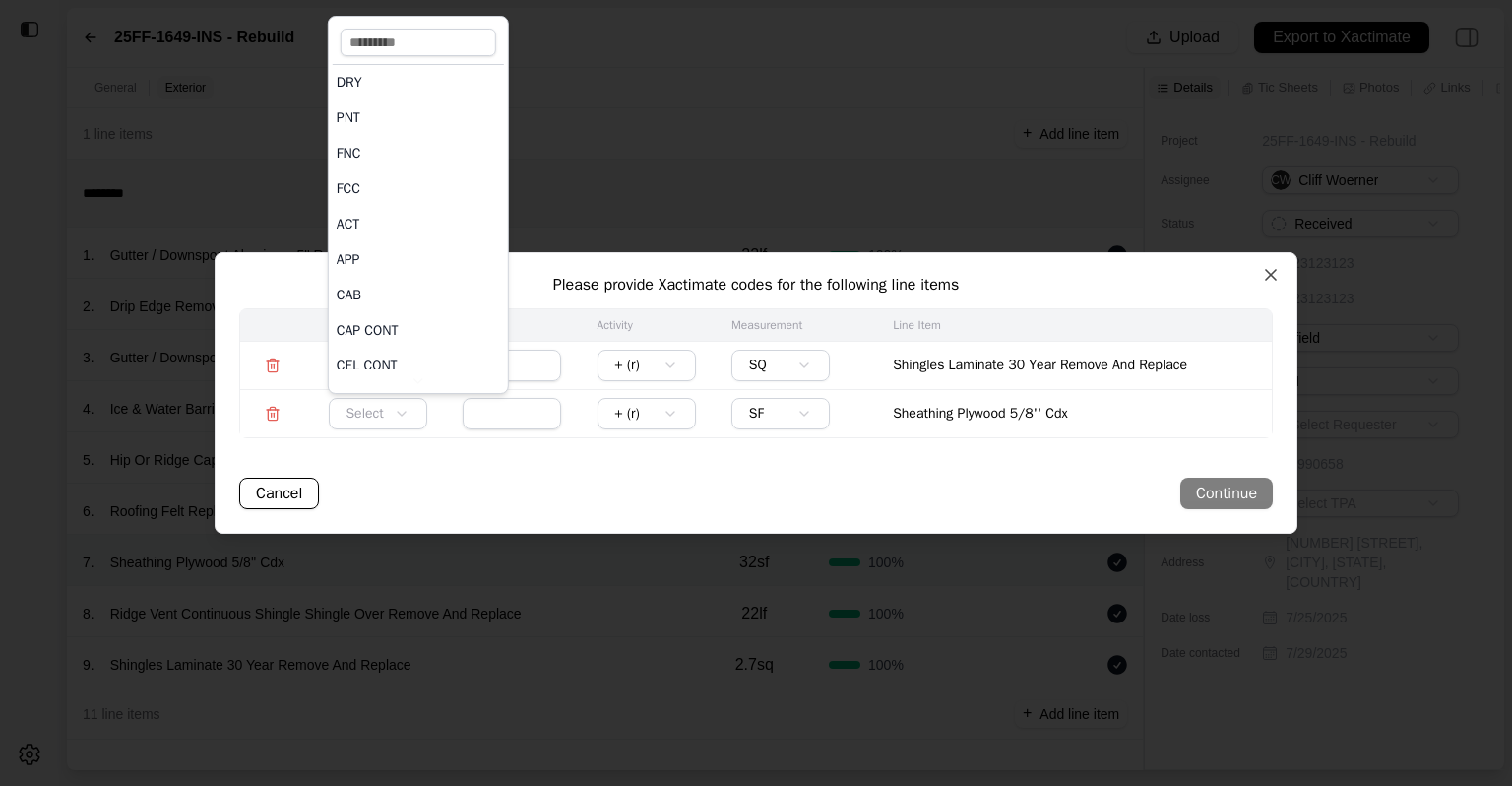 scroll, scrollTop: 1521, scrollLeft: 0, axis: vertical 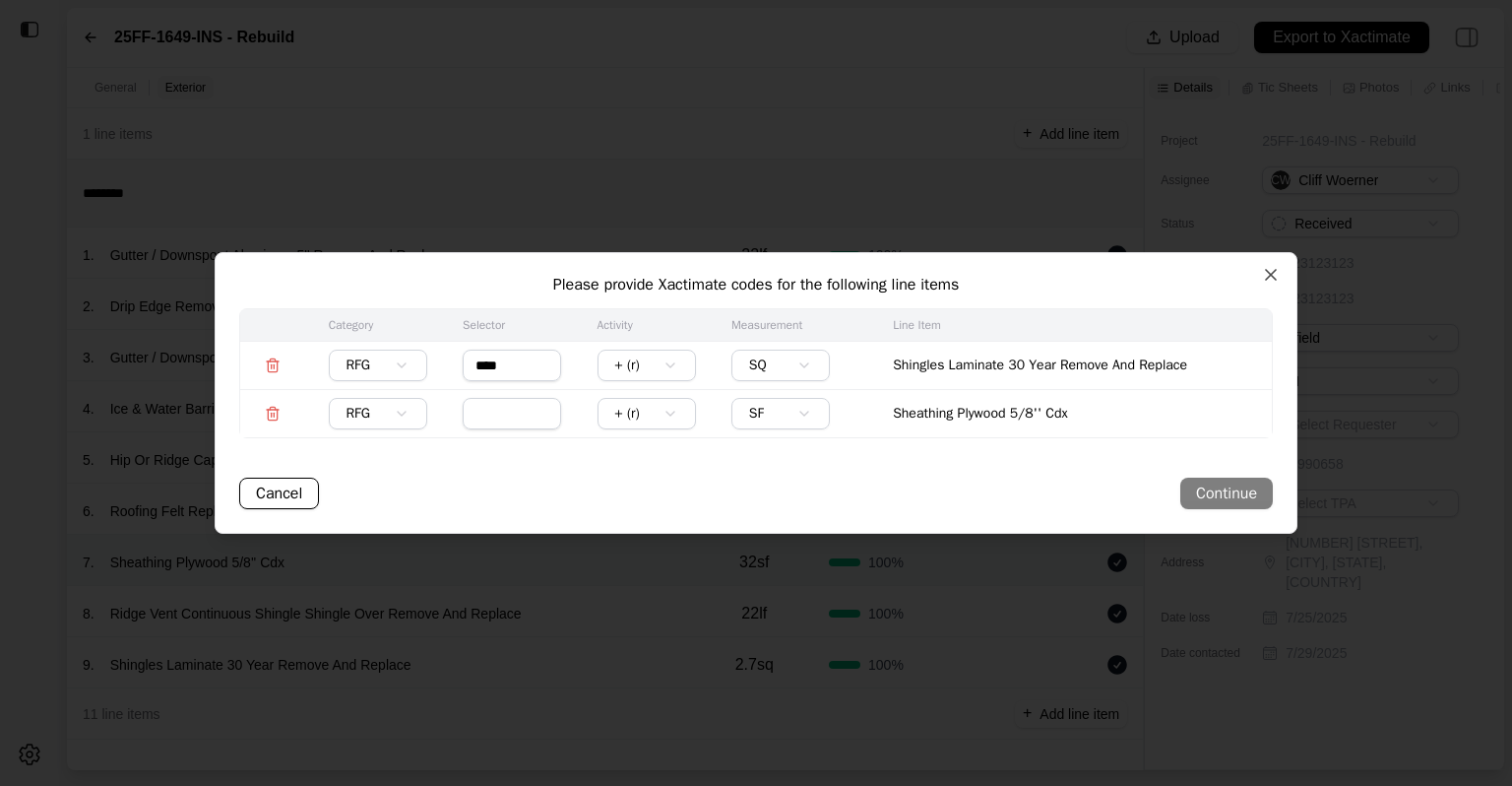 click at bounding box center (512, 414) 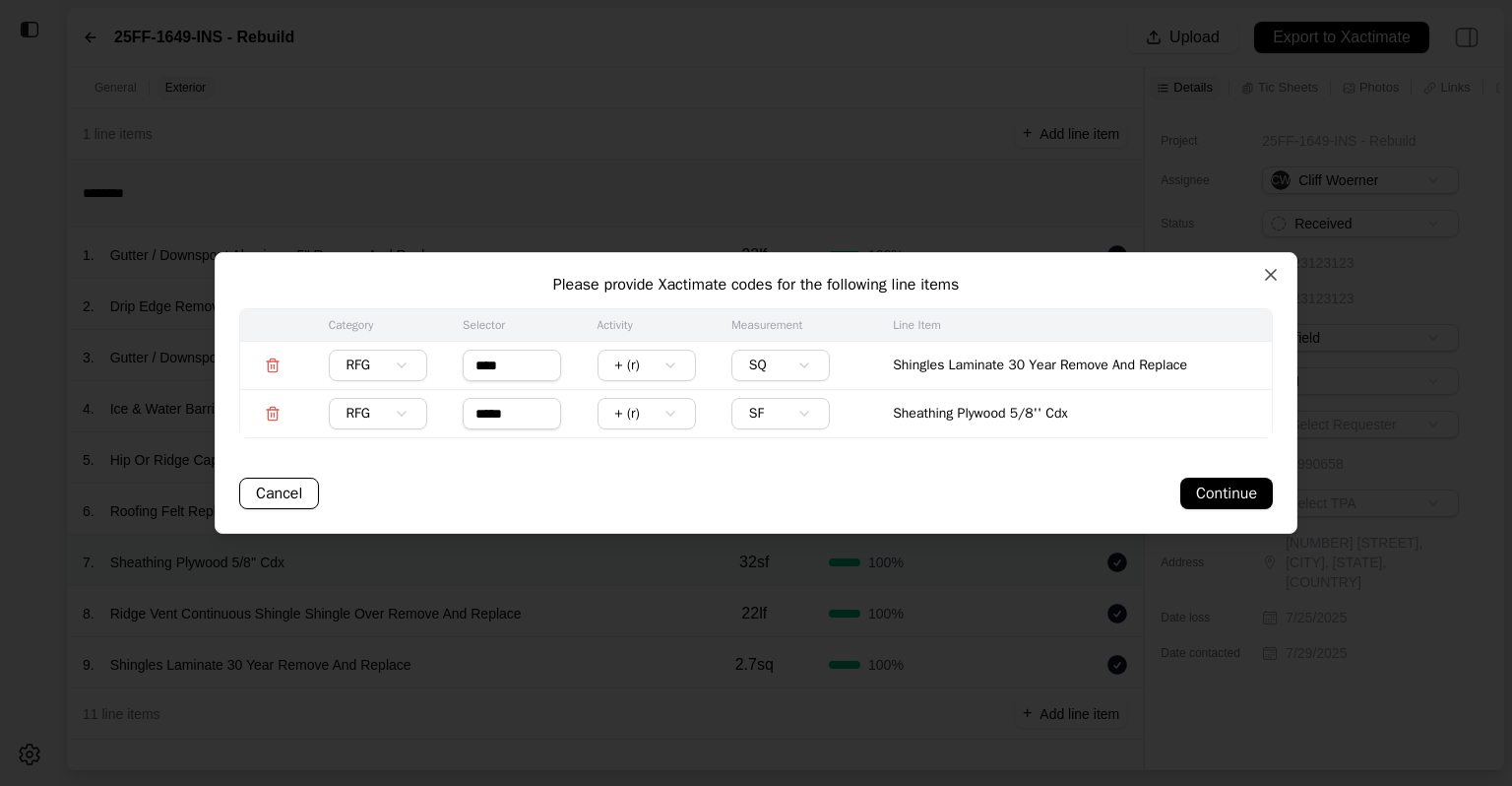 click on "*****" at bounding box center [512, 414] 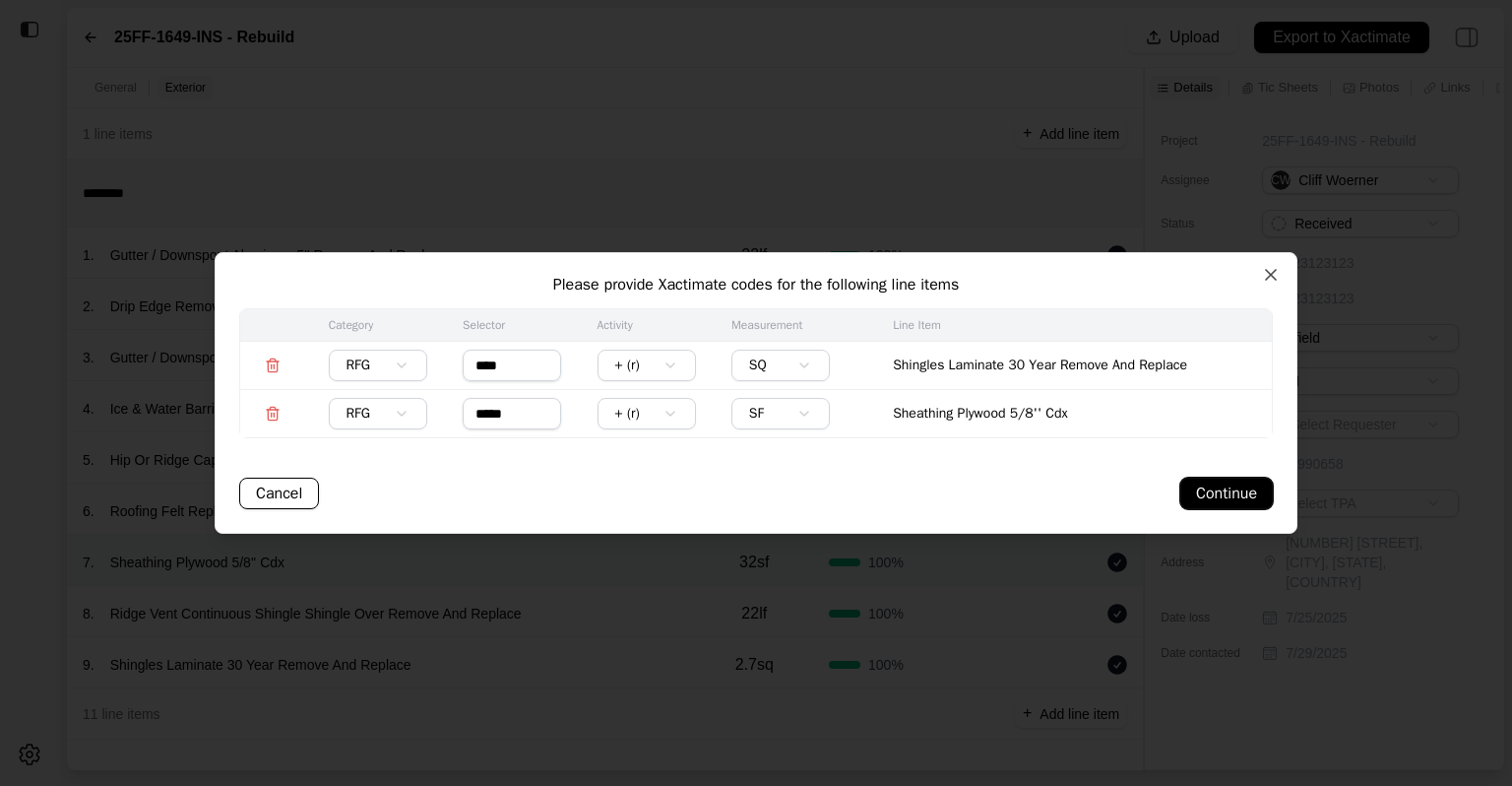 click on "Continue" at bounding box center (1227, 493) 